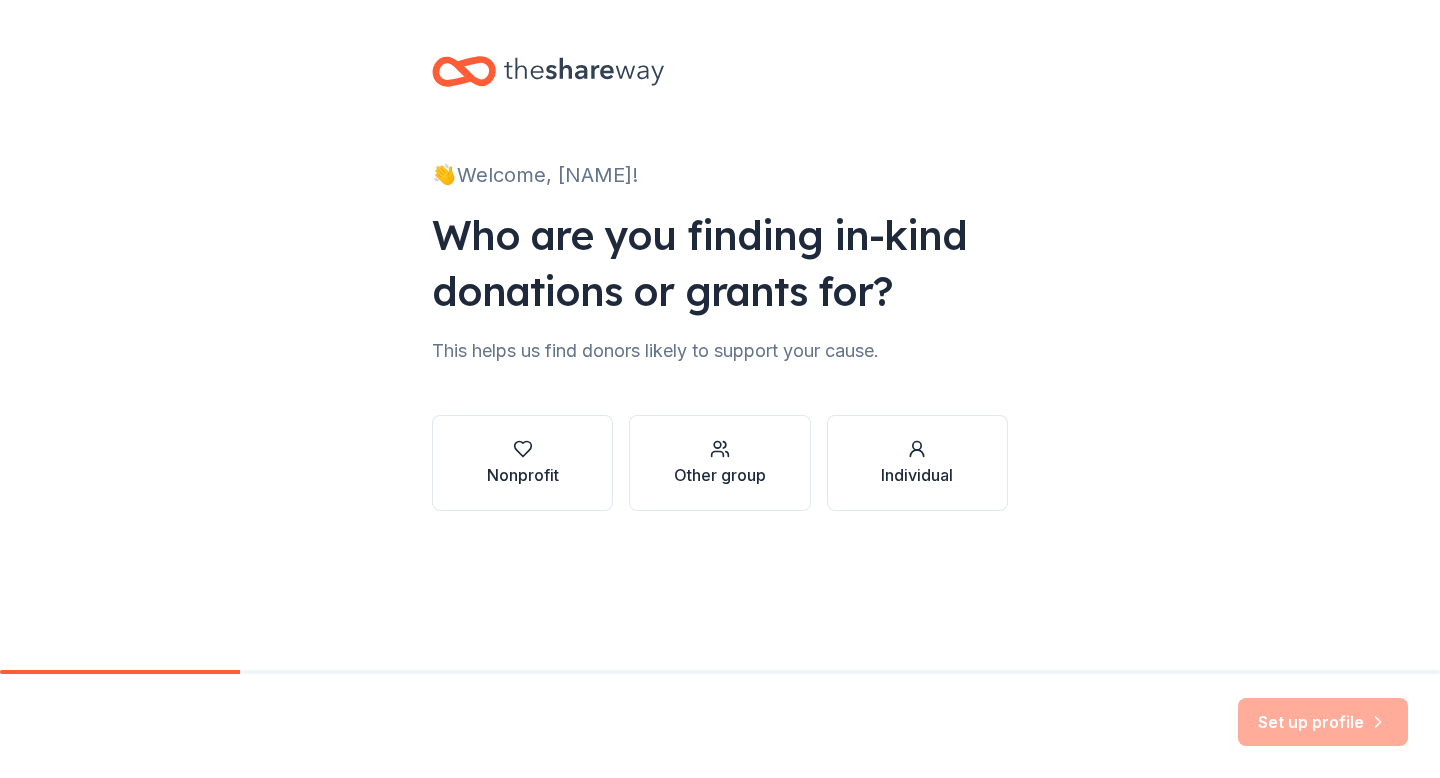 scroll, scrollTop: 0, scrollLeft: 0, axis: both 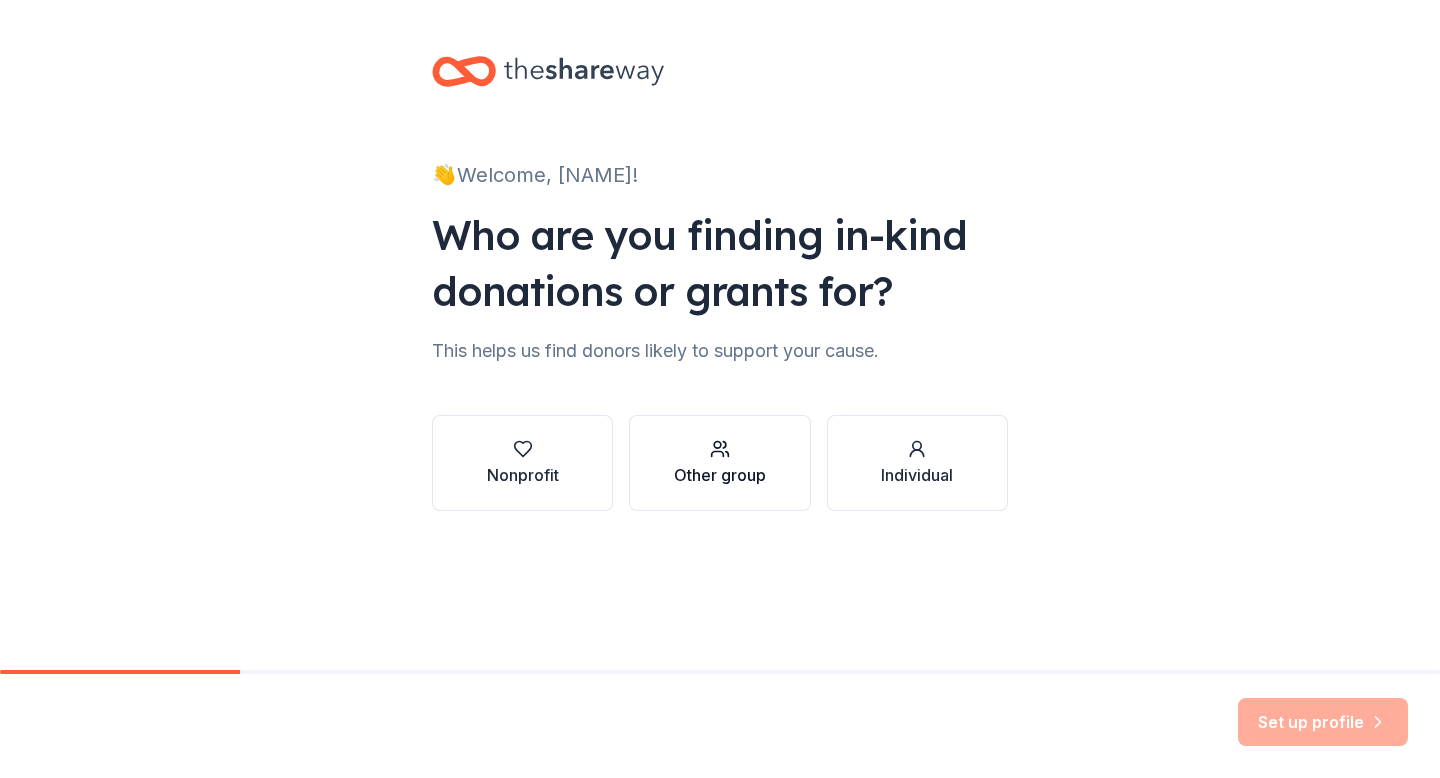 click on "Other group" at bounding box center [720, 475] 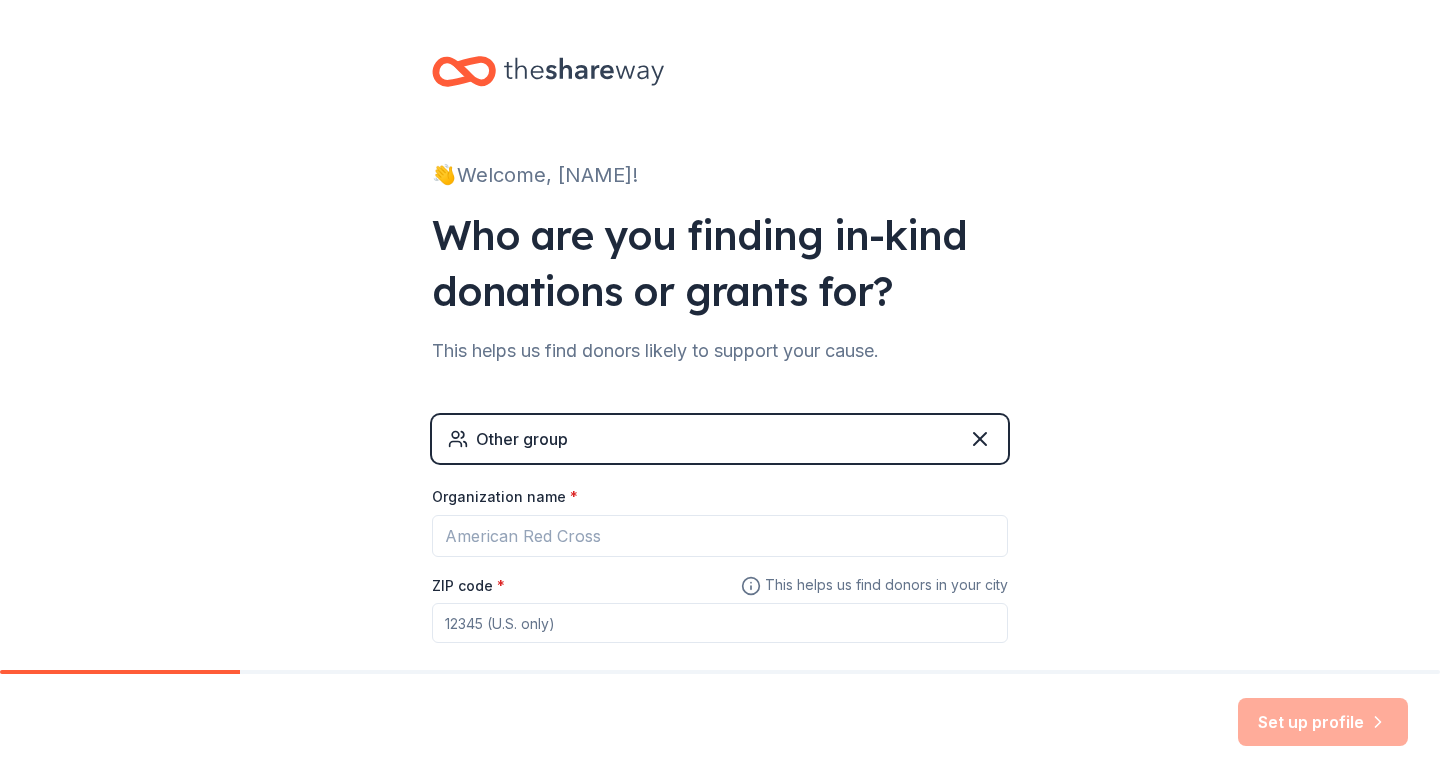 scroll, scrollTop: 70, scrollLeft: 0, axis: vertical 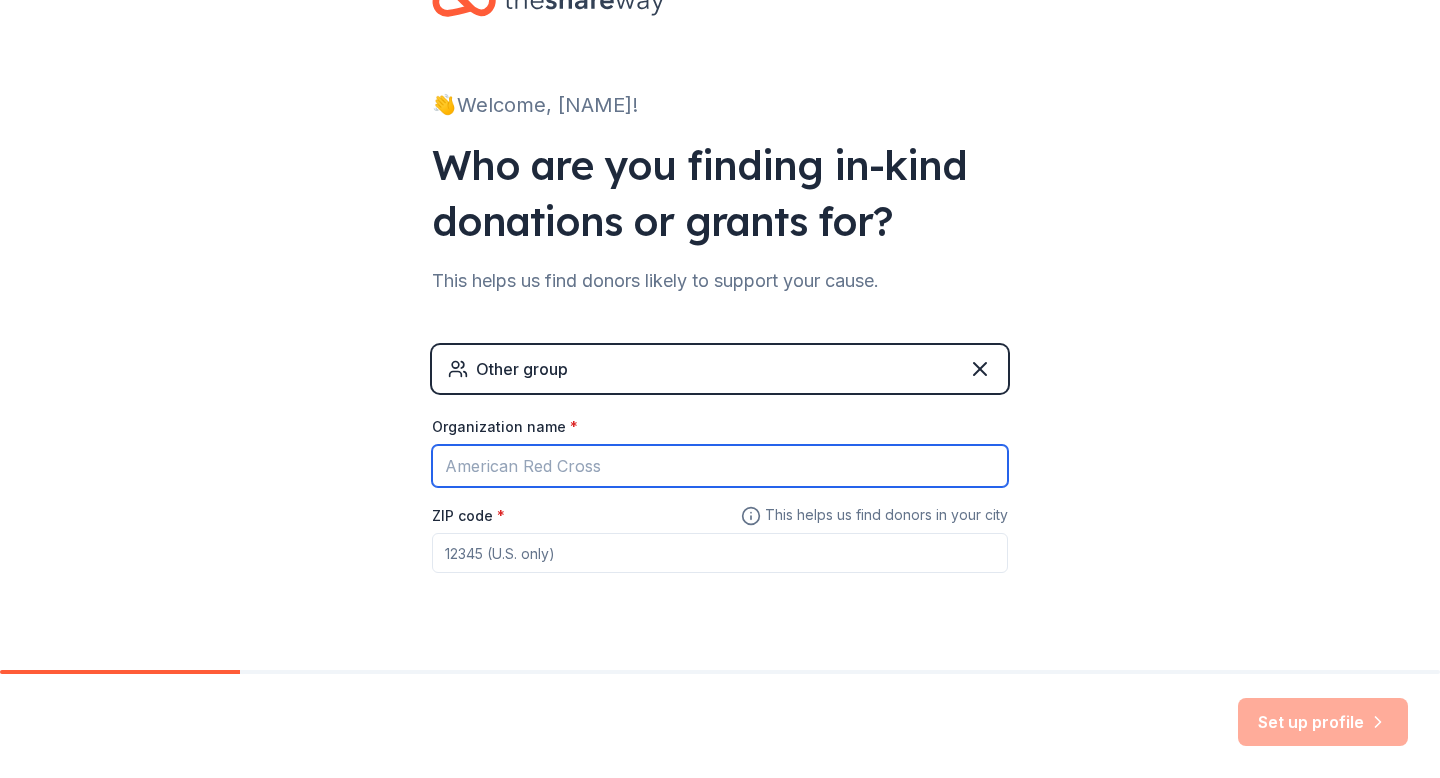 click on "Organization name *" at bounding box center (720, 466) 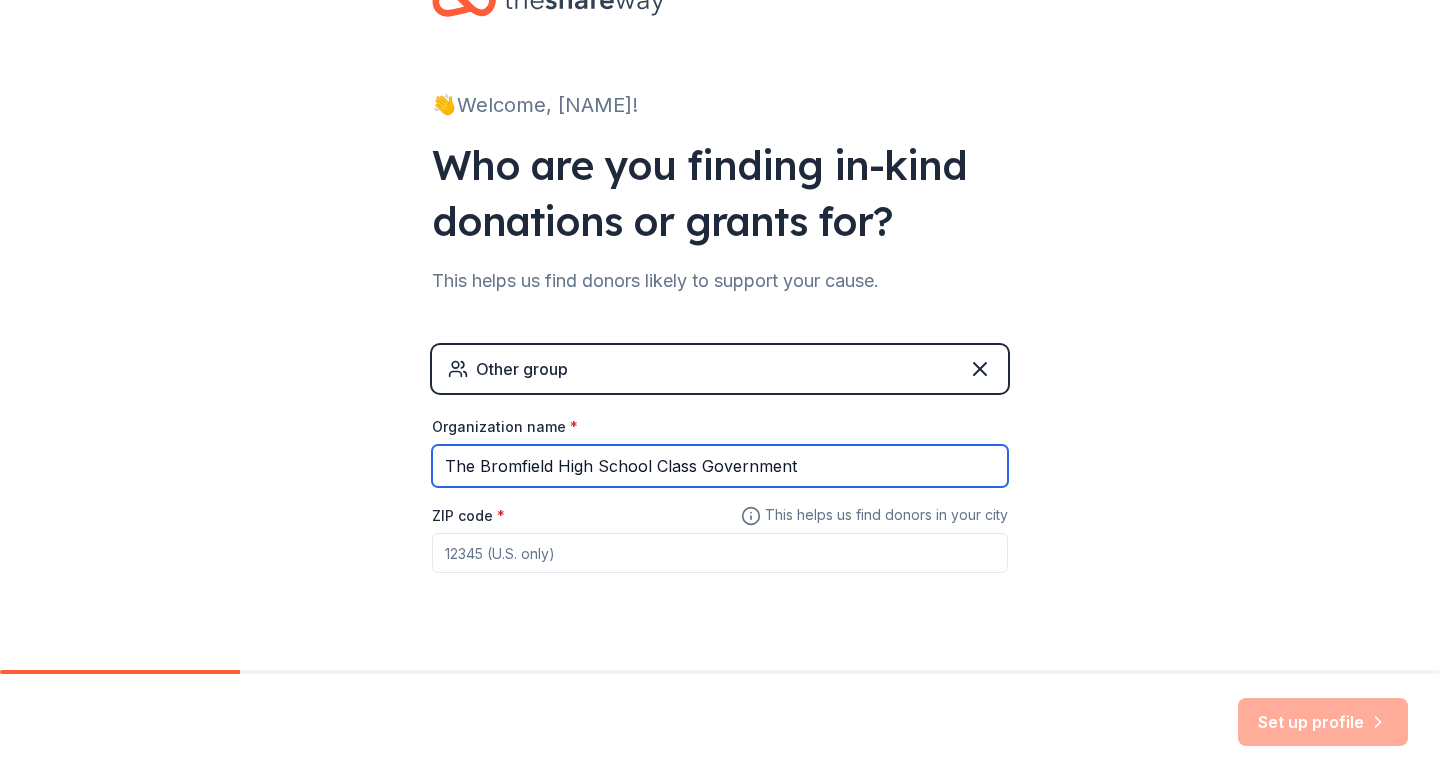 type on "The Bromfield High School Class Government" 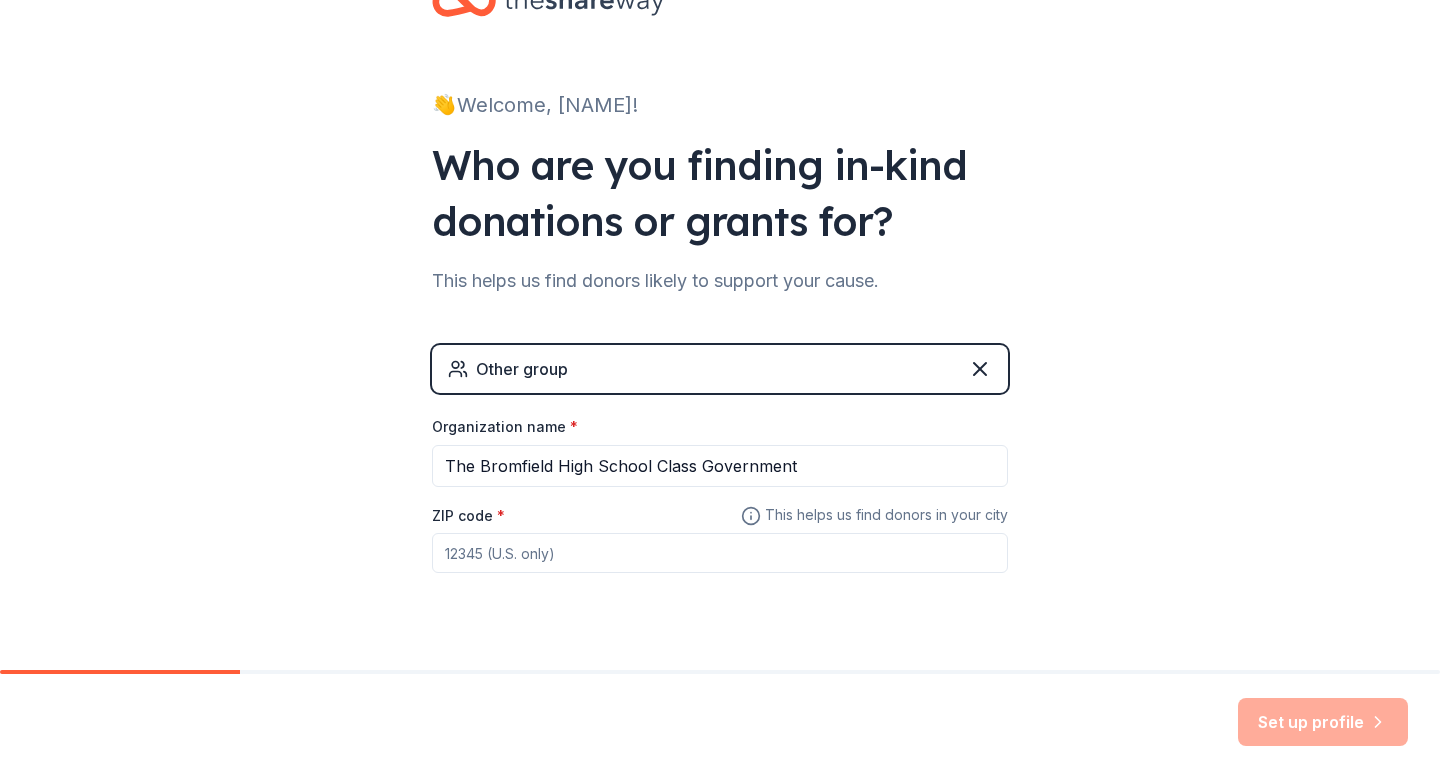 click on "ZIP code *" at bounding box center [720, 553] 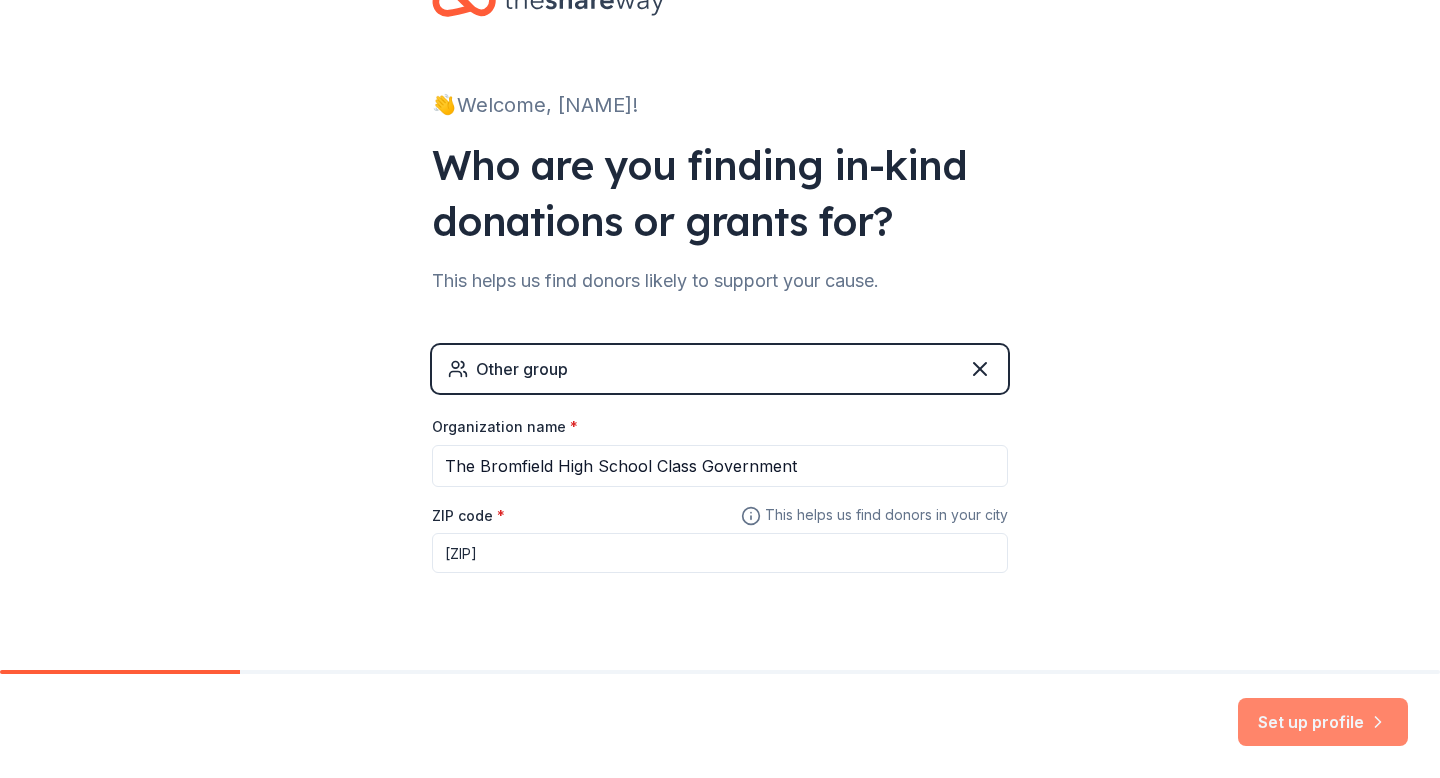 type on "01451" 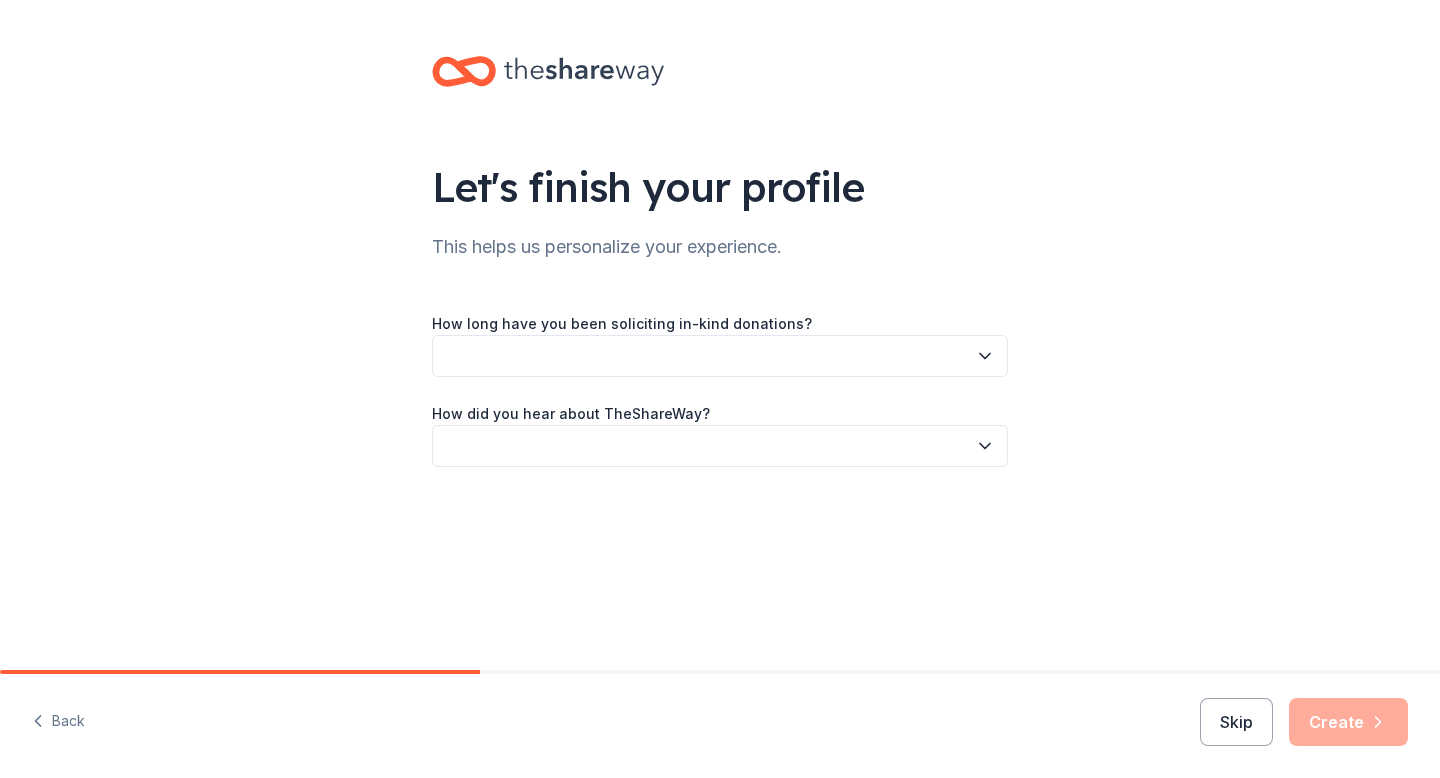 click at bounding box center [720, 356] 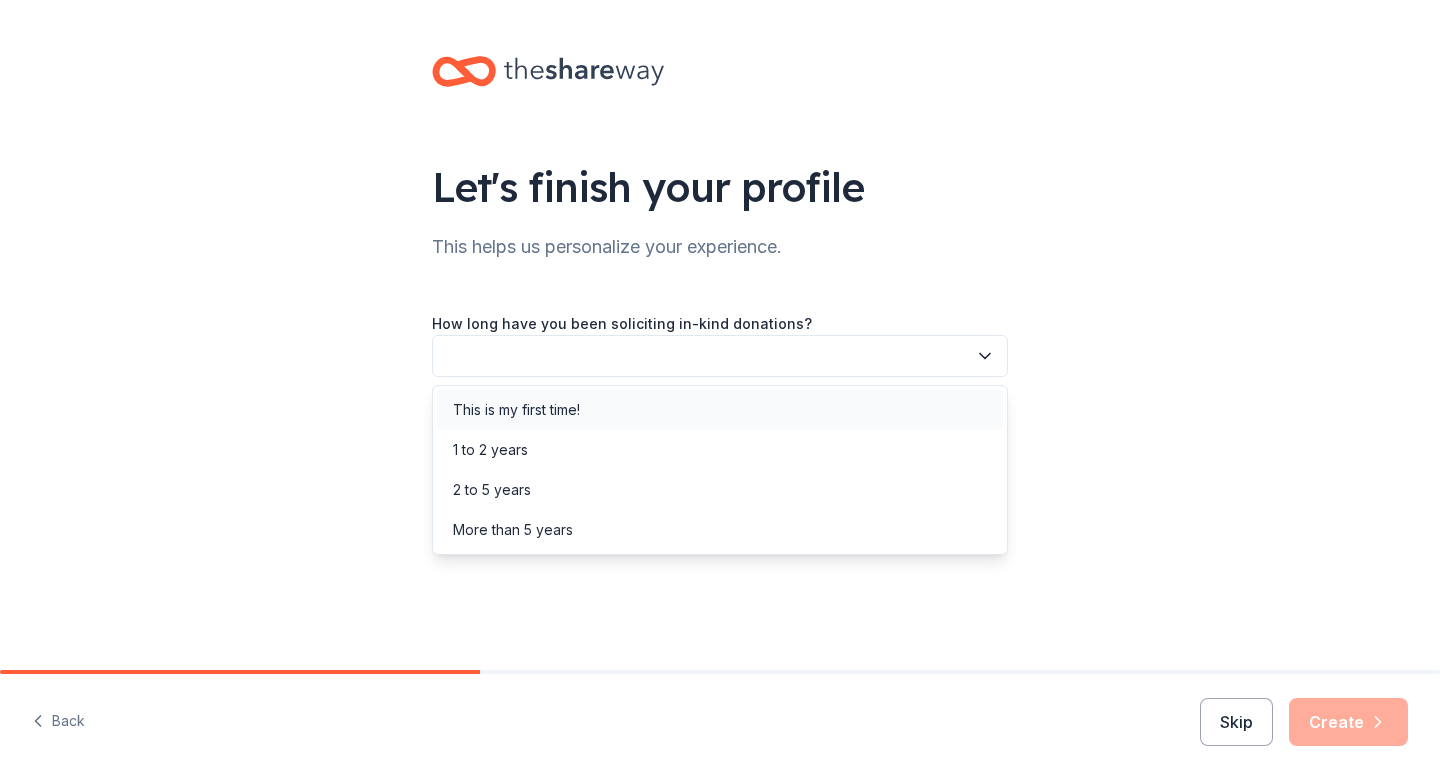 click on "This is my first time!" at bounding box center (720, 410) 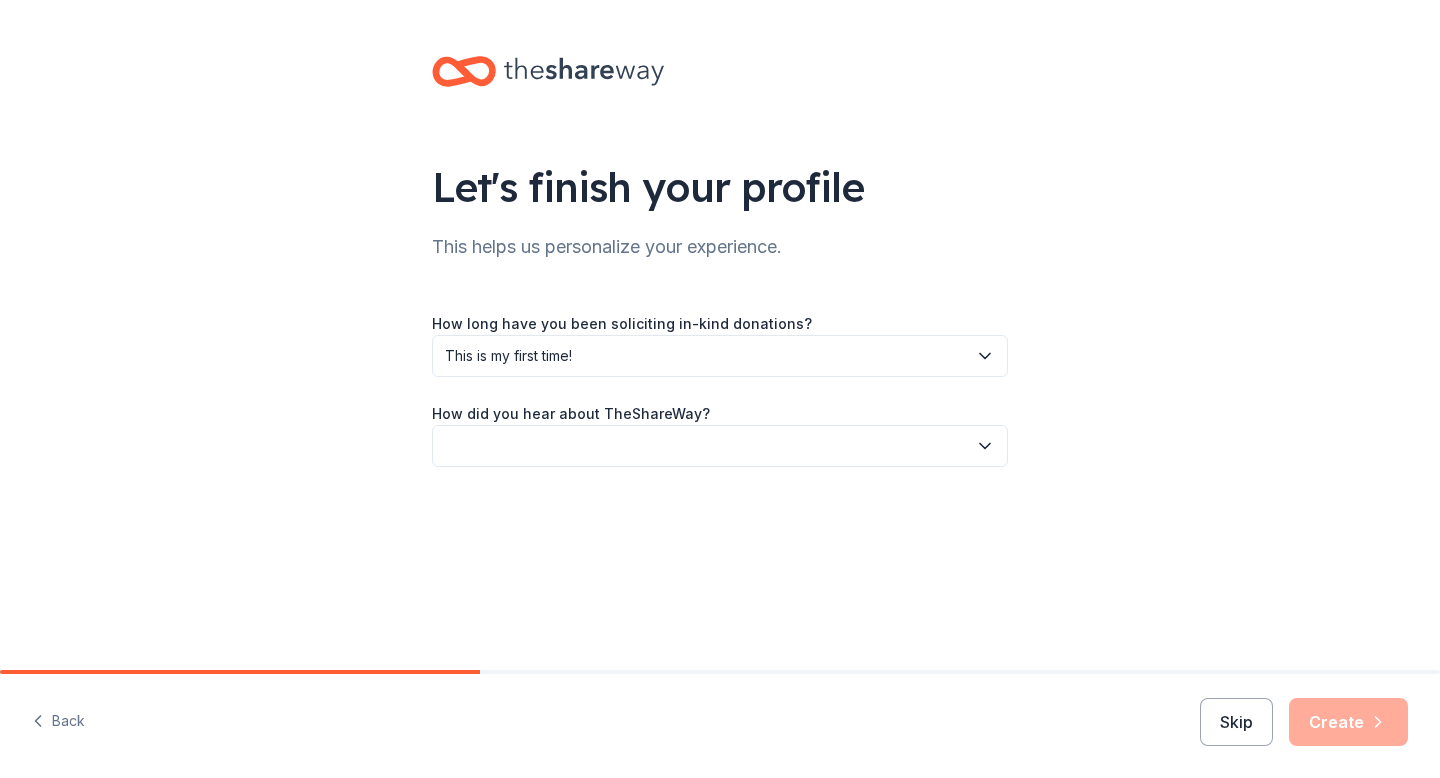 click at bounding box center [720, 446] 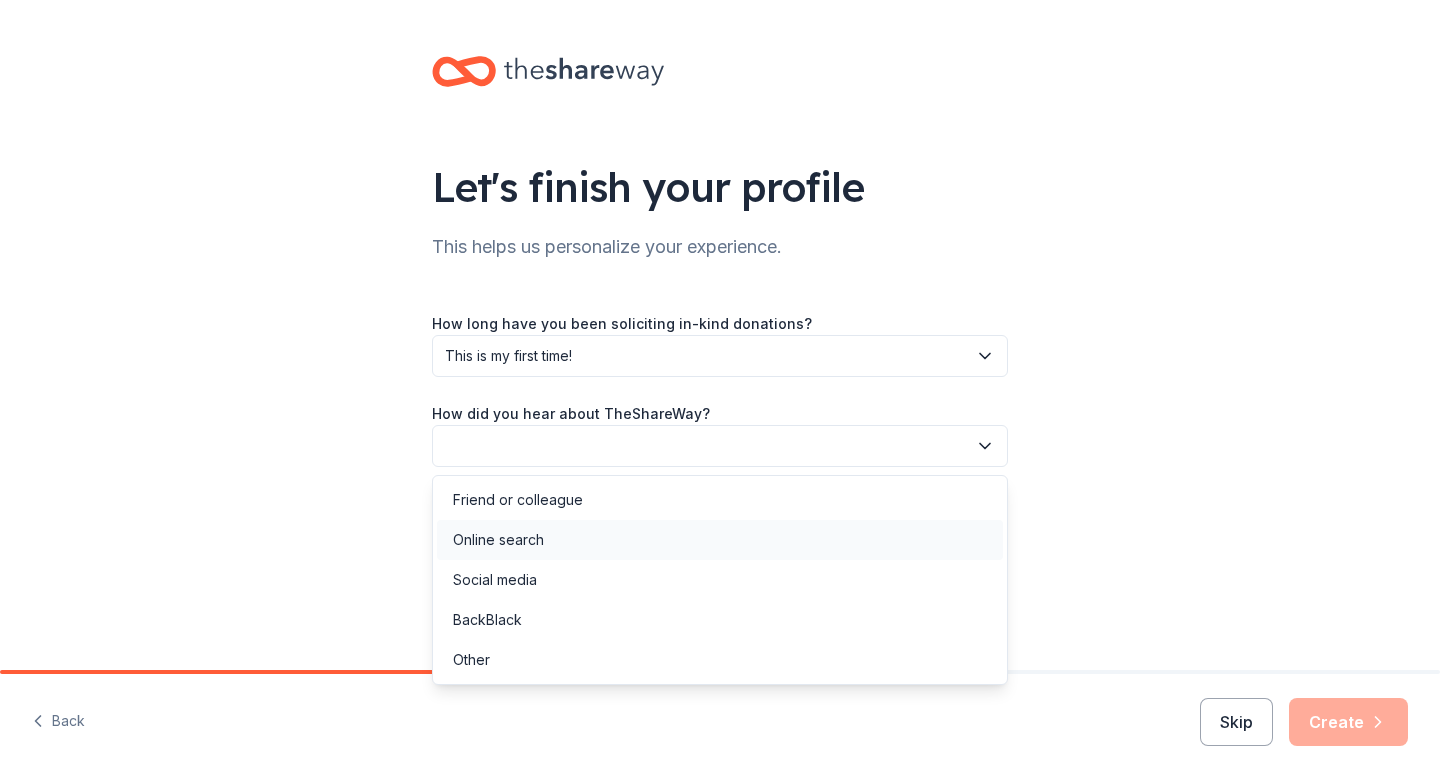 click on "Online search" at bounding box center [720, 540] 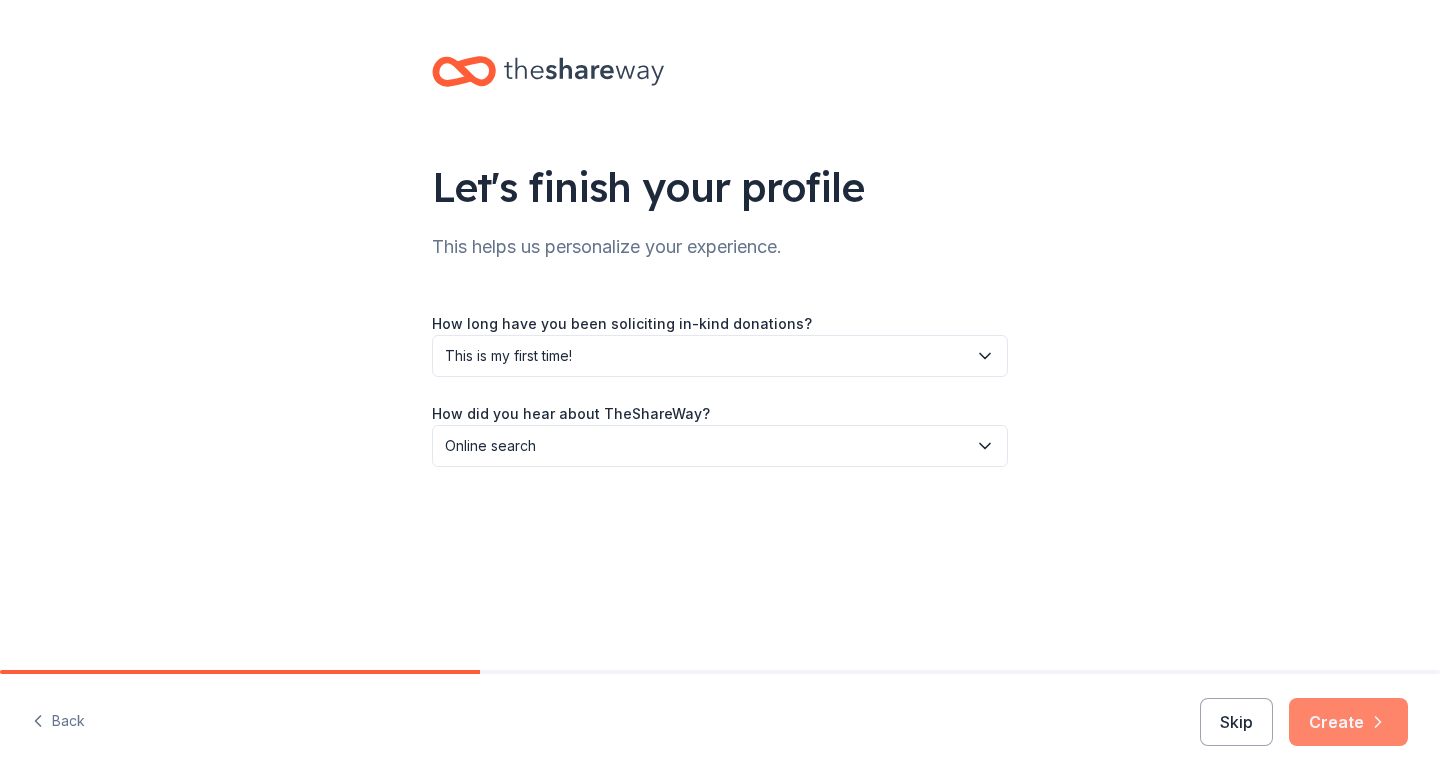click on "Create" at bounding box center (1348, 722) 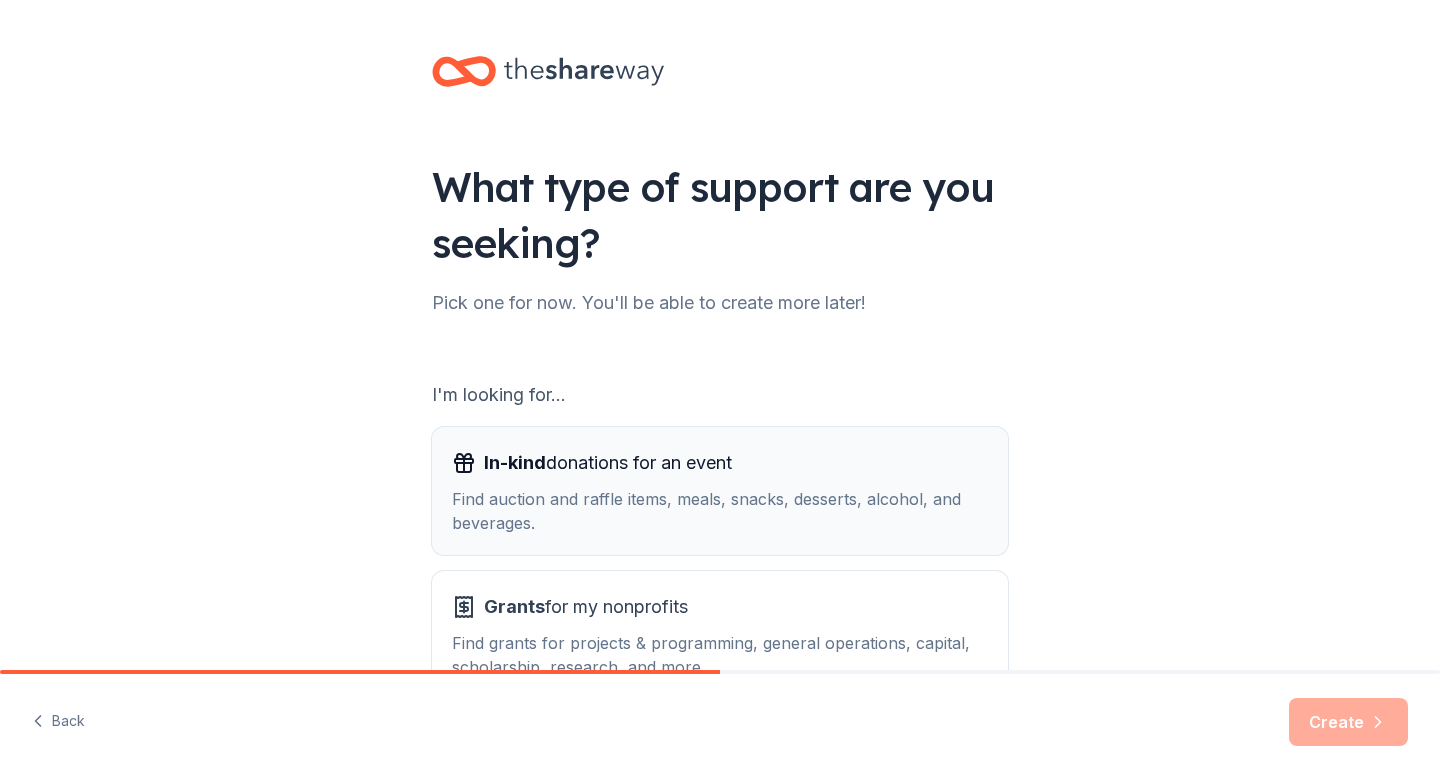 click on "Find auction and raffle items, meals, snacks, desserts, alcohol, and beverages." at bounding box center [720, 511] 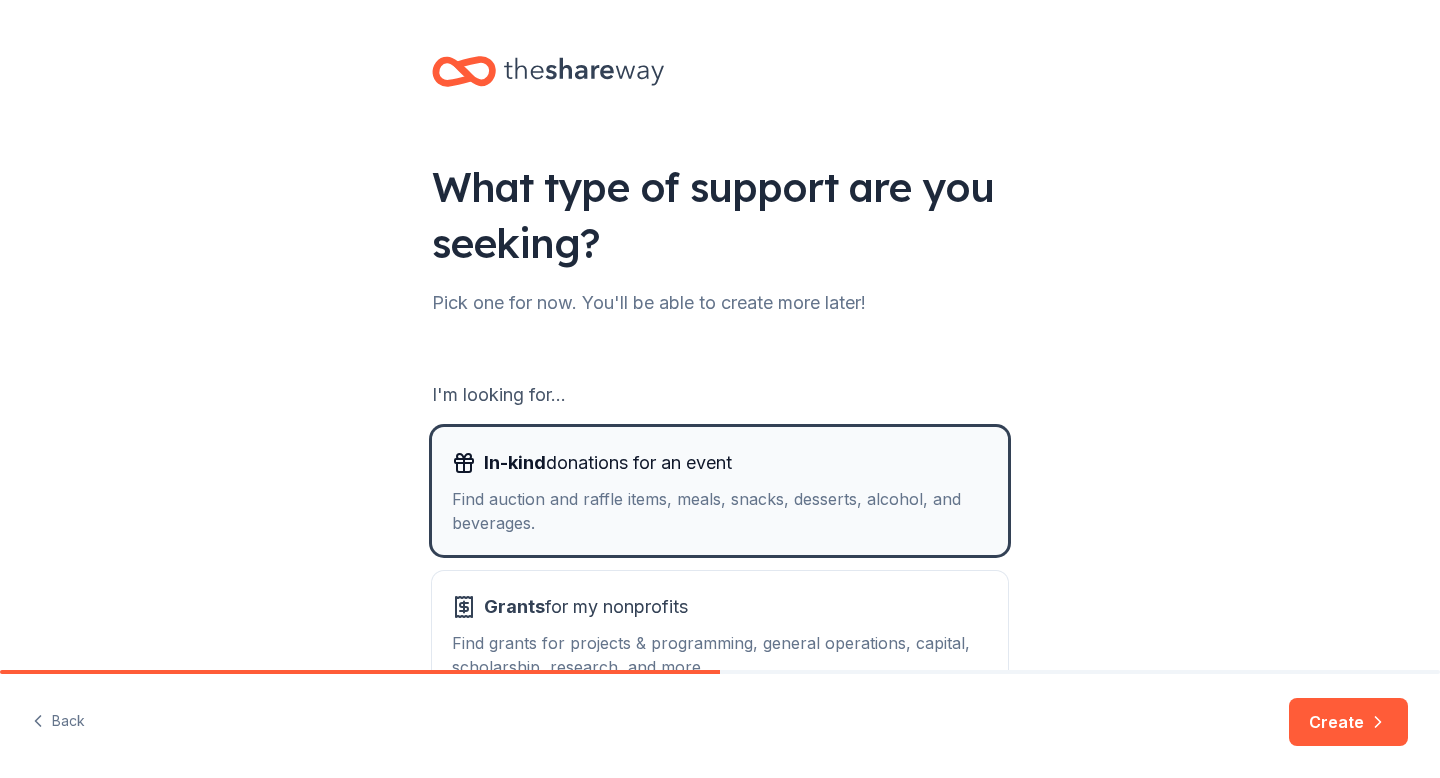 scroll, scrollTop: 137, scrollLeft: 0, axis: vertical 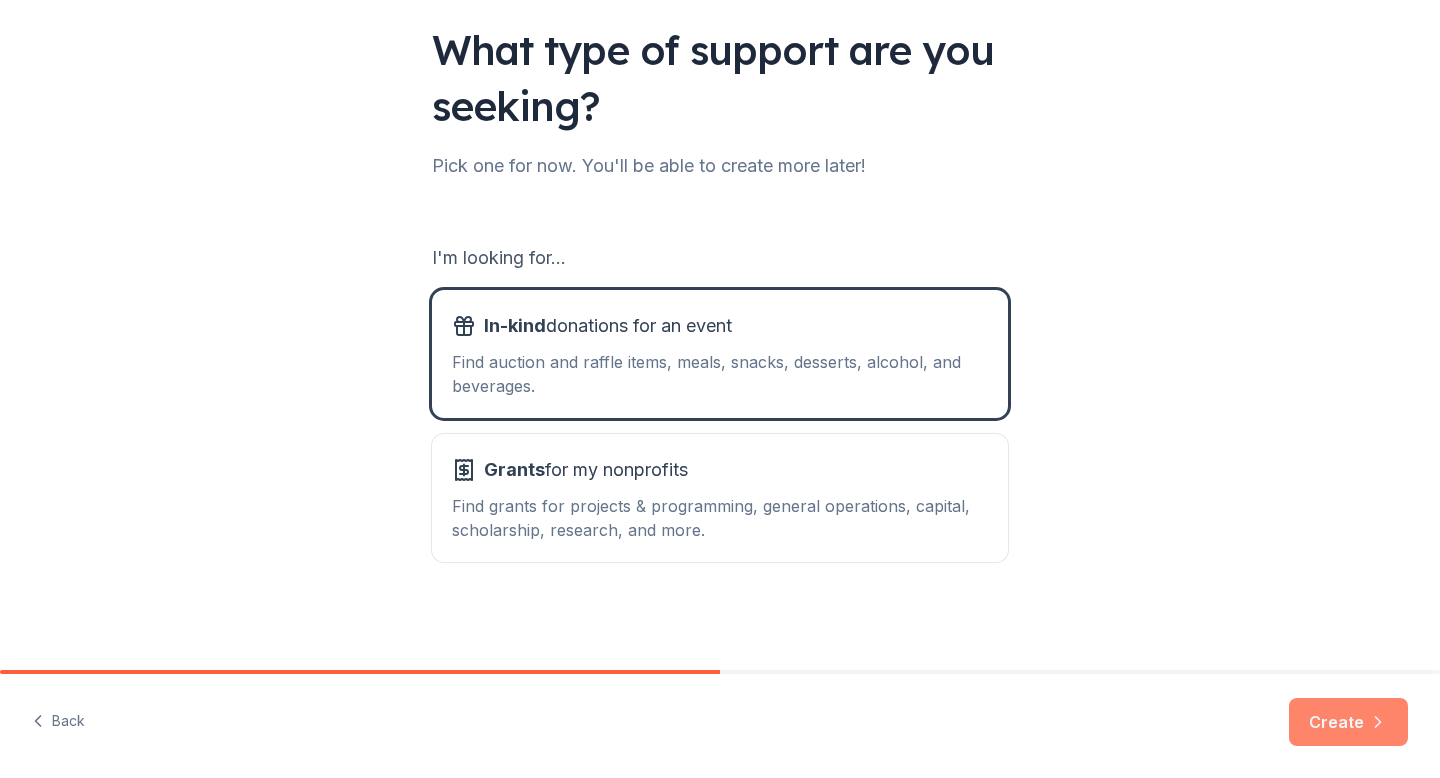 click on "Create" at bounding box center [1348, 722] 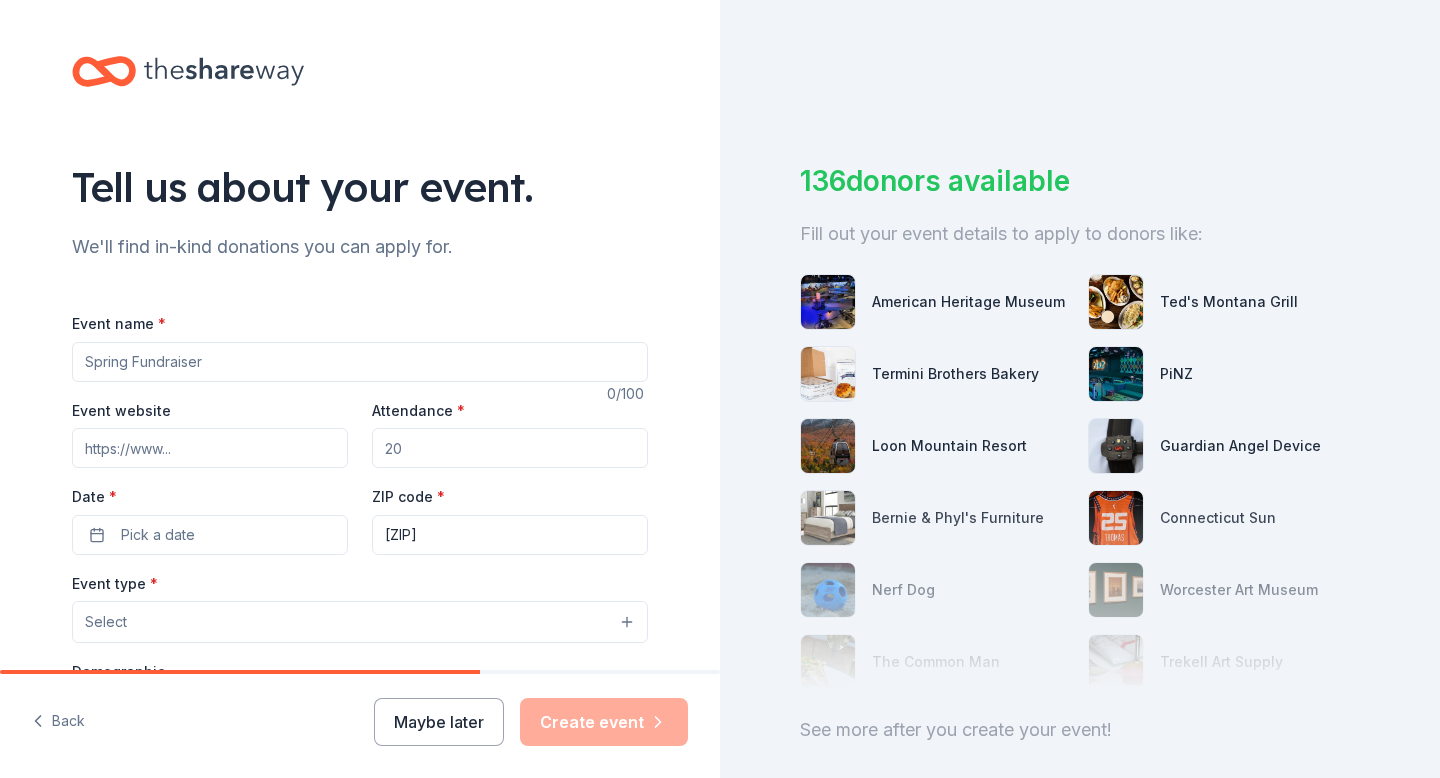 click on "Event name *" at bounding box center (360, 362) 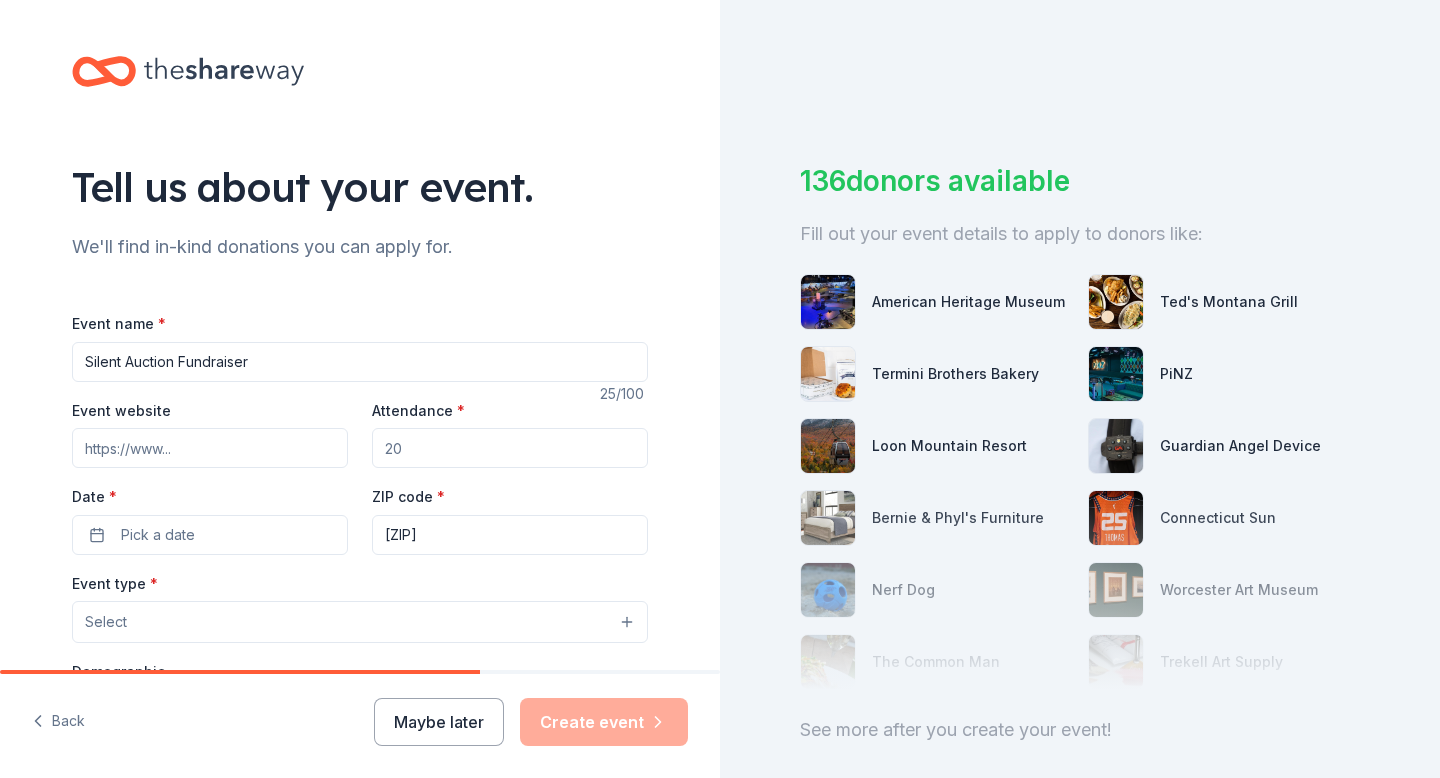 type on "Silent Auction Fundraiser" 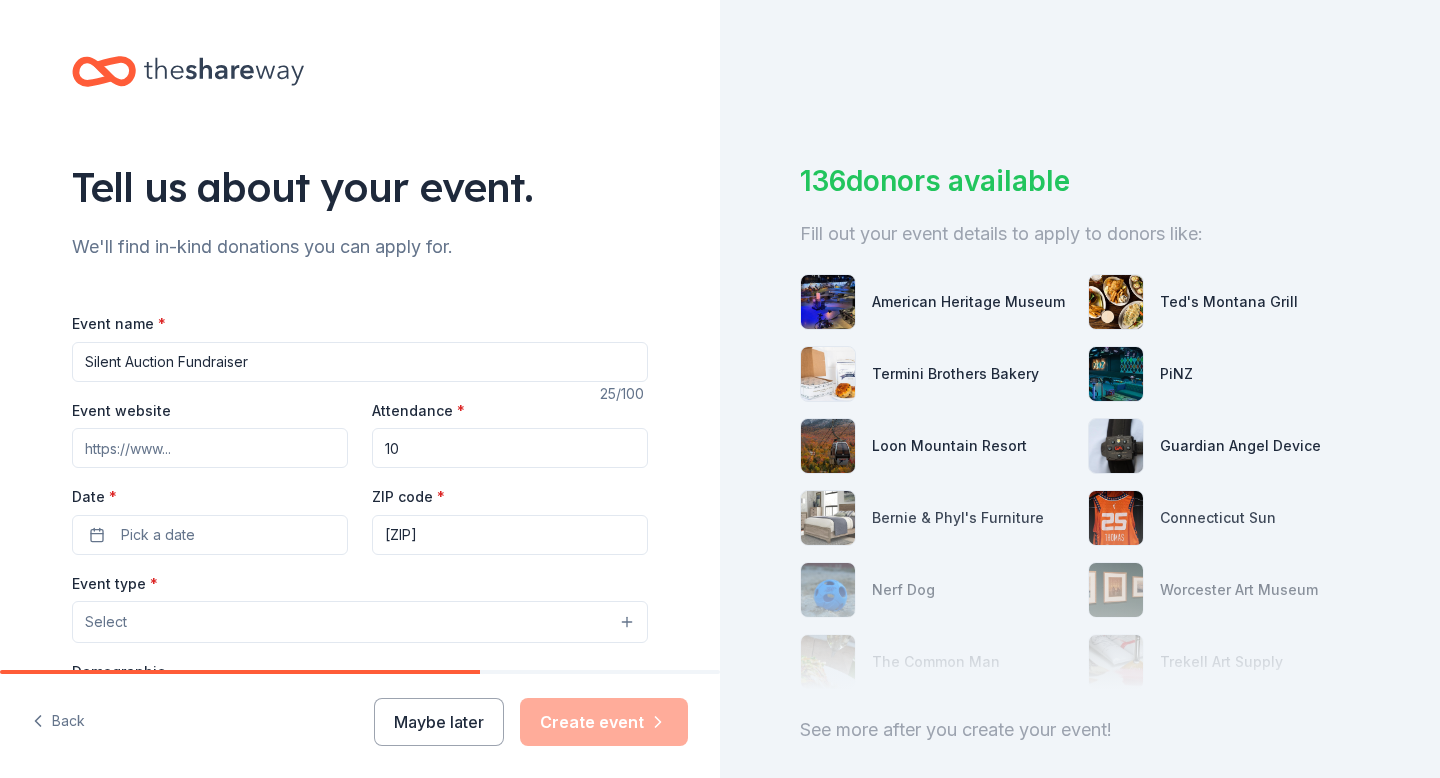 type on "1" 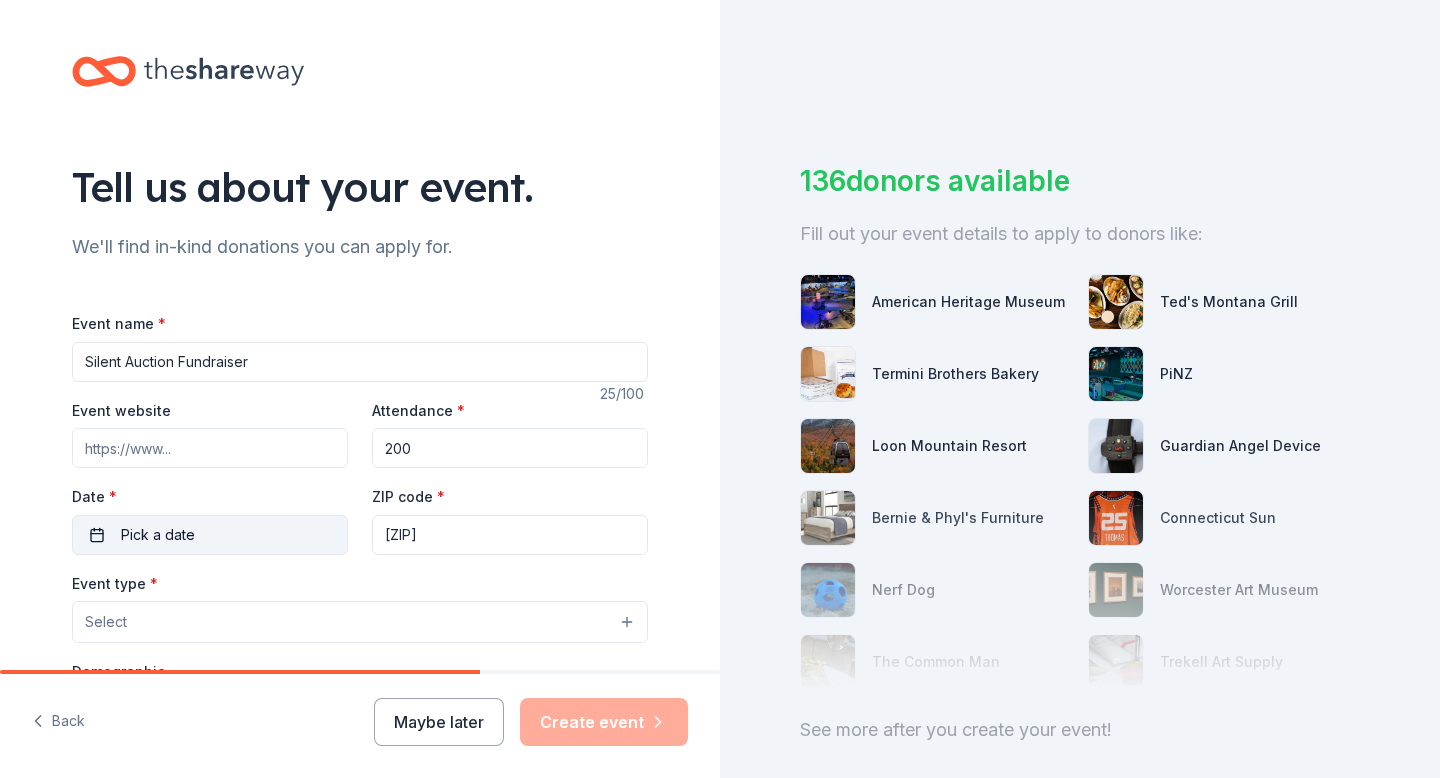 type on "200" 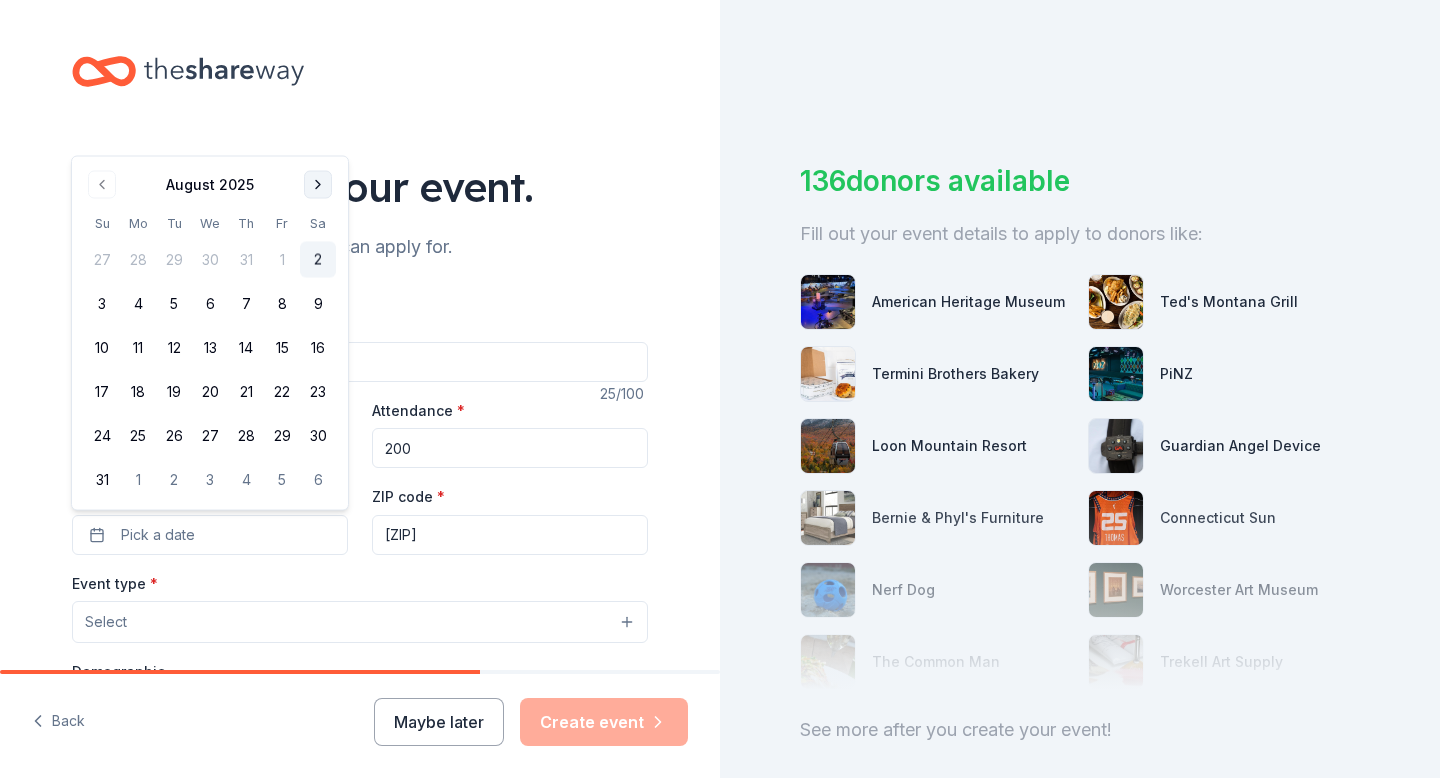 click at bounding box center (318, 185) 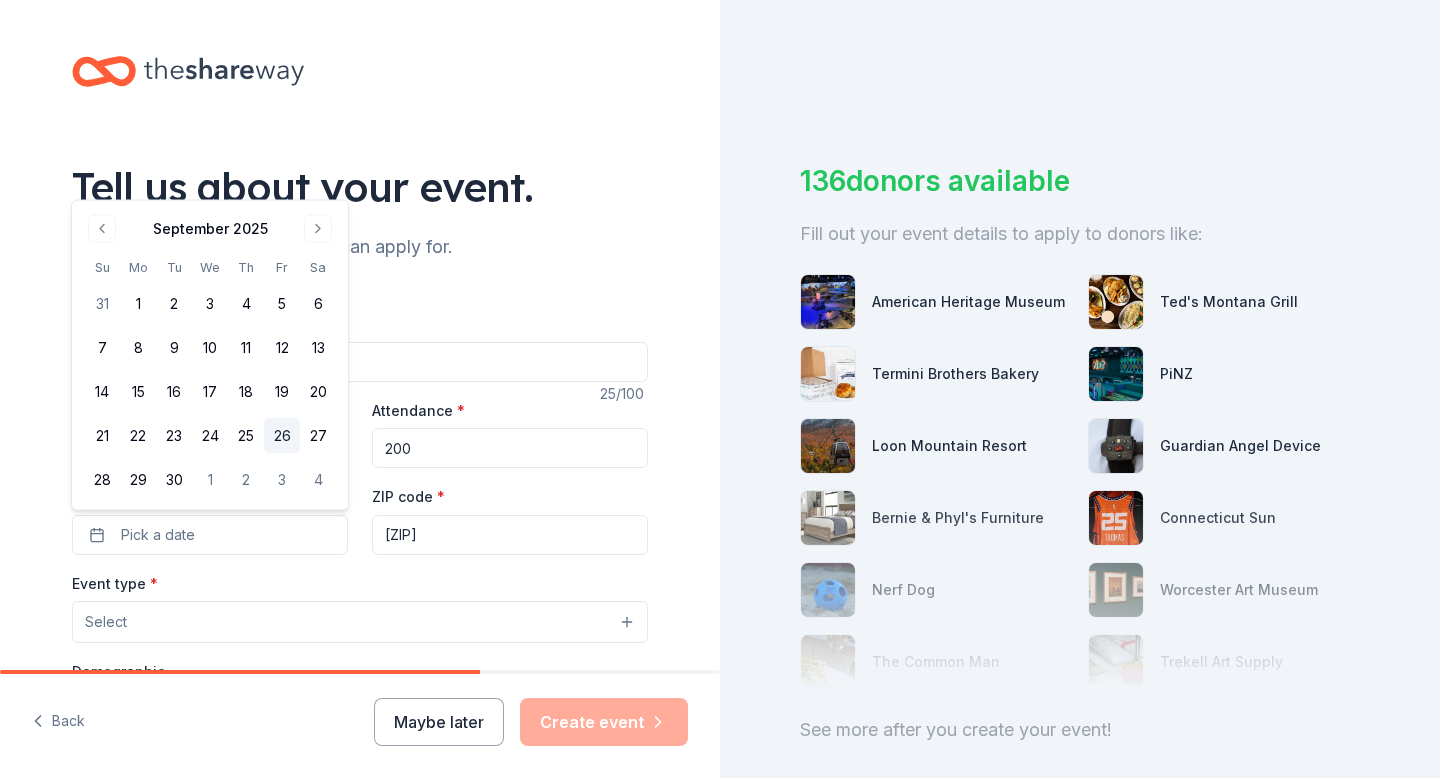 click on "26" at bounding box center (282, 436) 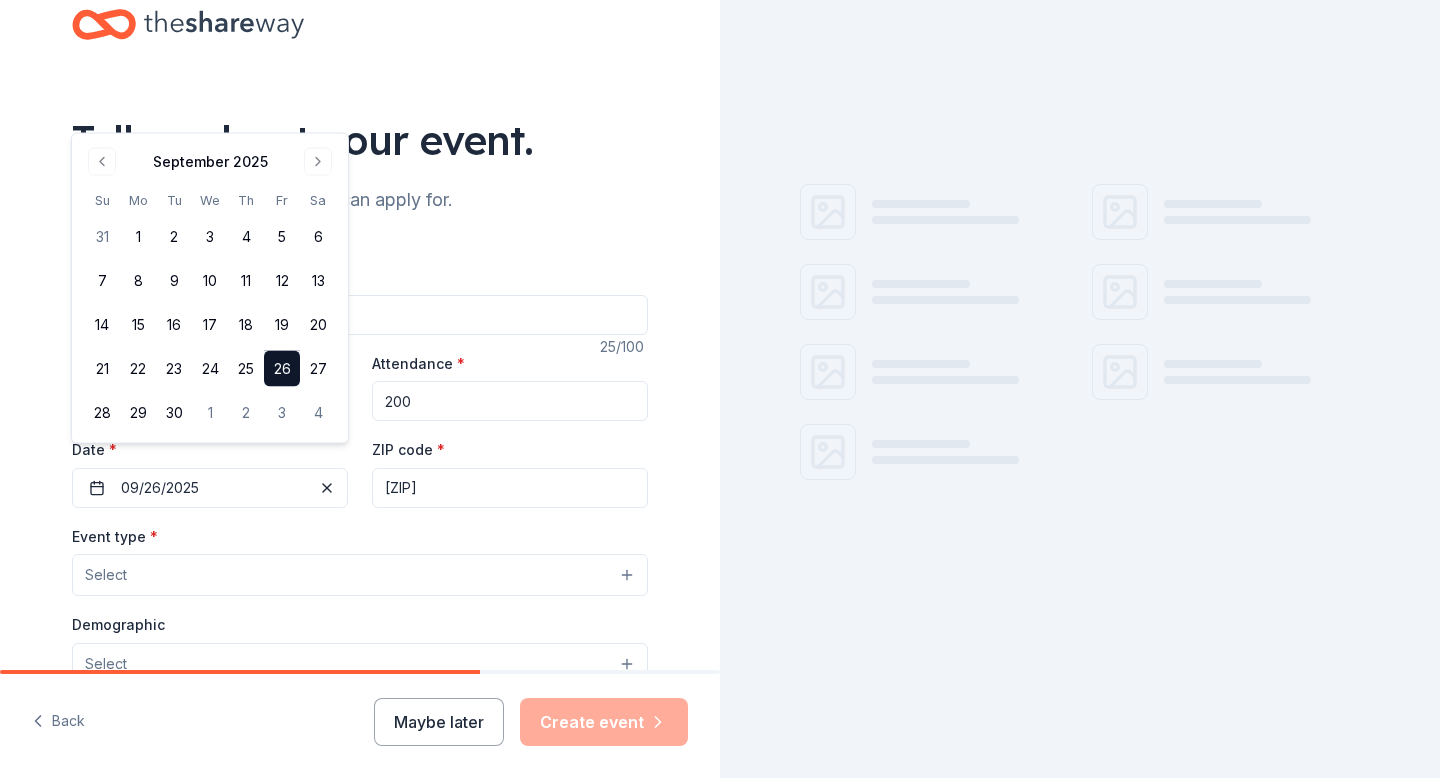 scroll, scrollTop: 67, scrollLeft: 0, axis: vertical 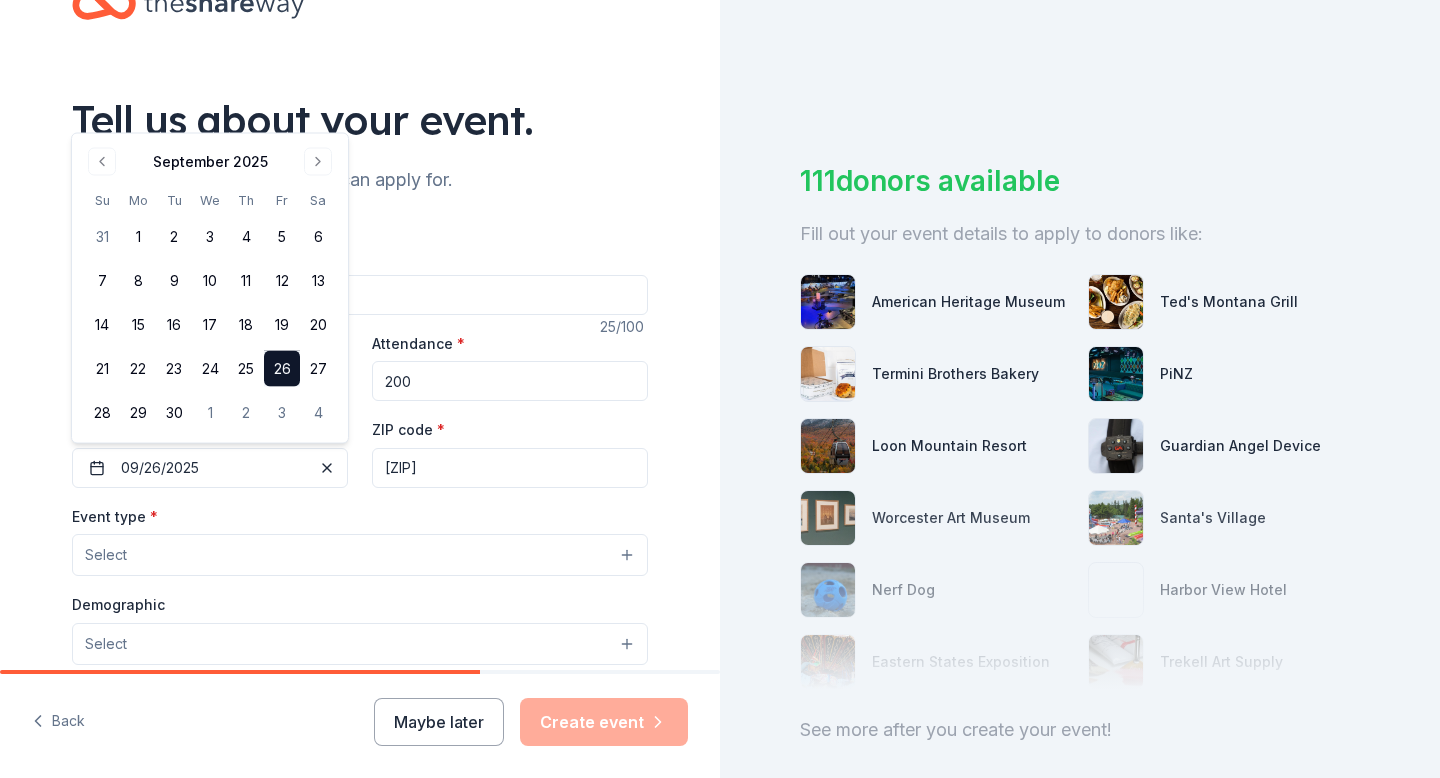 click on "Event name * Silent Auction Fundraiser 25 /100 Event website Attendance * 200 Date * 09/26/2025 ZIP code * 01451 Event type * Select Demographic Select We use this information to help brands find events with their target demographic to sponsor their products. Mailing address Apt/unit Description What are you looking for? * Auction & raffle Meals Snacks Desserts Alcohol Beverages Send me reminders Email me reminders of donor application deadlines Recurring event" at bounding box center [360, 706] 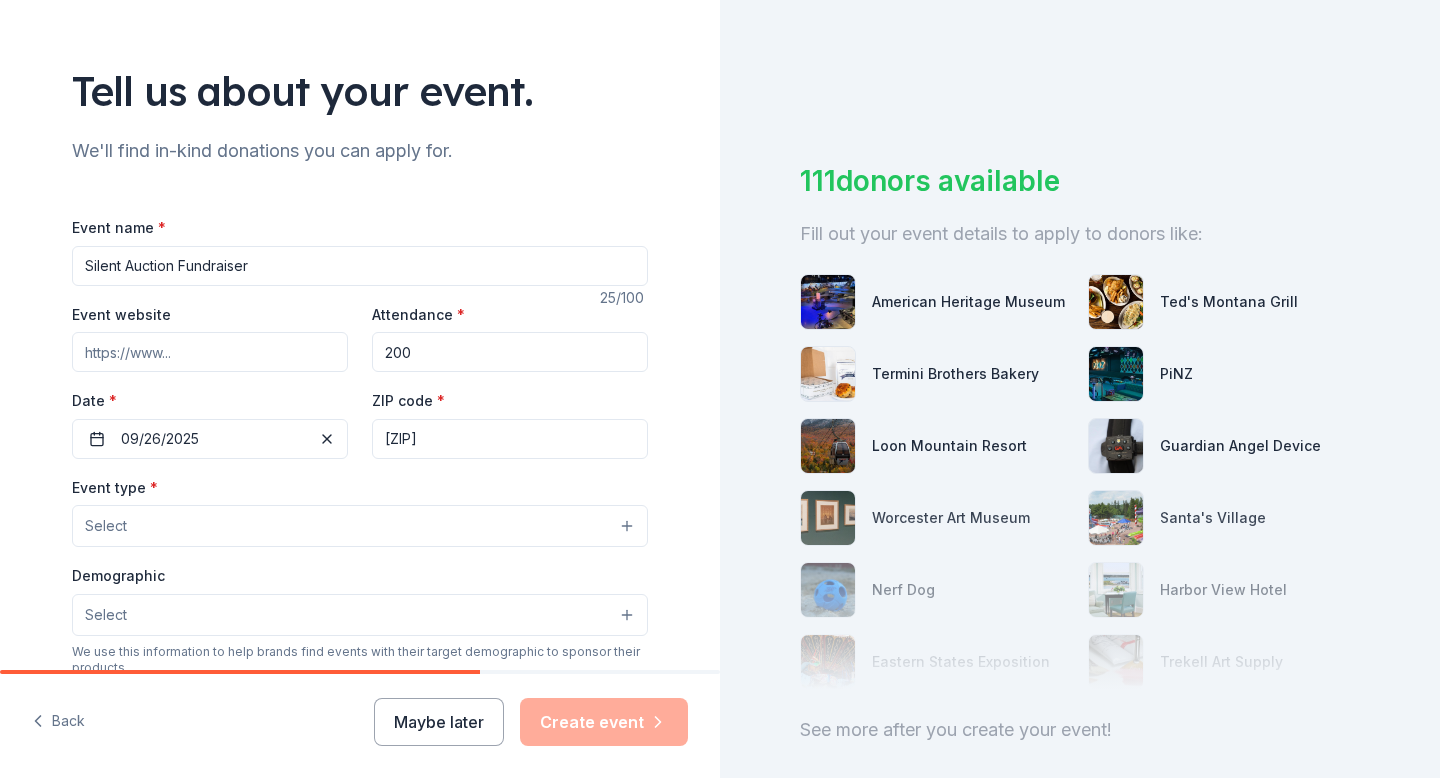 scroll, scrollTop: 97, scrollLeft: 0, axis: vertical 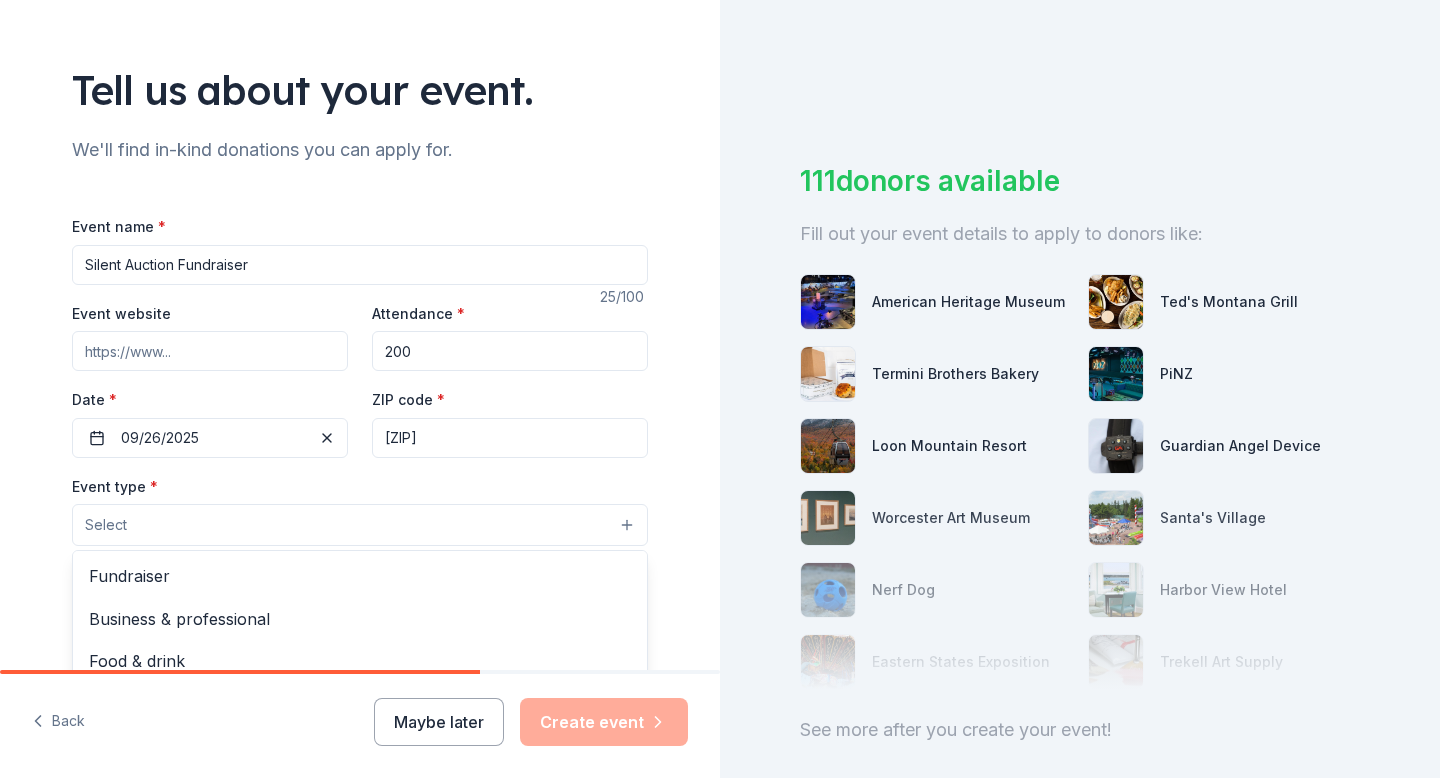 click on "Select" at bounding box center [360, 525] 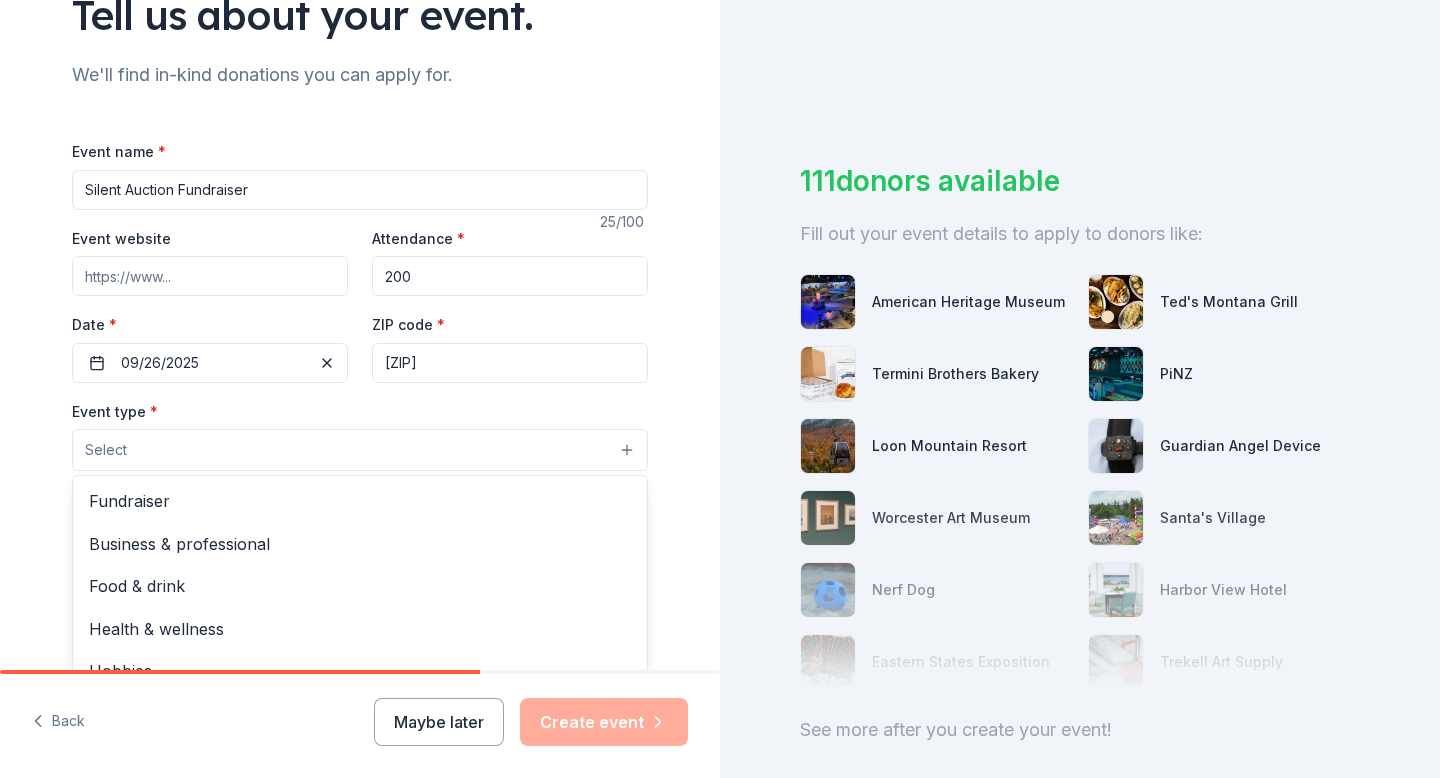 scroll, scrollTop: 205, scrollLeft: 0, axis: vertical 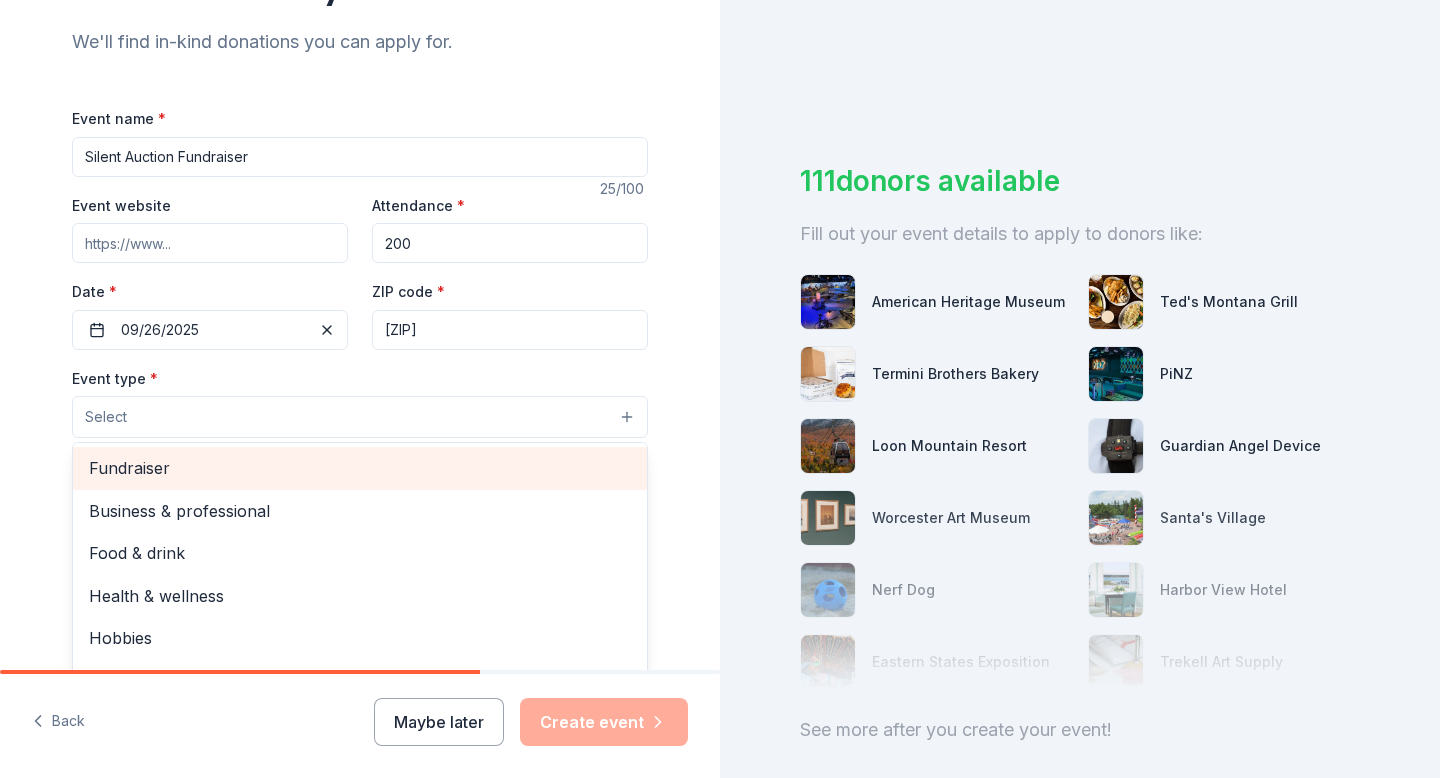 click on "Fundraiser" at bounding box center (360, 468) 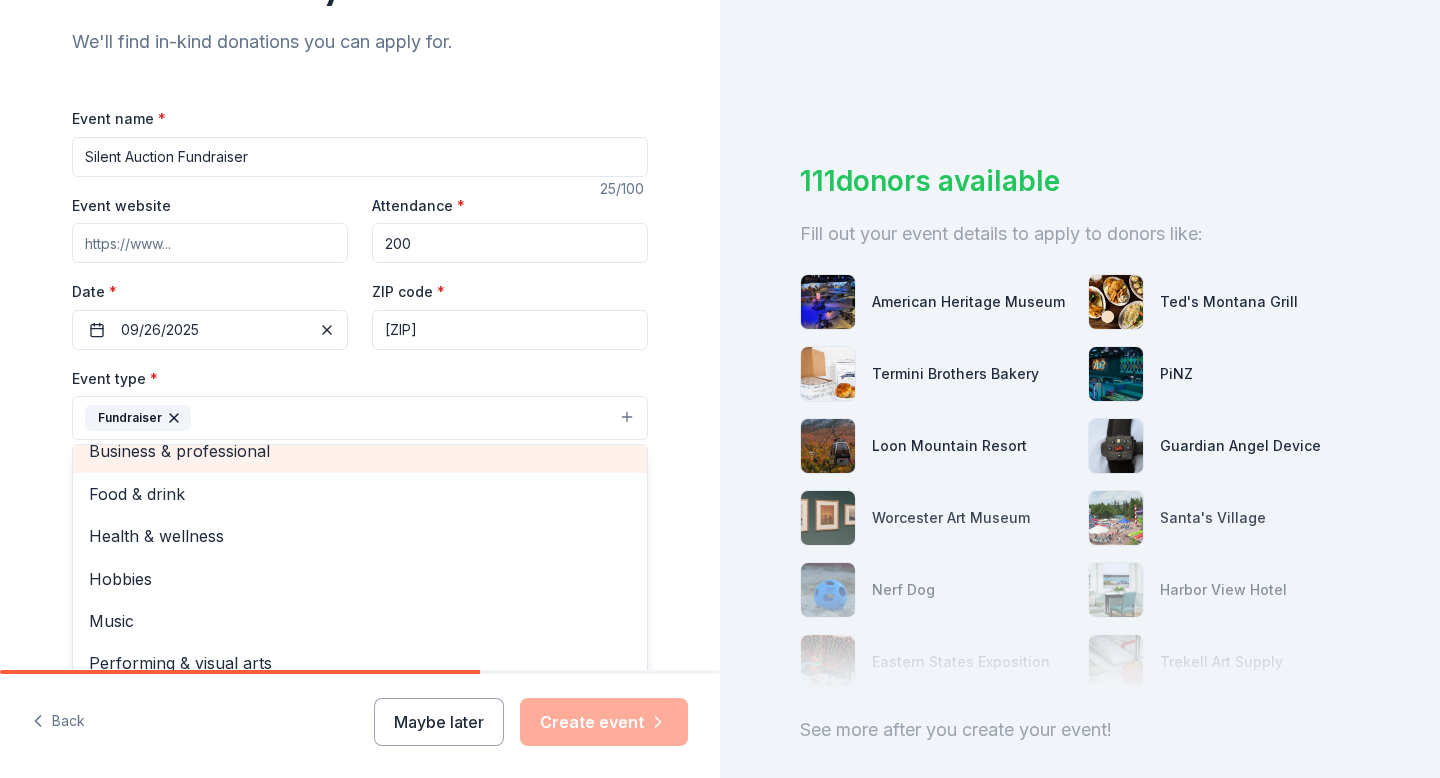 scroll, scrollTop: 24, scrollLeft: 0, axis: vertical 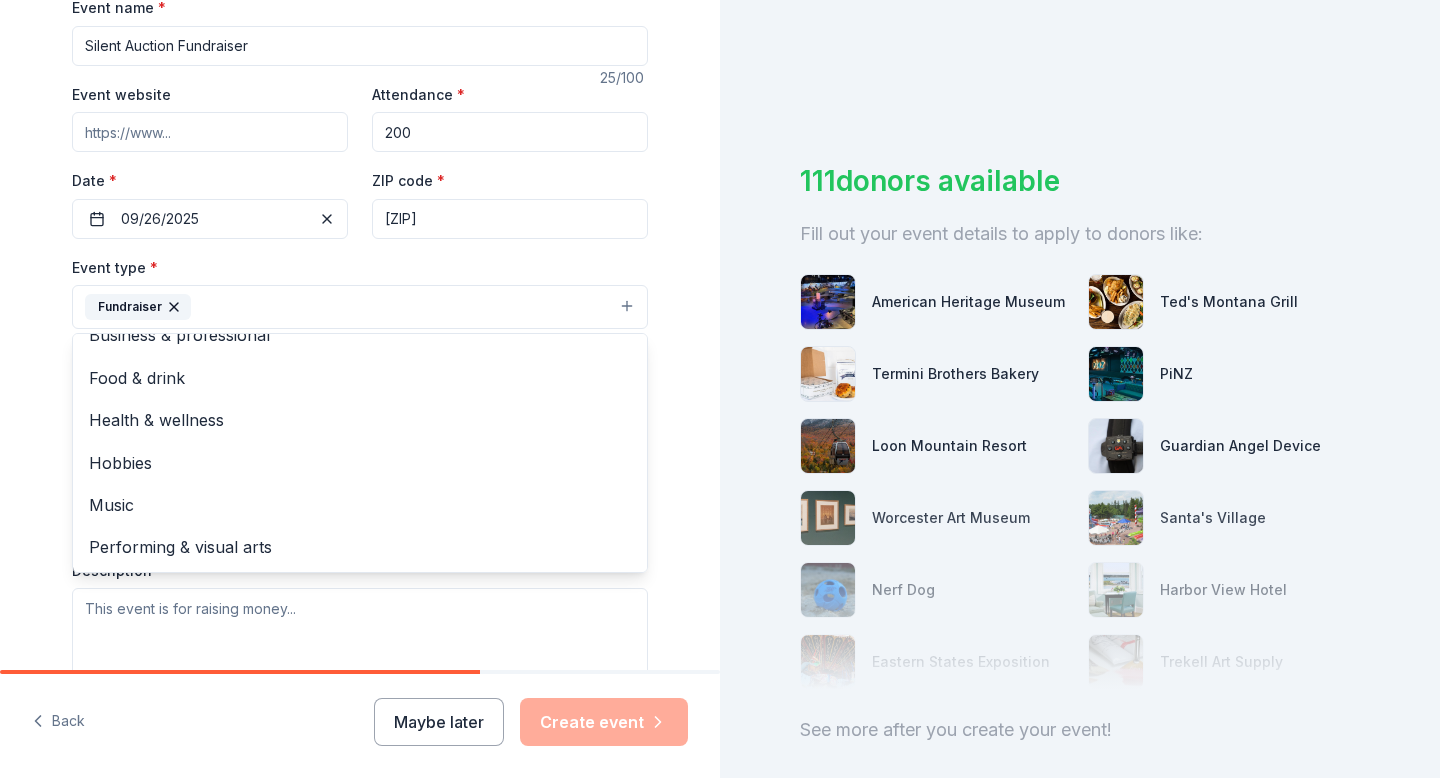 click on "Tell us about your event. We'll find in-kind donations you can apply for. Event name * Silent Auction Fundraiser 25 /100 Event website Attendance * 200 Date * 09/26/2025 ZIP code * 01451 Event type * Fundraiser Business & professional Food & drink Health & wellness Hobbies Music Performing & visual arts Demographic Select We use this information to help brands find events with their target demographic to sponsor their products. Mailing address Apt/unit Description What are you looking for? * Auction & raffle Meals Snacks Desserts Alcohol Beverages Send me reminders Email me reminders of donor application deadlines Recurring event" at bounding box center (360, 350) 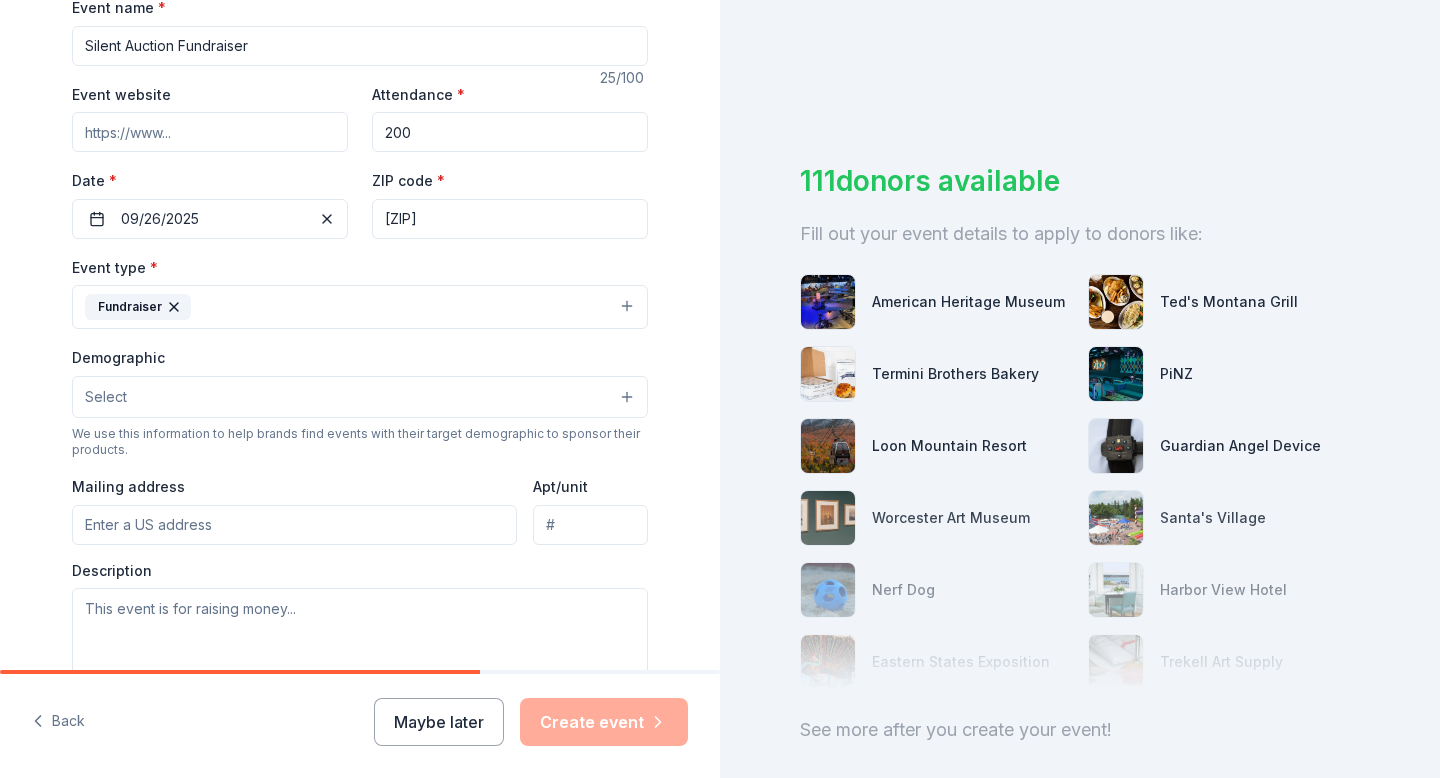 click on "Select" at bounding box center [360, 397] 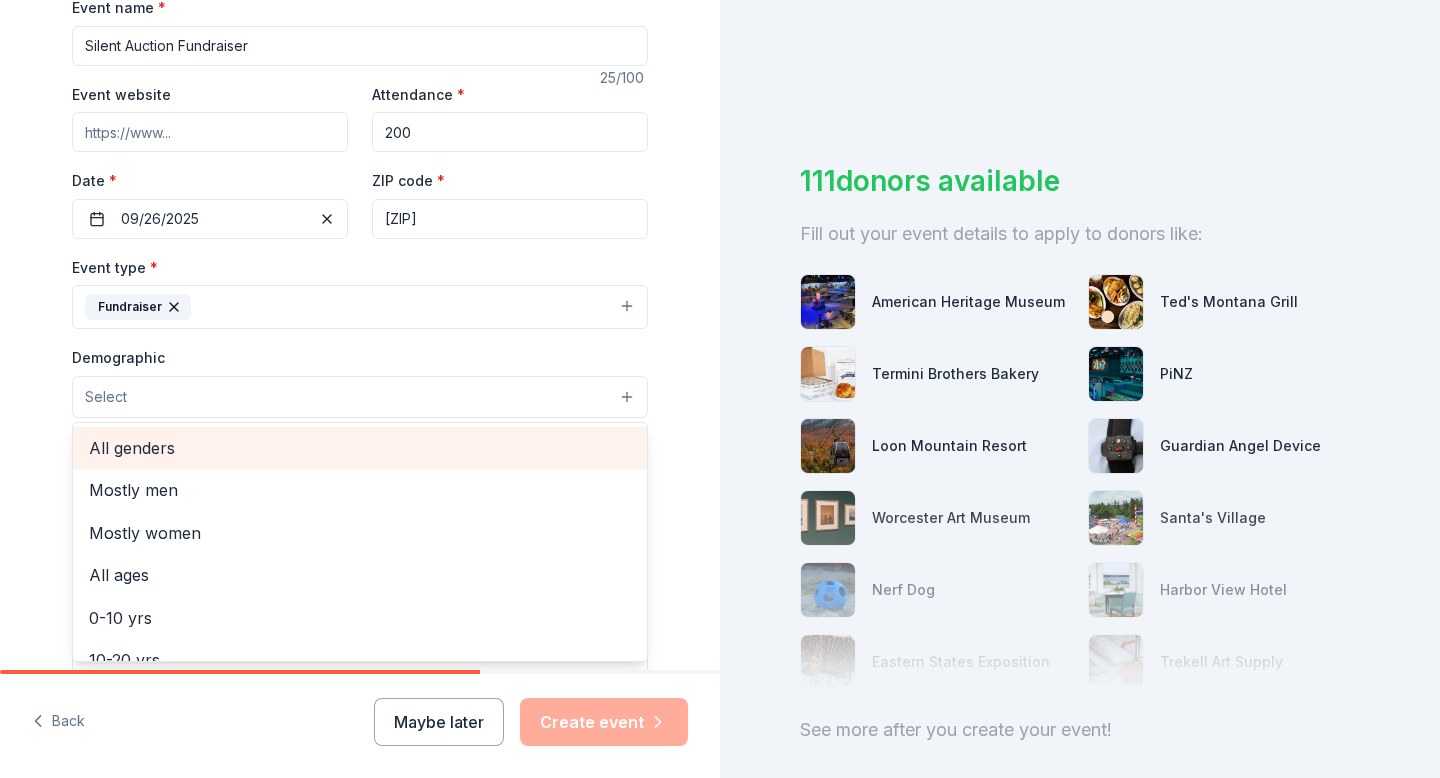 click on "All genders" at bounding box center [360, 448] 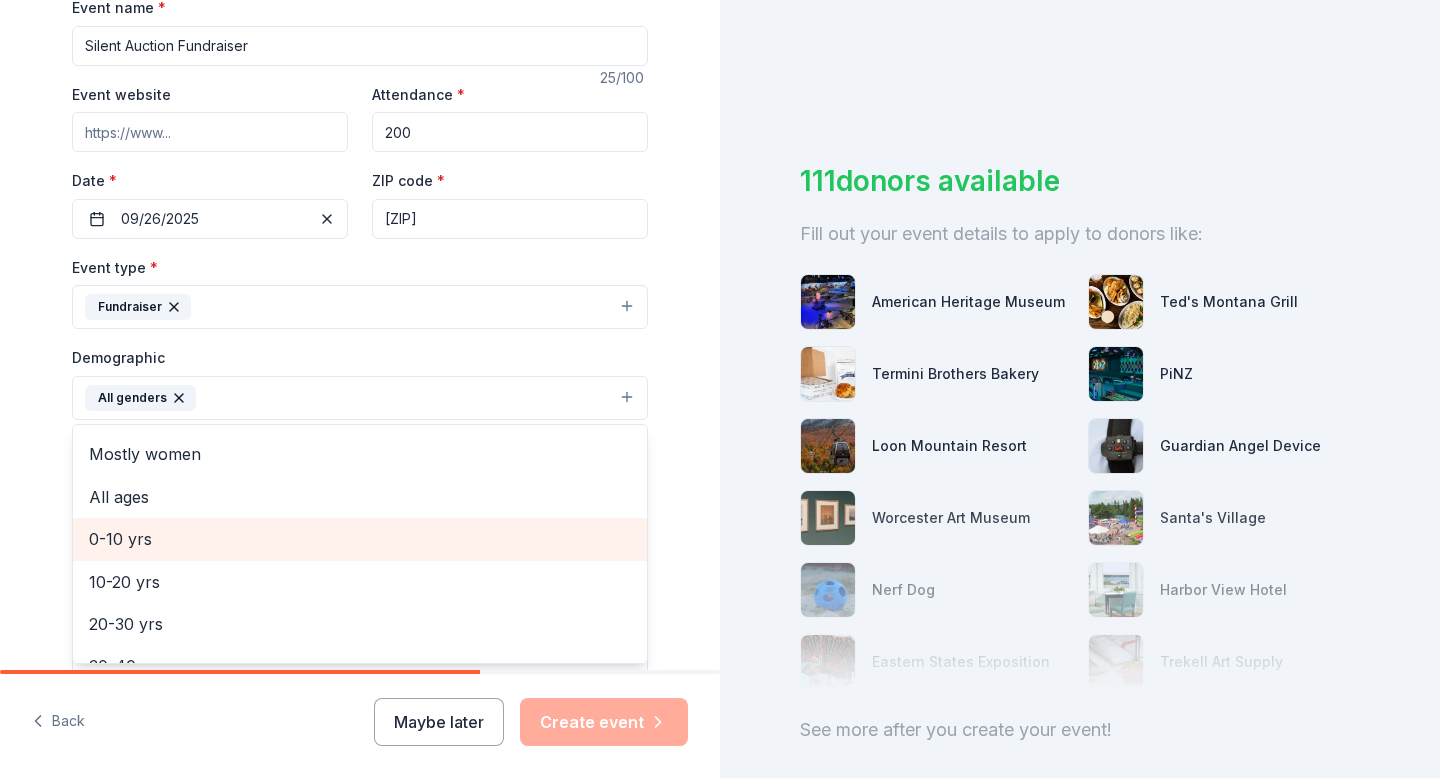 scroll, scrollTop: 57, scrollLeft: 0, axis: vertical 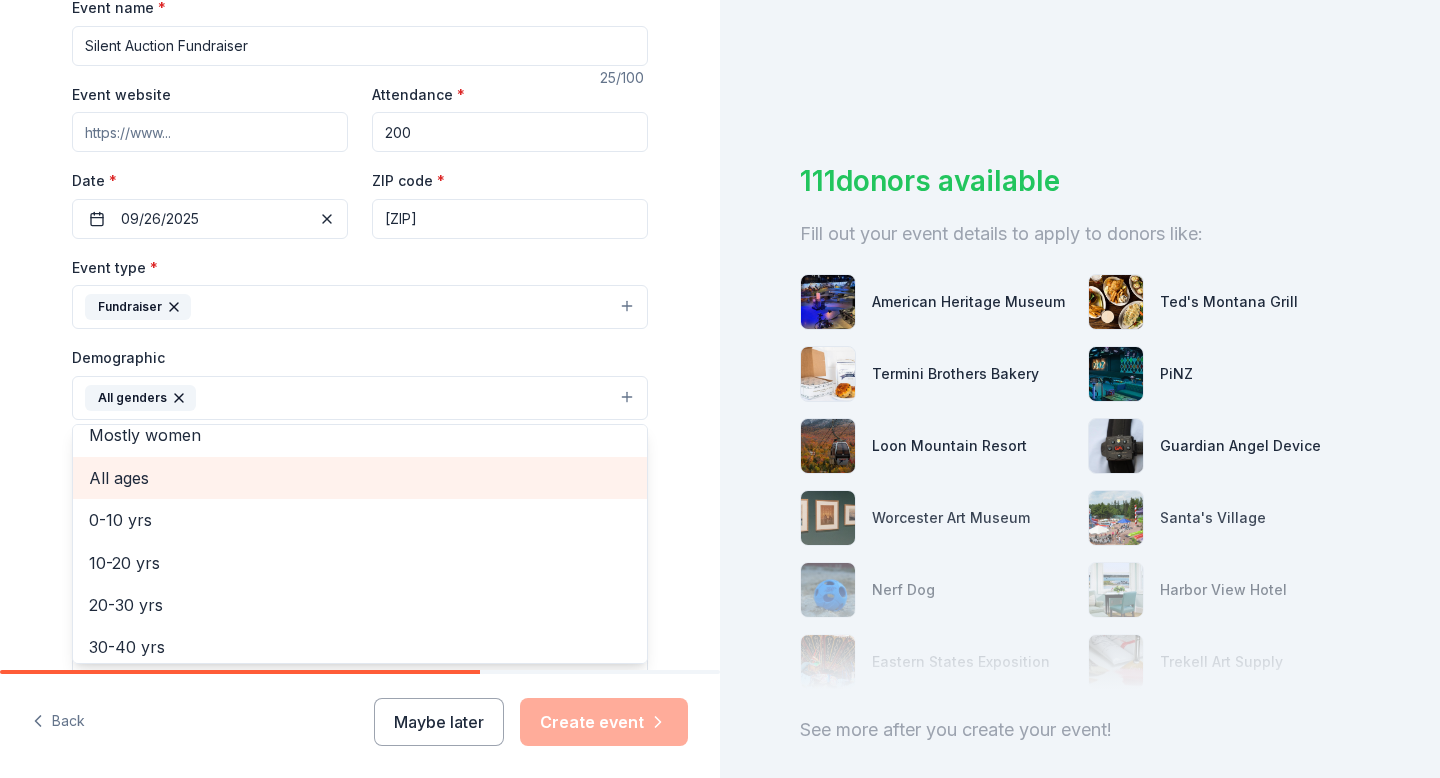 click on "All ages" at bounding box center (360, 478) 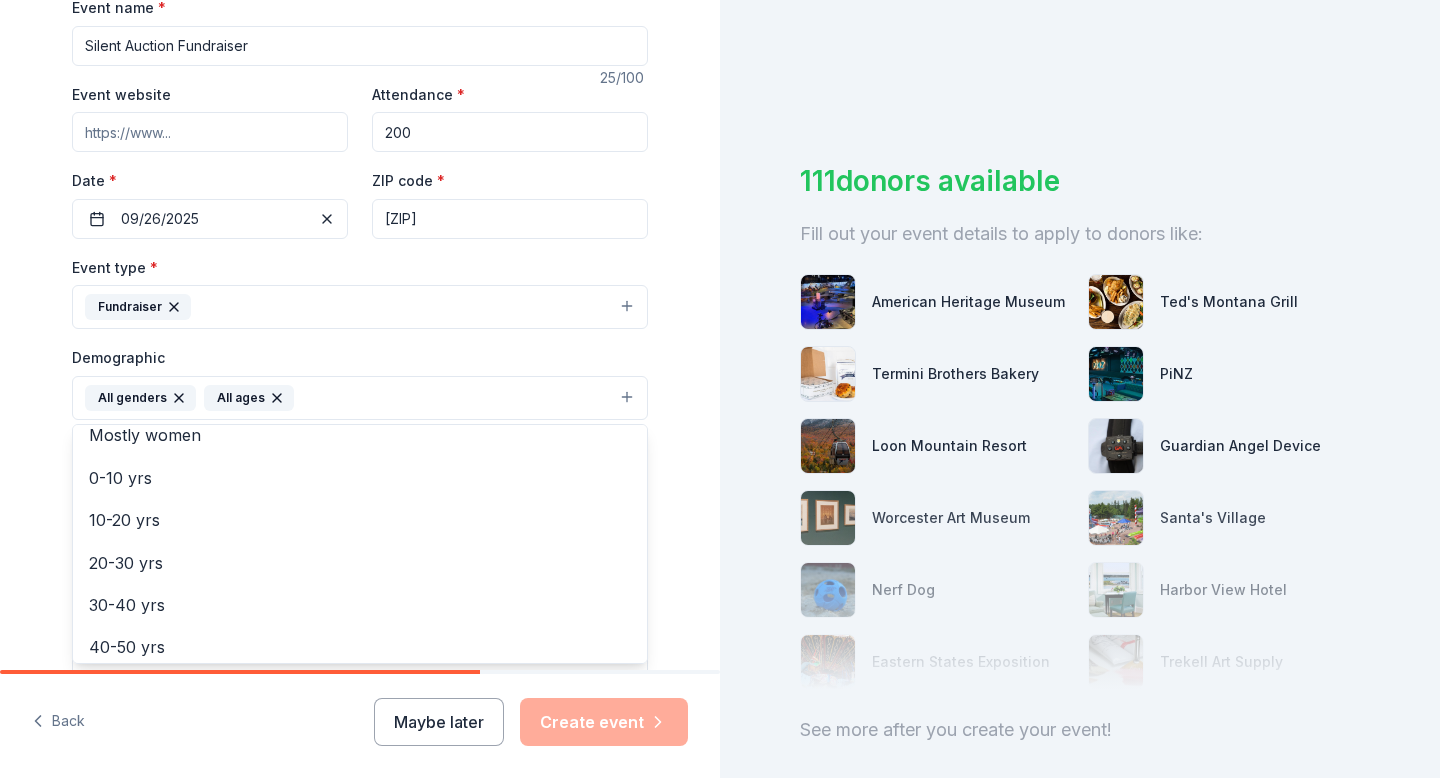 click on "Tell us about your event. We'll find in-kind donations you can apply for. Event name * Silent Auction Fundraiser 25 /100 Event website Attendance * 200 Date * 09/26/2025 ZIP code * 01451 Event type * Fundraiser Demographic All genders All ages Mostly men Mostly women 0-10 yrs 10-20 yrs 20-30 yrs 30-40 yrs 40-50 yrs 50-60 yrs 60-70 yrs 70-80 yrs 80+ yrs We use this information to help brands find events with their target demographic to sponsor their products. Mailing address Apt/unit Description What are you looking for? * Auction & raffle Meals Snacks Desserts Alcohol Beverages Send me reminders Email me reminders of donor application deadlines Recurring event" at bounding box center (360, 351) 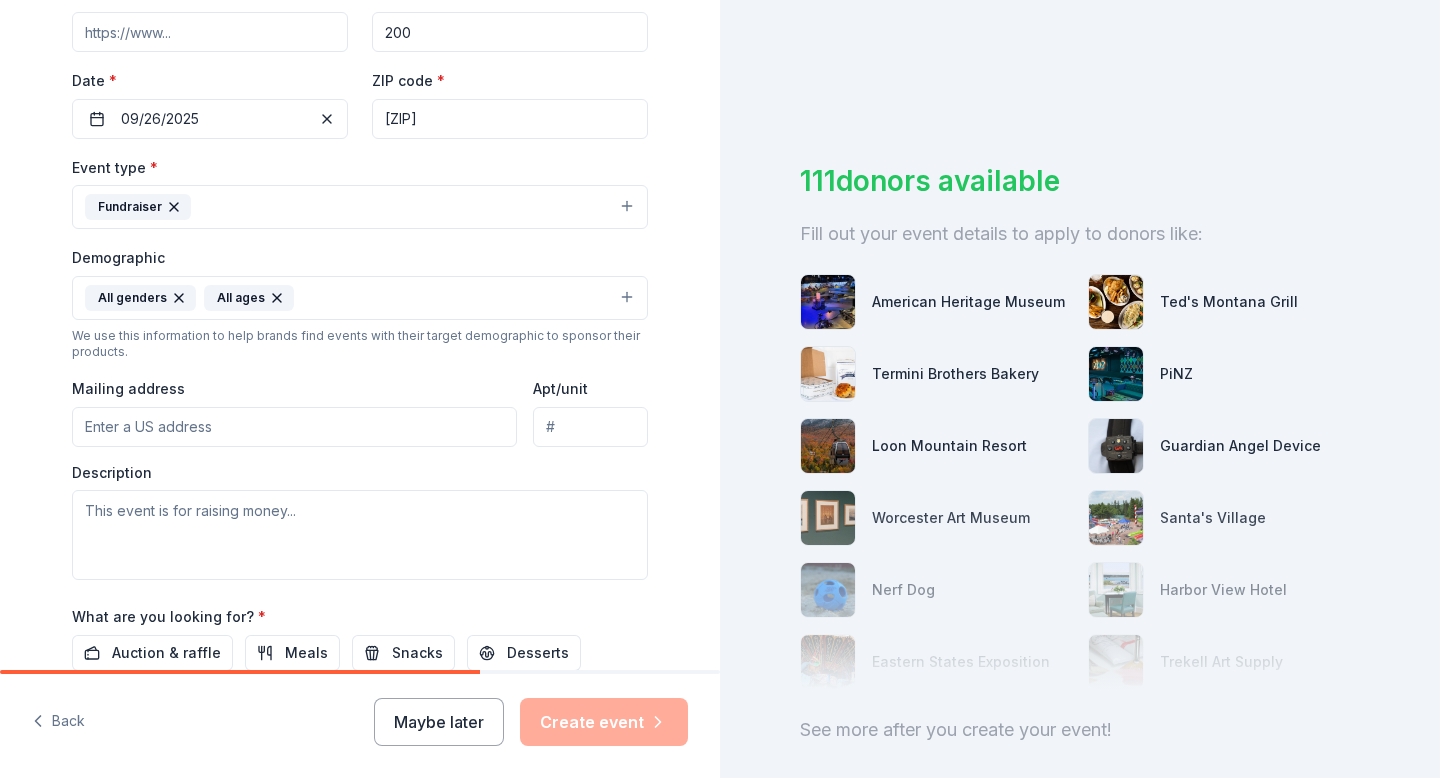 scroll, scrollTop: 417, scrollLeft: 0, axis: vertical 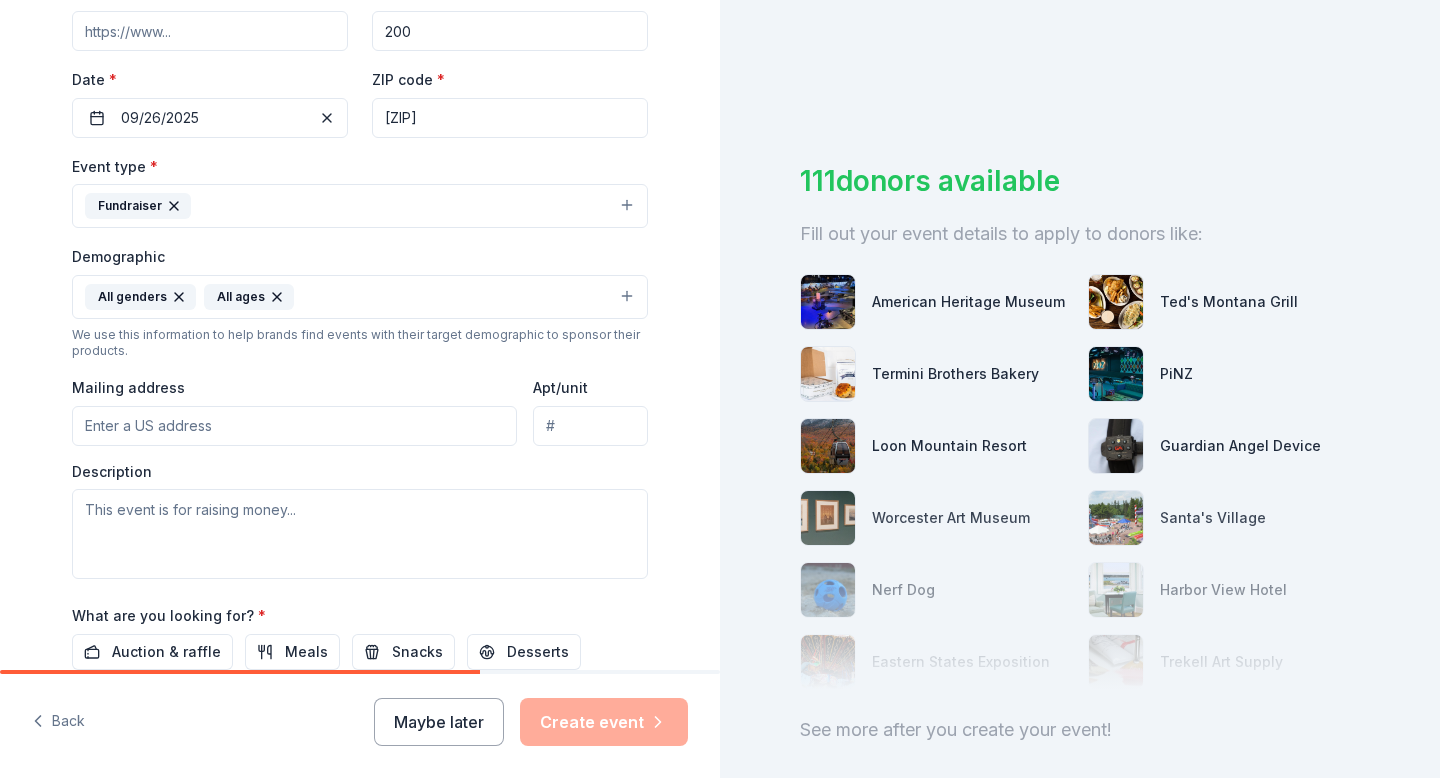 click on "Mailing address" at bounding box center (294, 426) 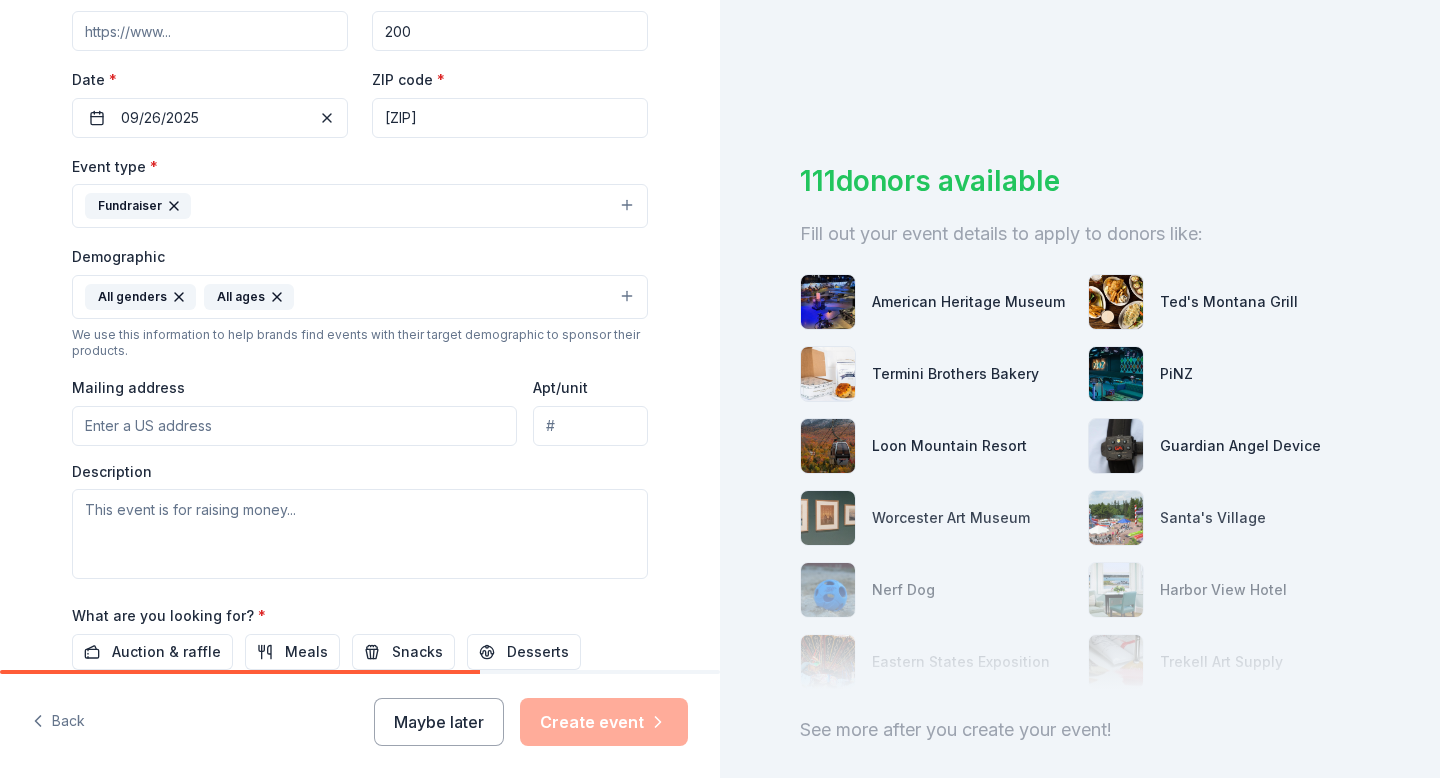 type on "14 Massachusetts Avenue" 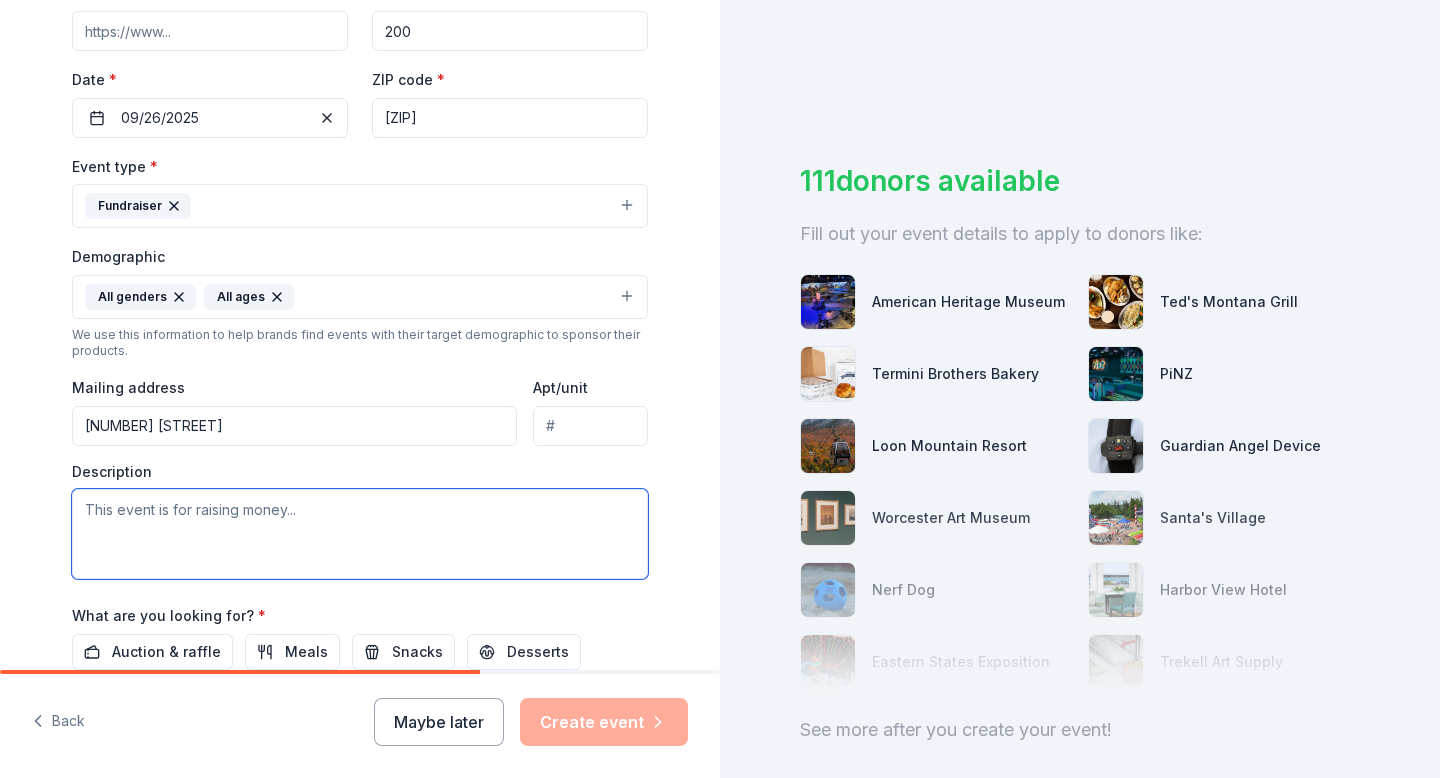 click at bounding box center (360, 534) 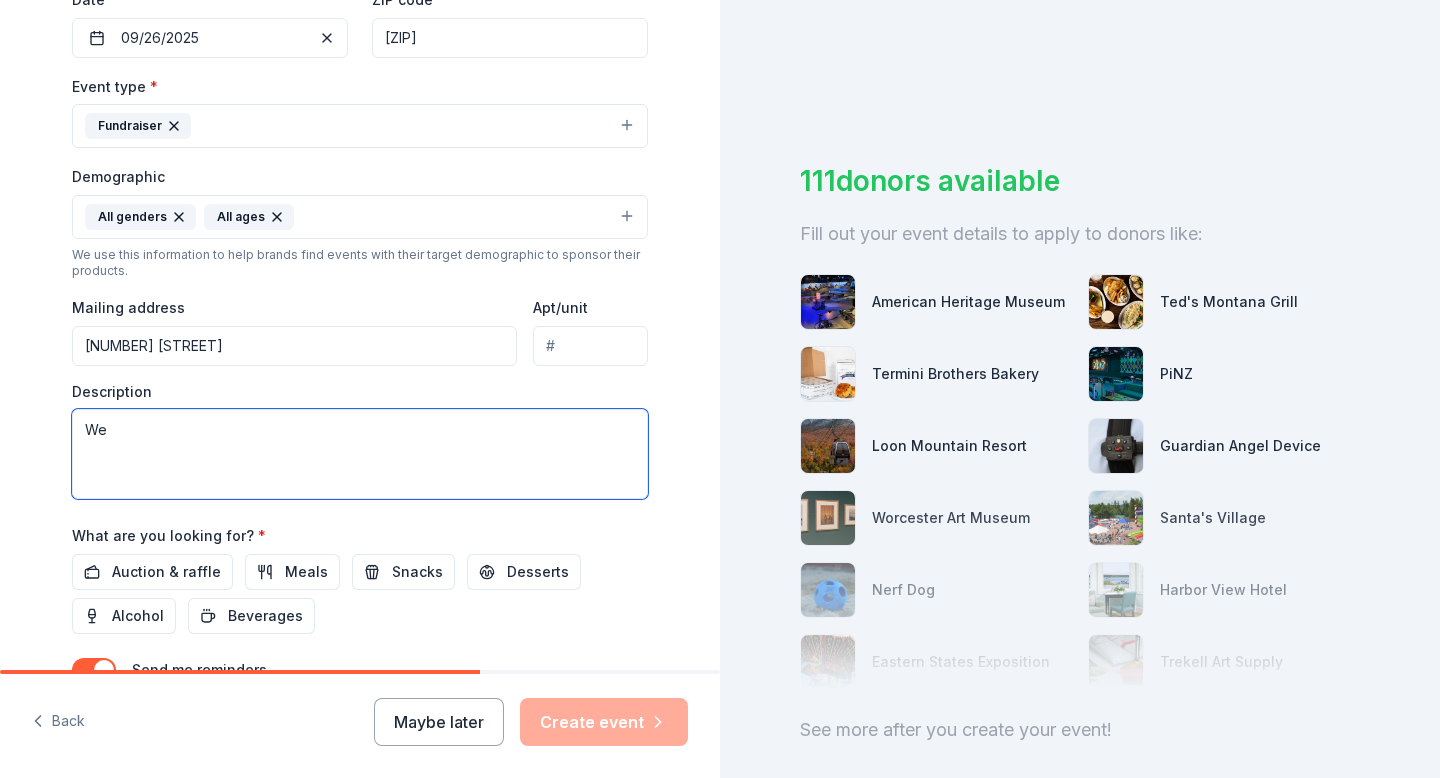 type on "W" 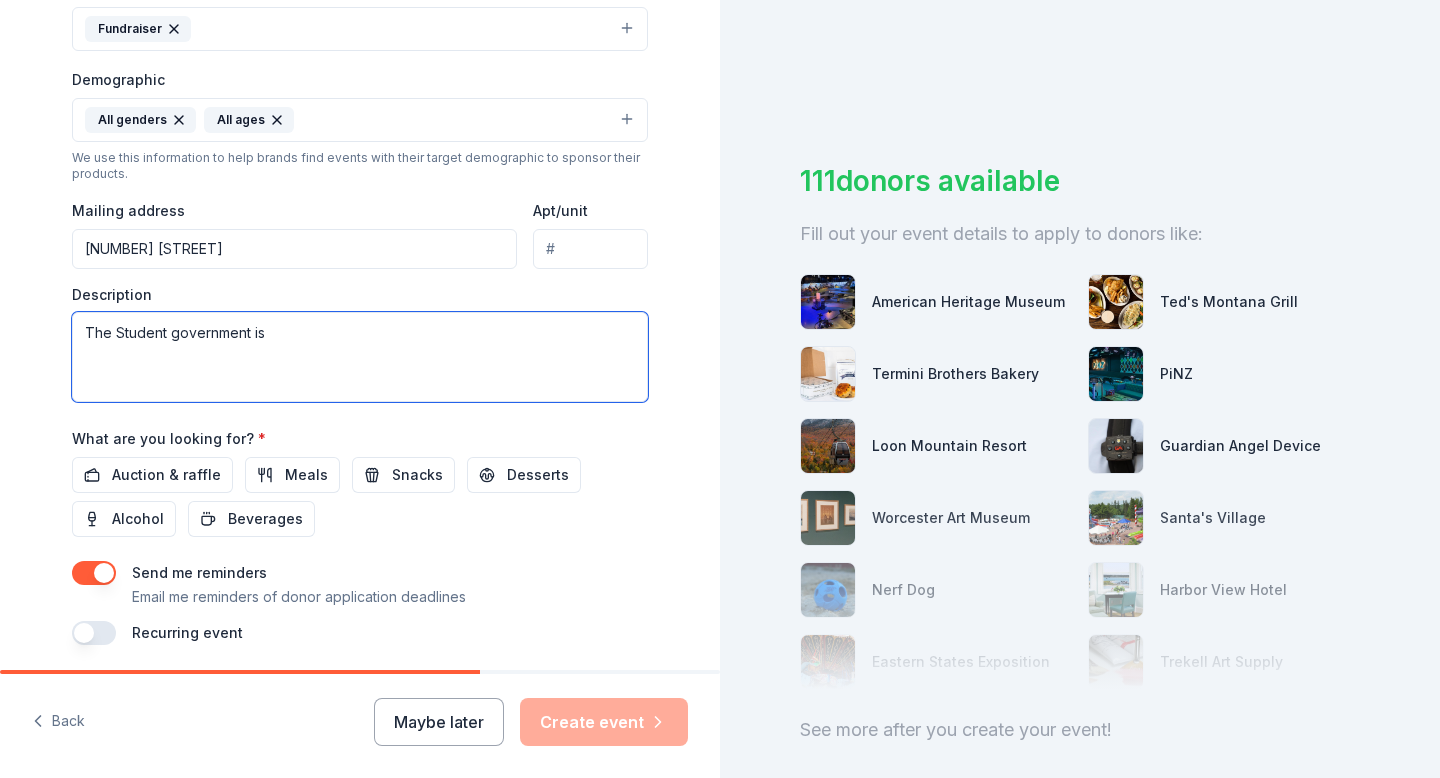 scroll, scrollTop: 597, scrollLeft: 0, axis: vertical 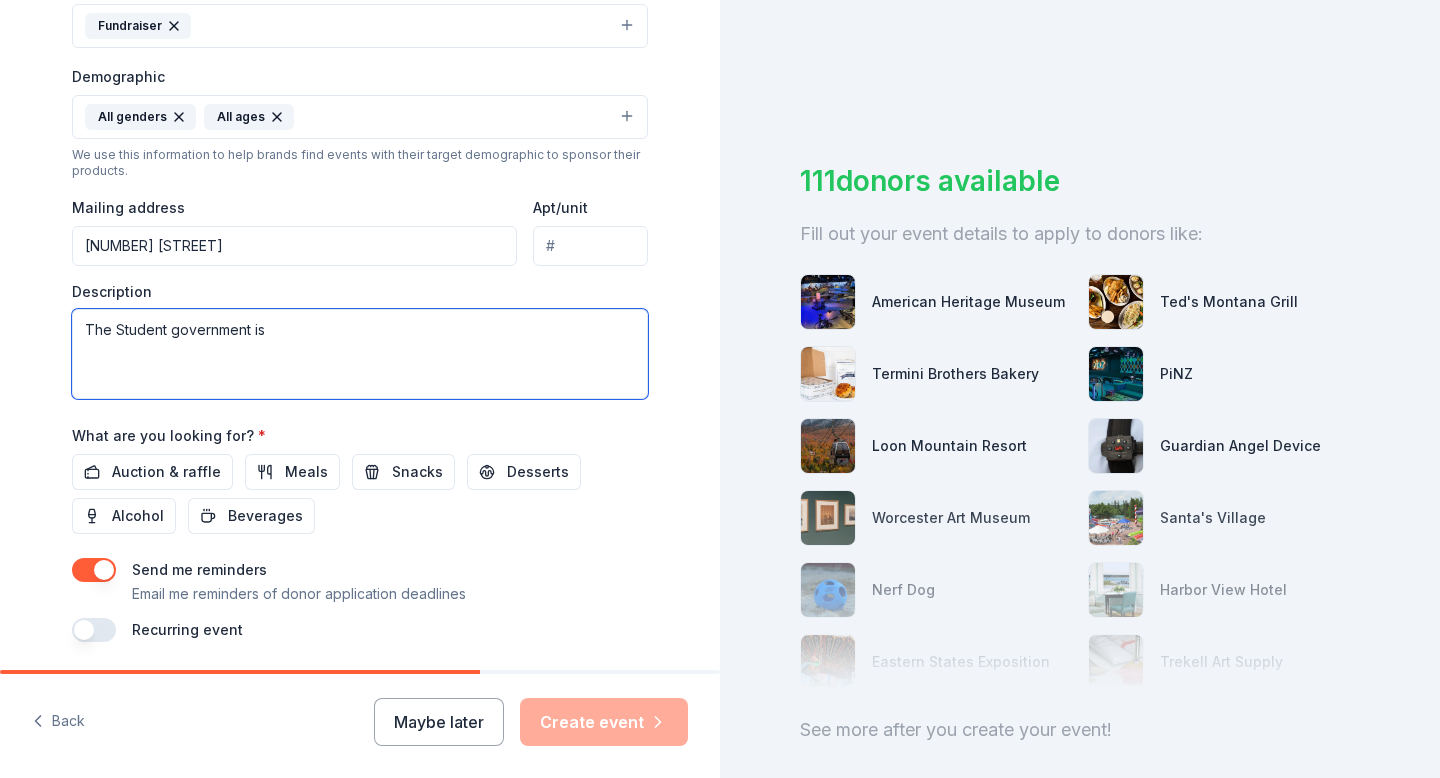 click on "The Student government is" at bounding box center [360, 354] 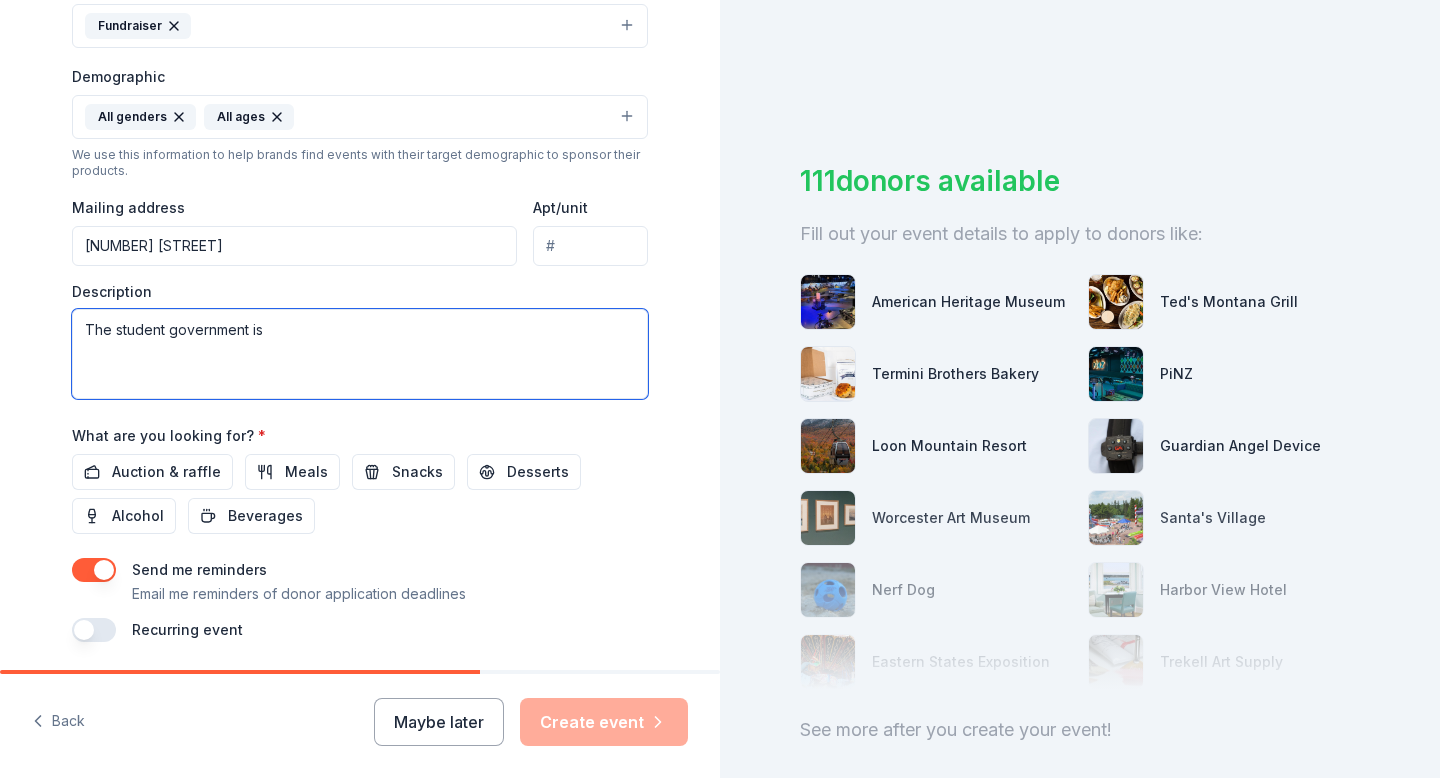 click on "The student government is" at bounding box center [360, 354] 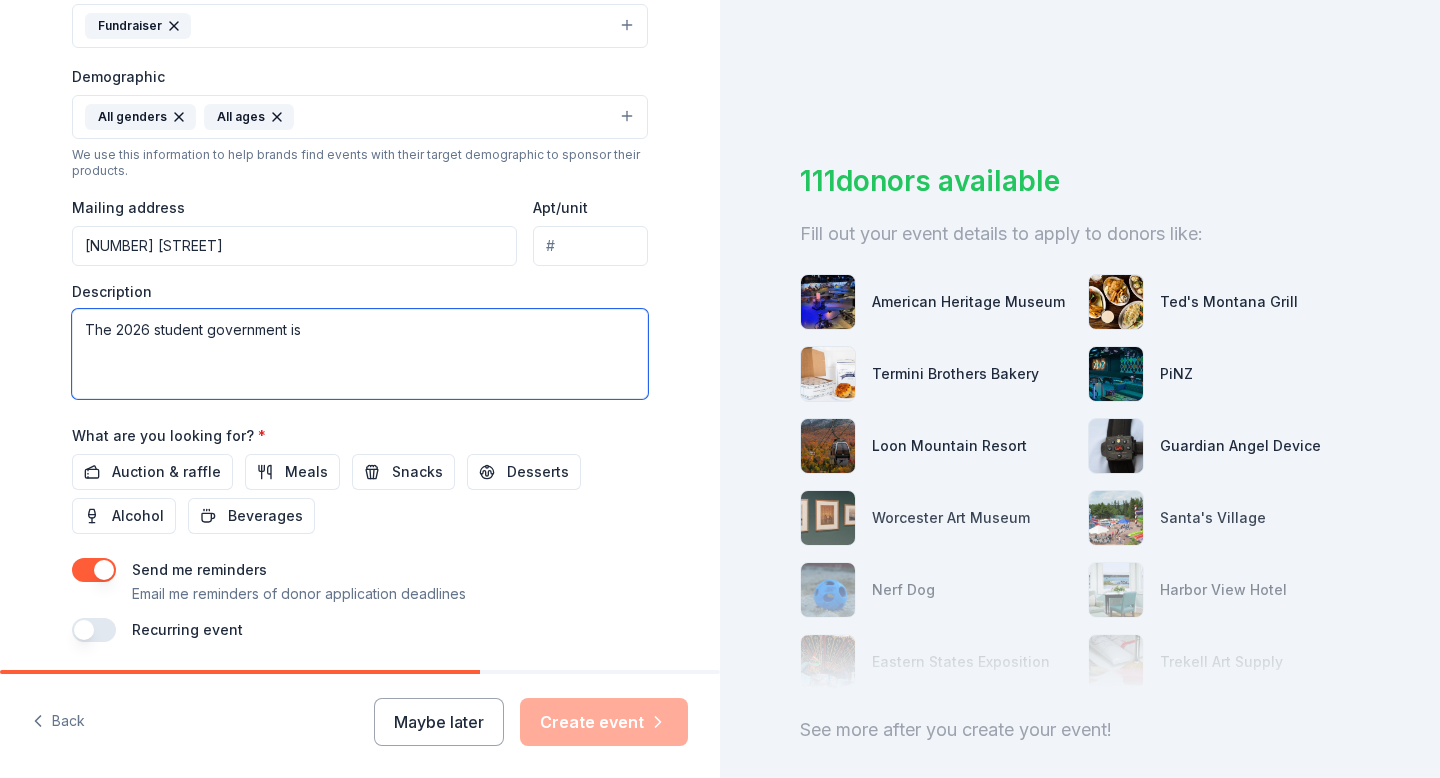 click on "The 2026 student government is" at bounding box center [360, 354] 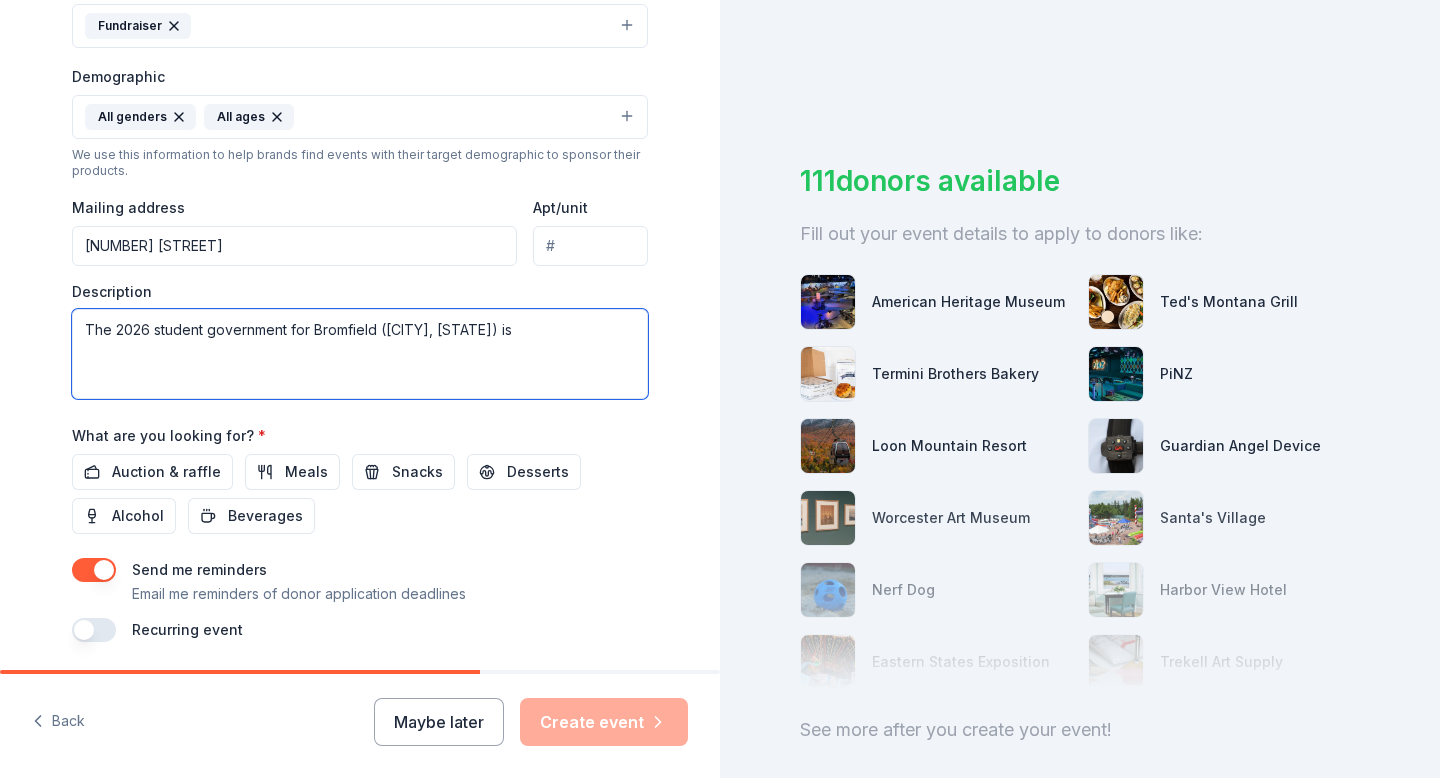 click on "The 2026 student government for Bromfield (Harvard, Ma) is" at bounding box center (360, 354) 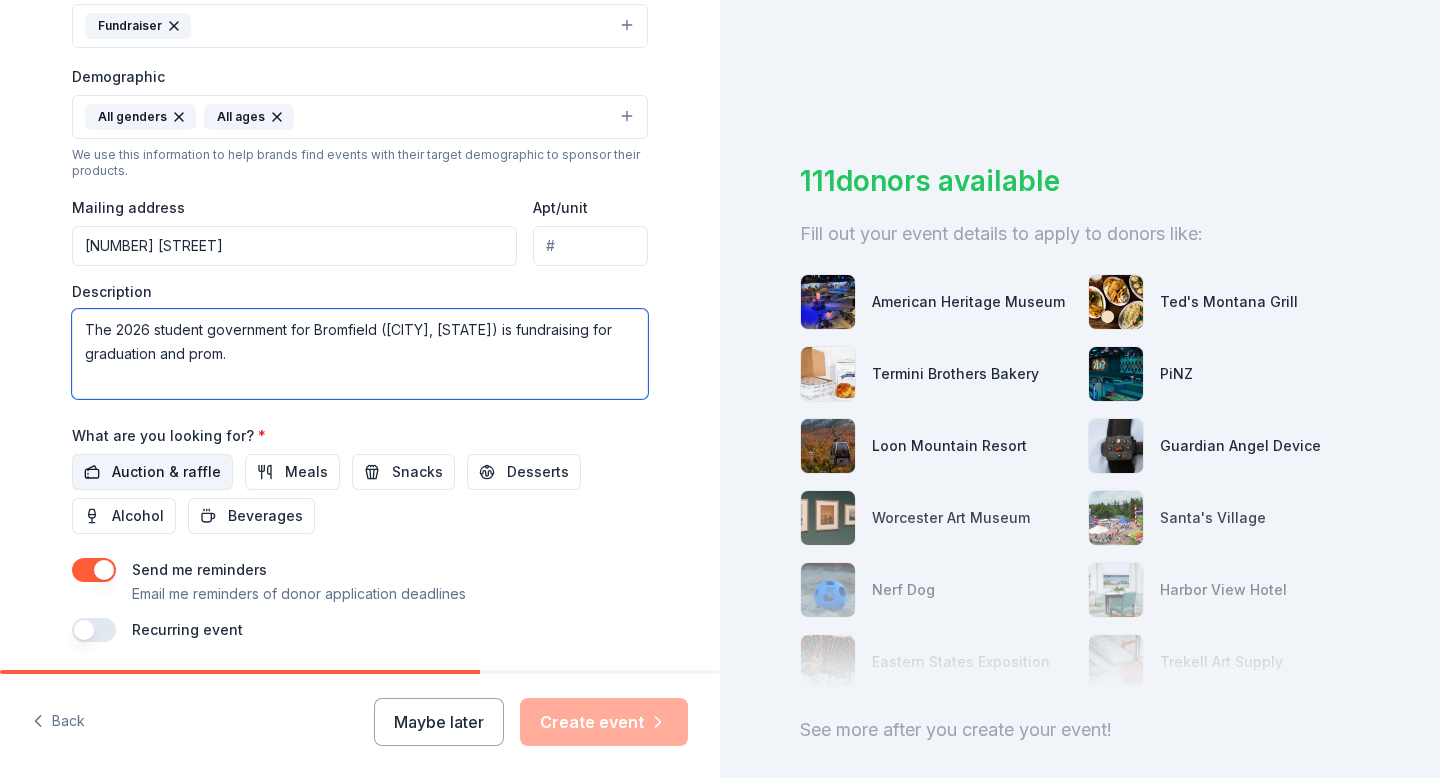 type on "The 2026 student government for Bromfield (Harvard, Ma) is fundraising for graduation and prom." 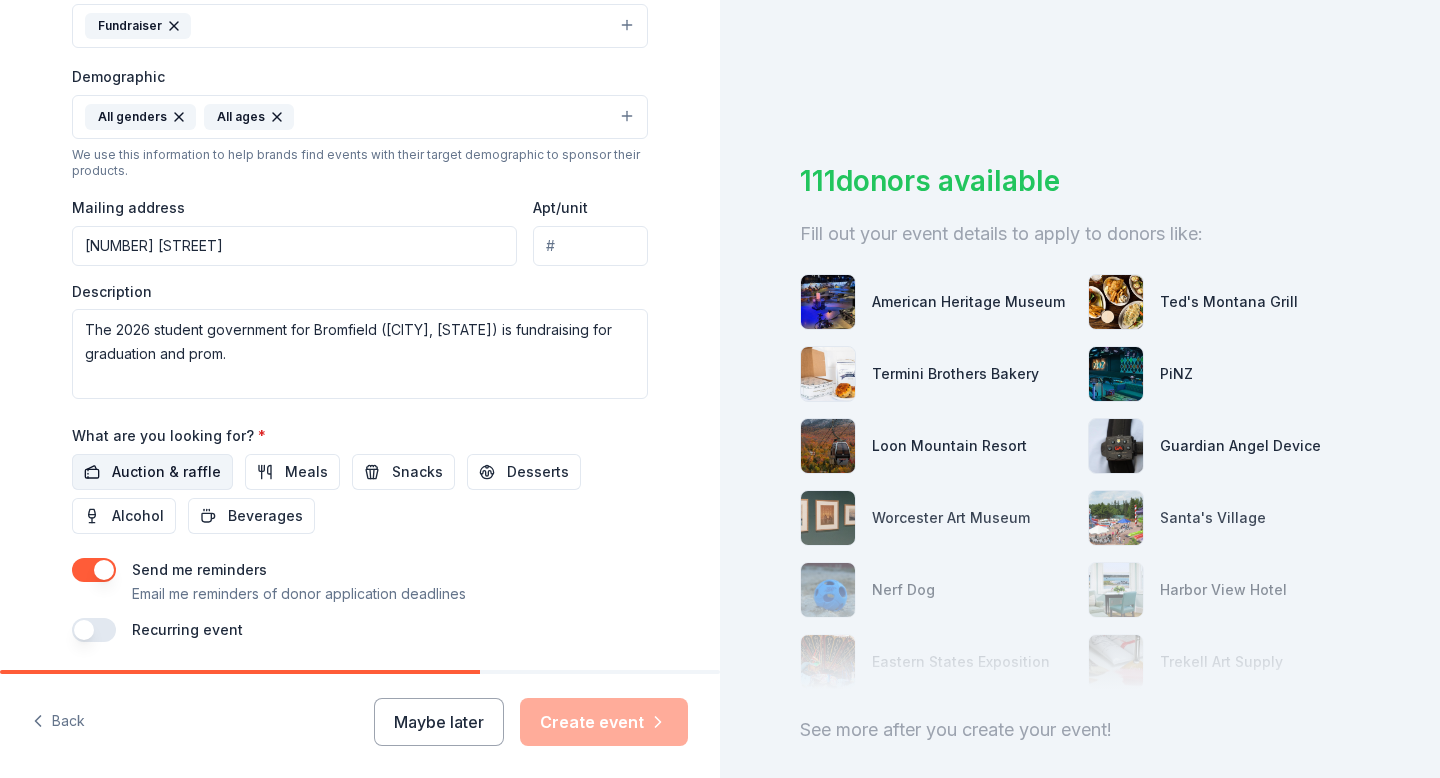 click on "Auction & raffle" at bounding box center [166, 472] 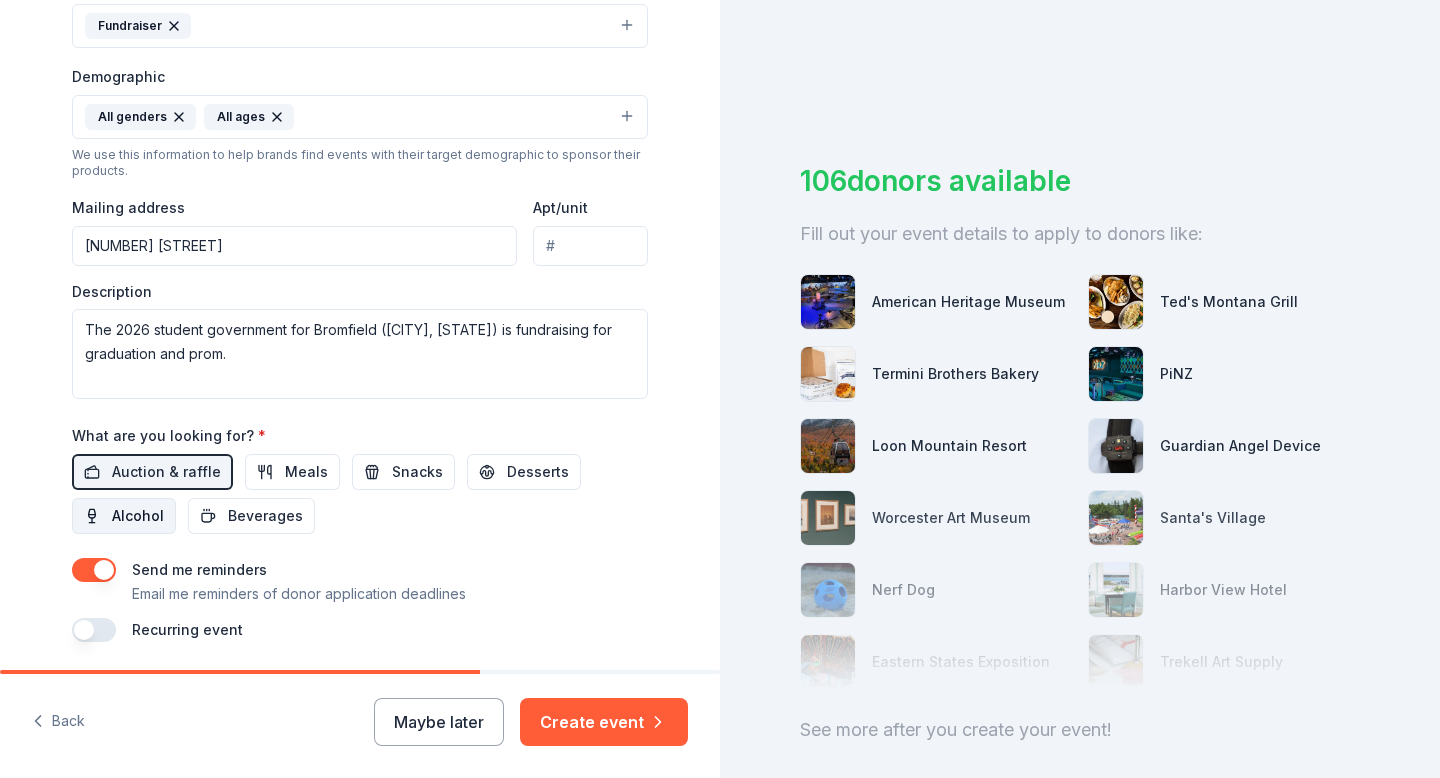 click on "Alcohol" at bounding box center [124, 516] 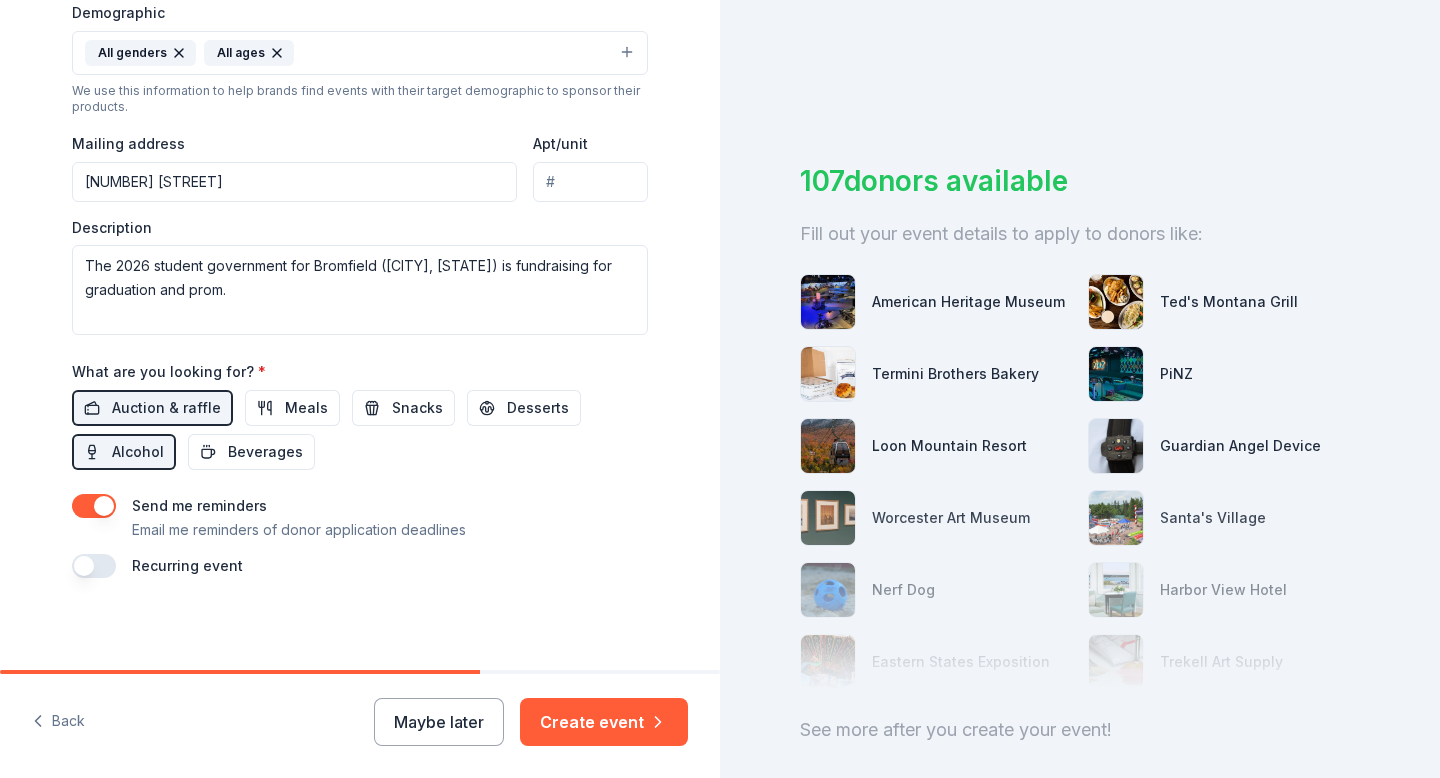 scroll, scrollTop: 665, scrollLeft: 0, axis: vertical 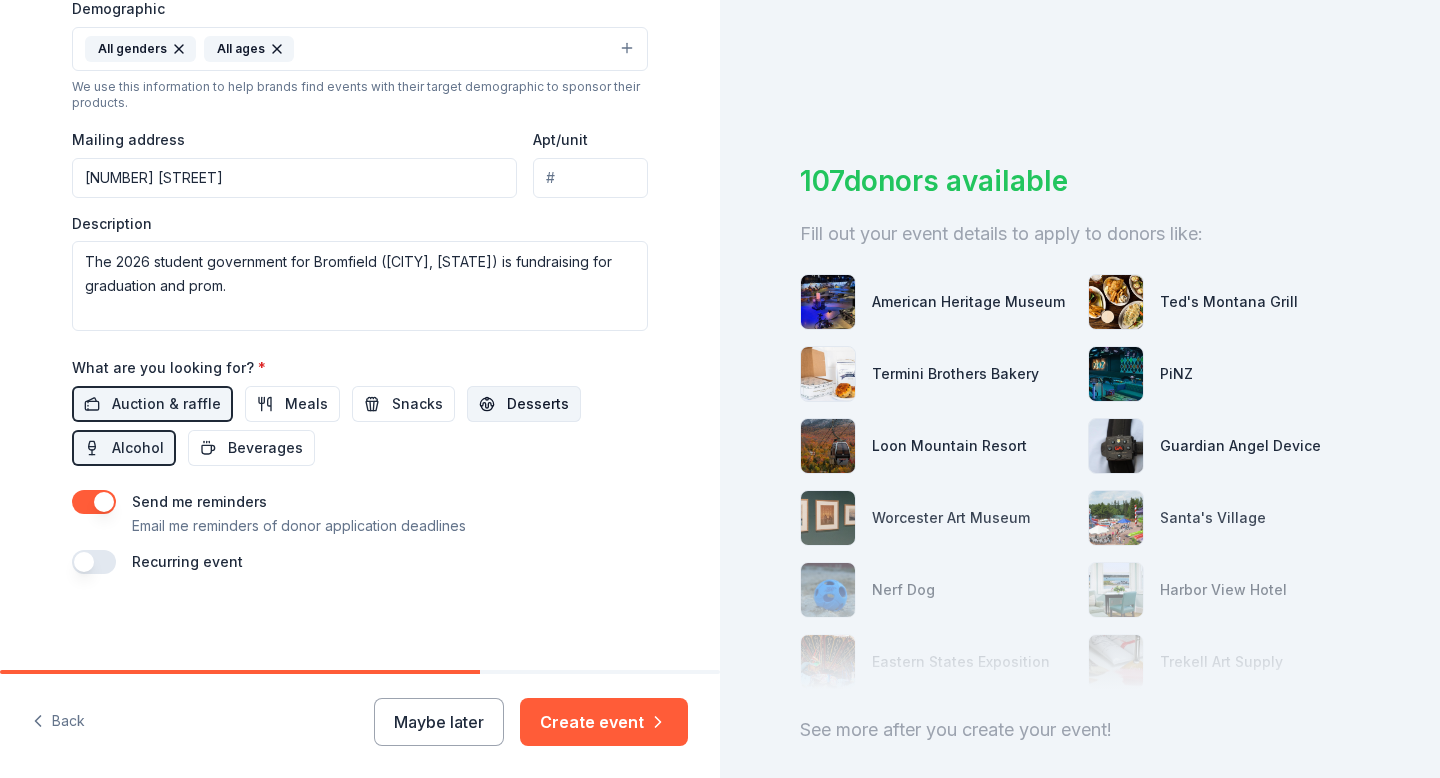 click on "Desserts" at bounding box center (538, 404) 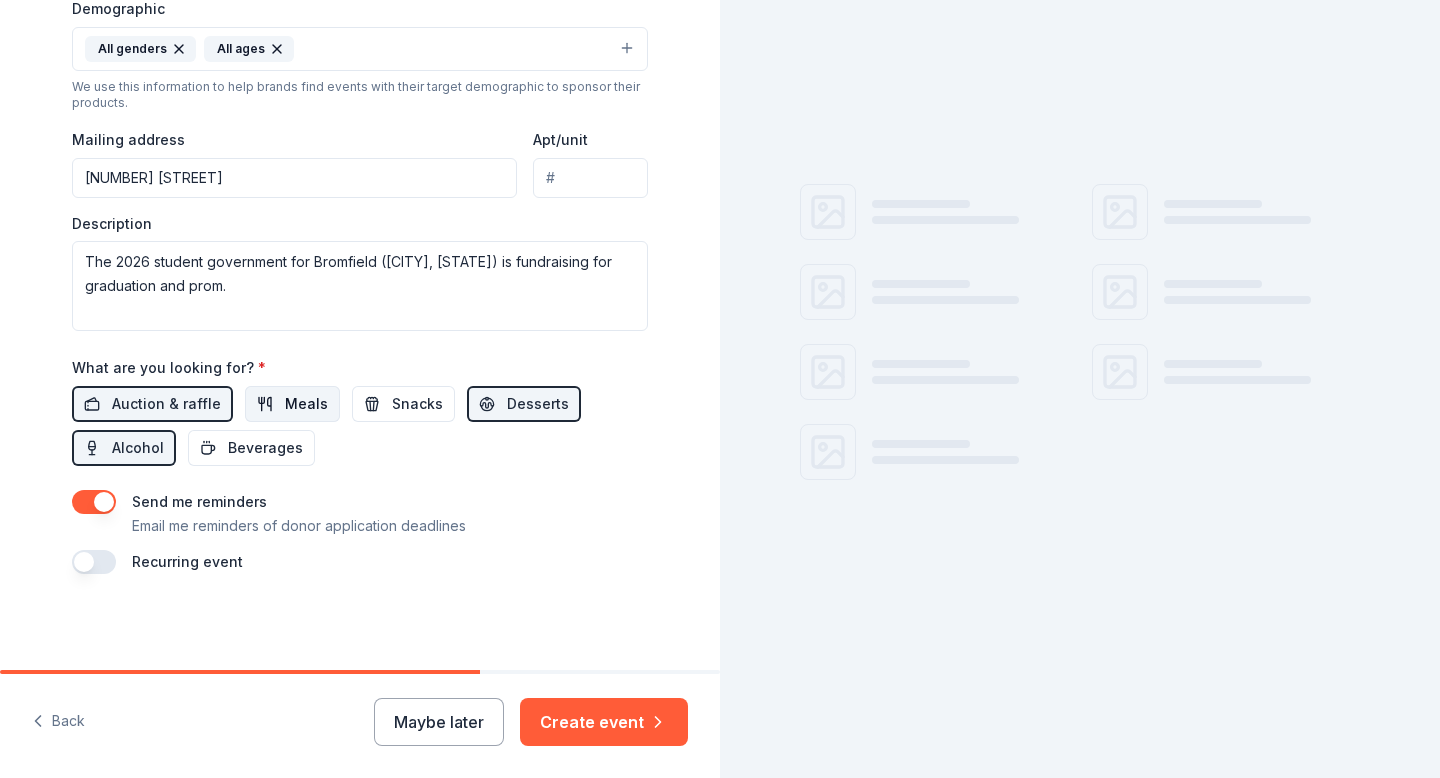 click on "Meals" at bounding box center (306, 404) 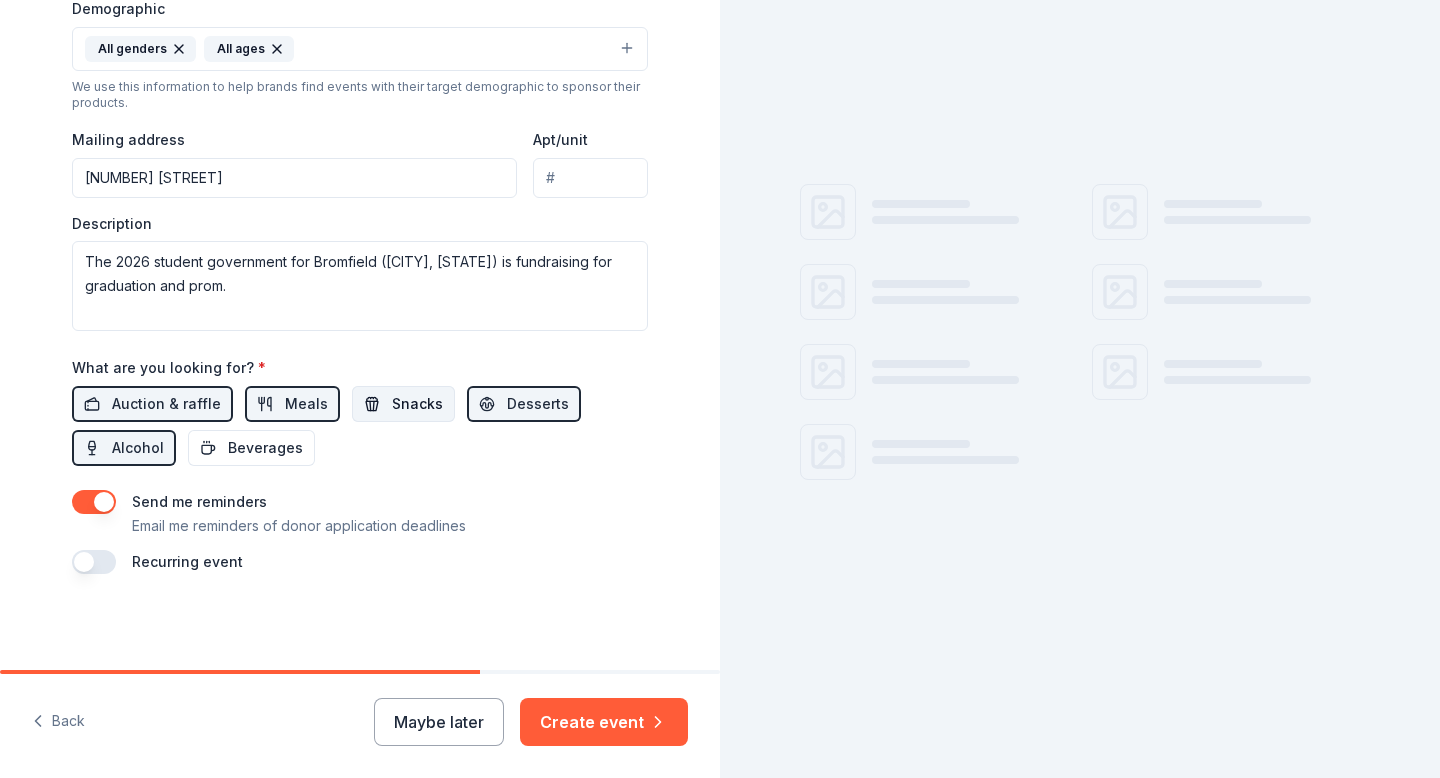click on "Snacks" at bounding box center (403, 404) 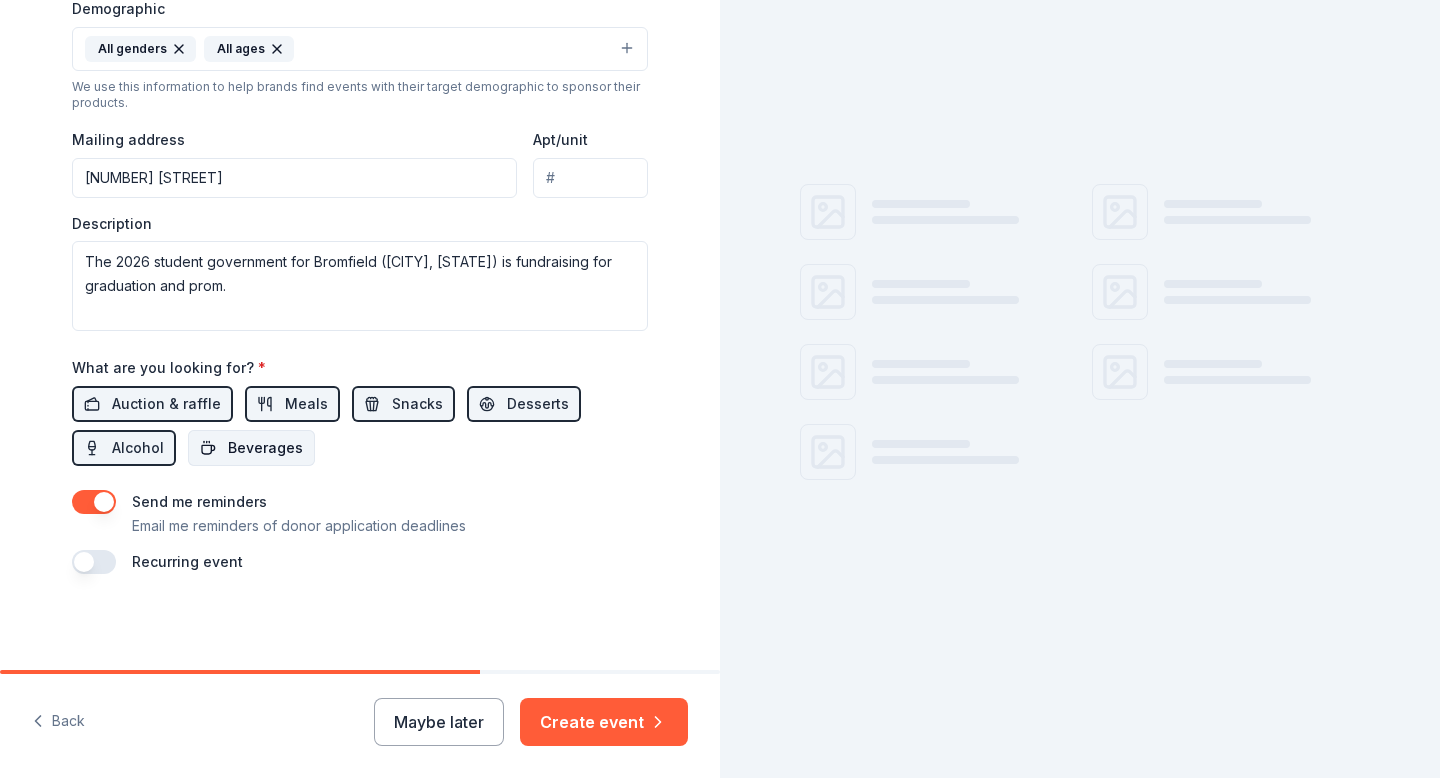 click on "Beverages" at bounding box center (265, 448) 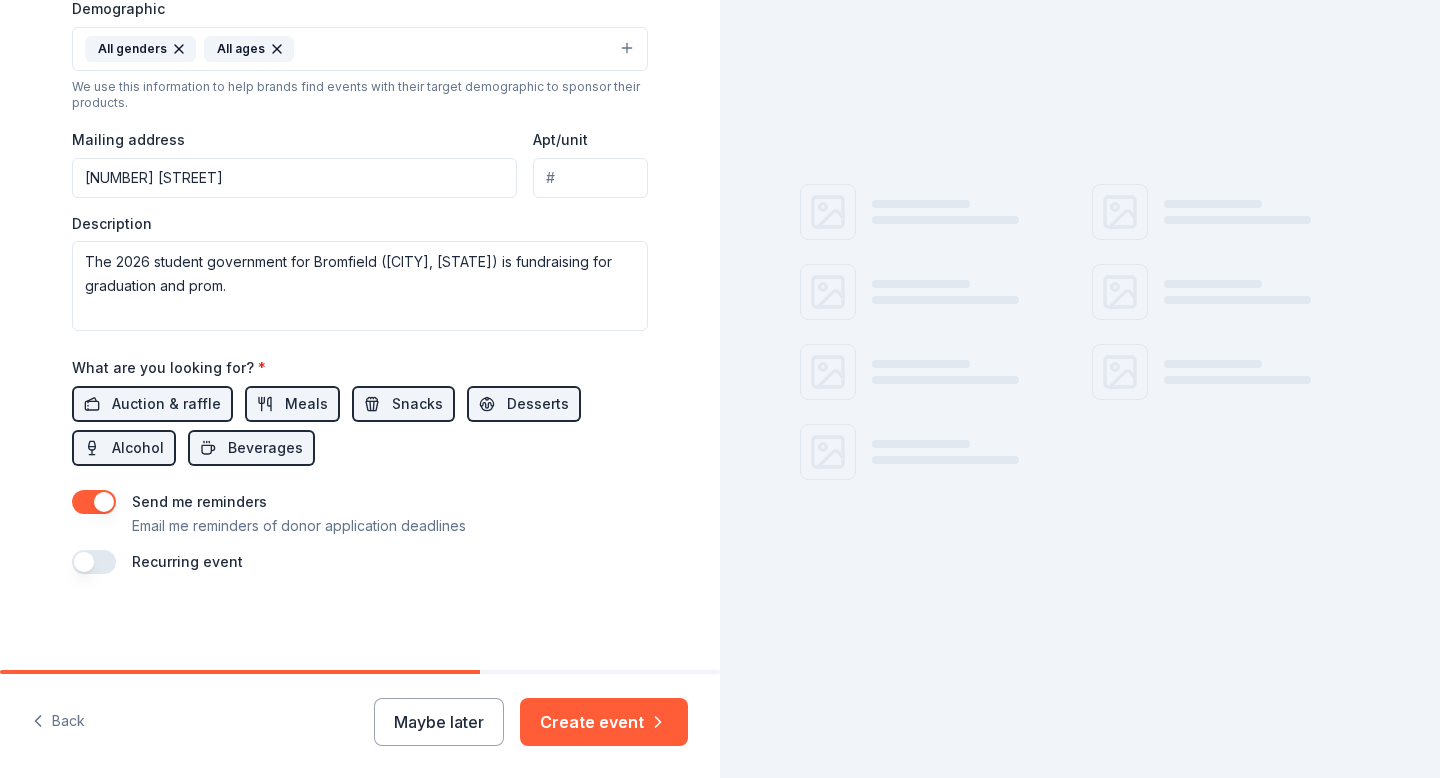 click at bounding box center (94, 502) 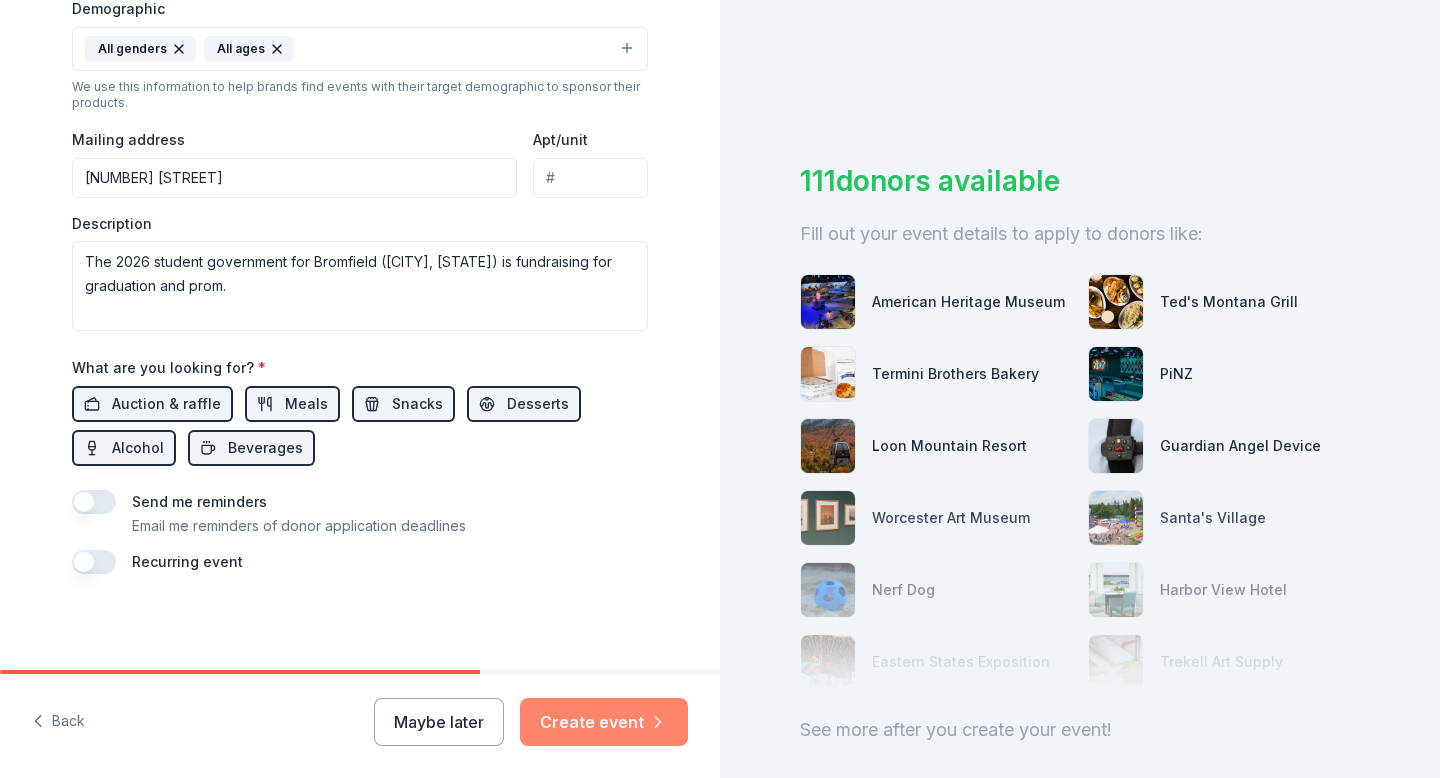 click on "Create event" at bounding box center [604, 722] 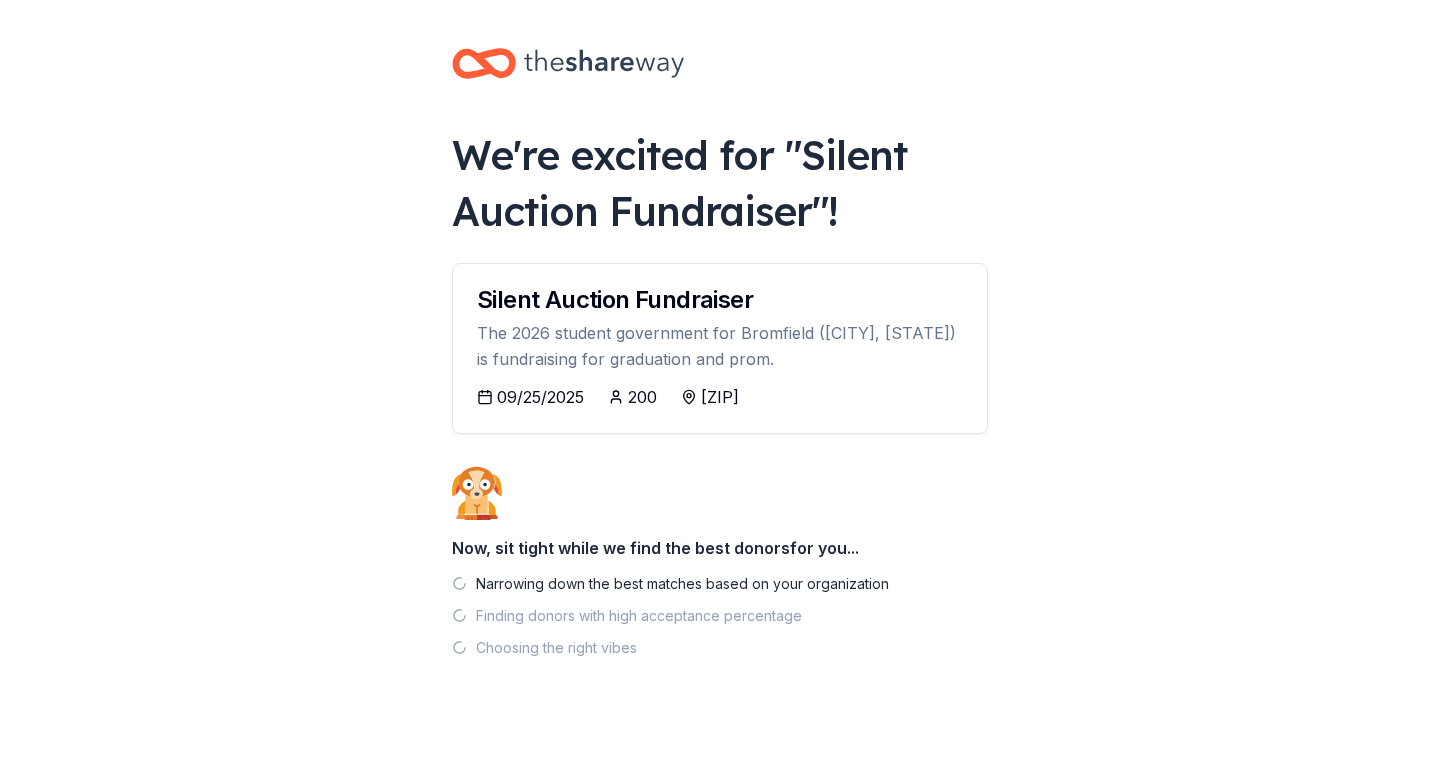 scroll, scrollTop: 14, scrollLeft: 0, axis: vertical 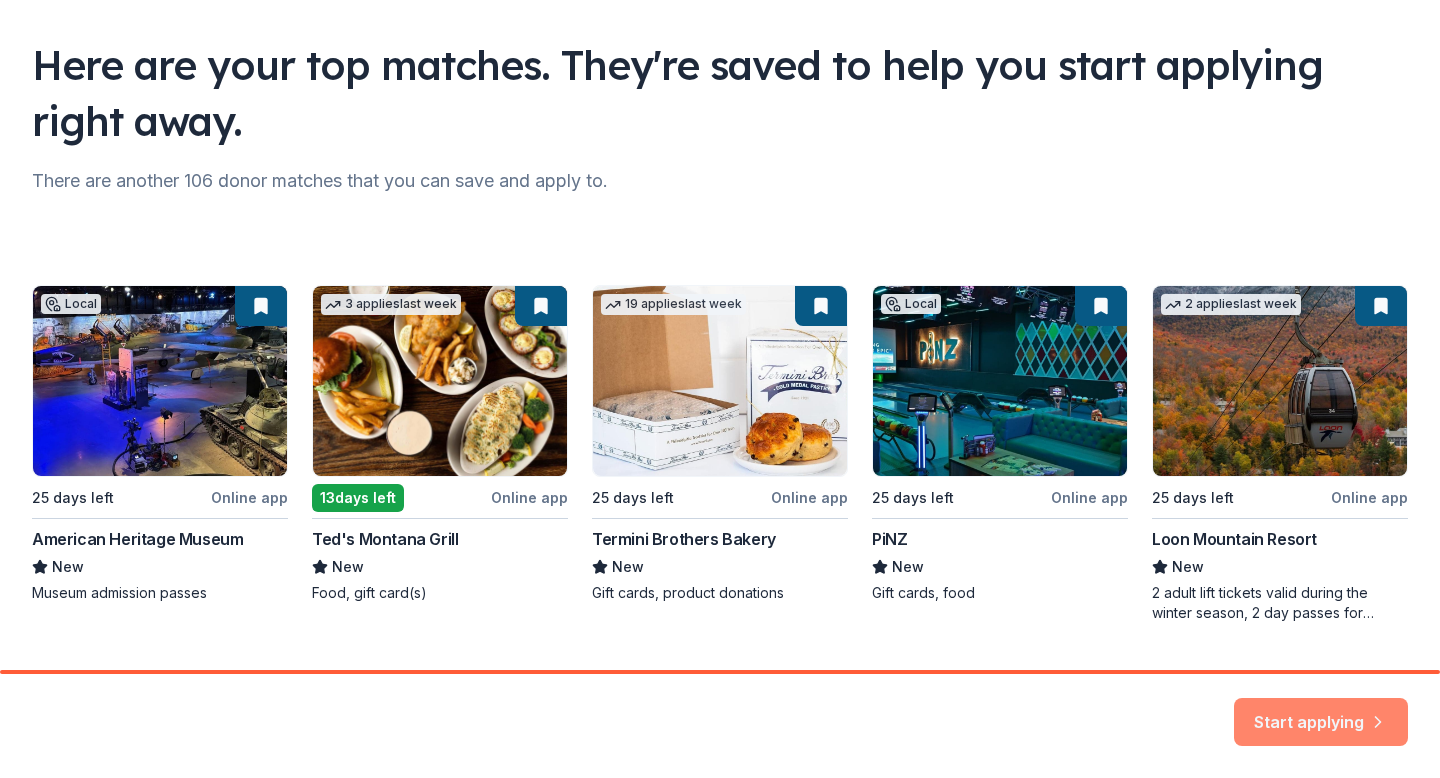 click on "Start applying" at bounding box center [1321, 710] 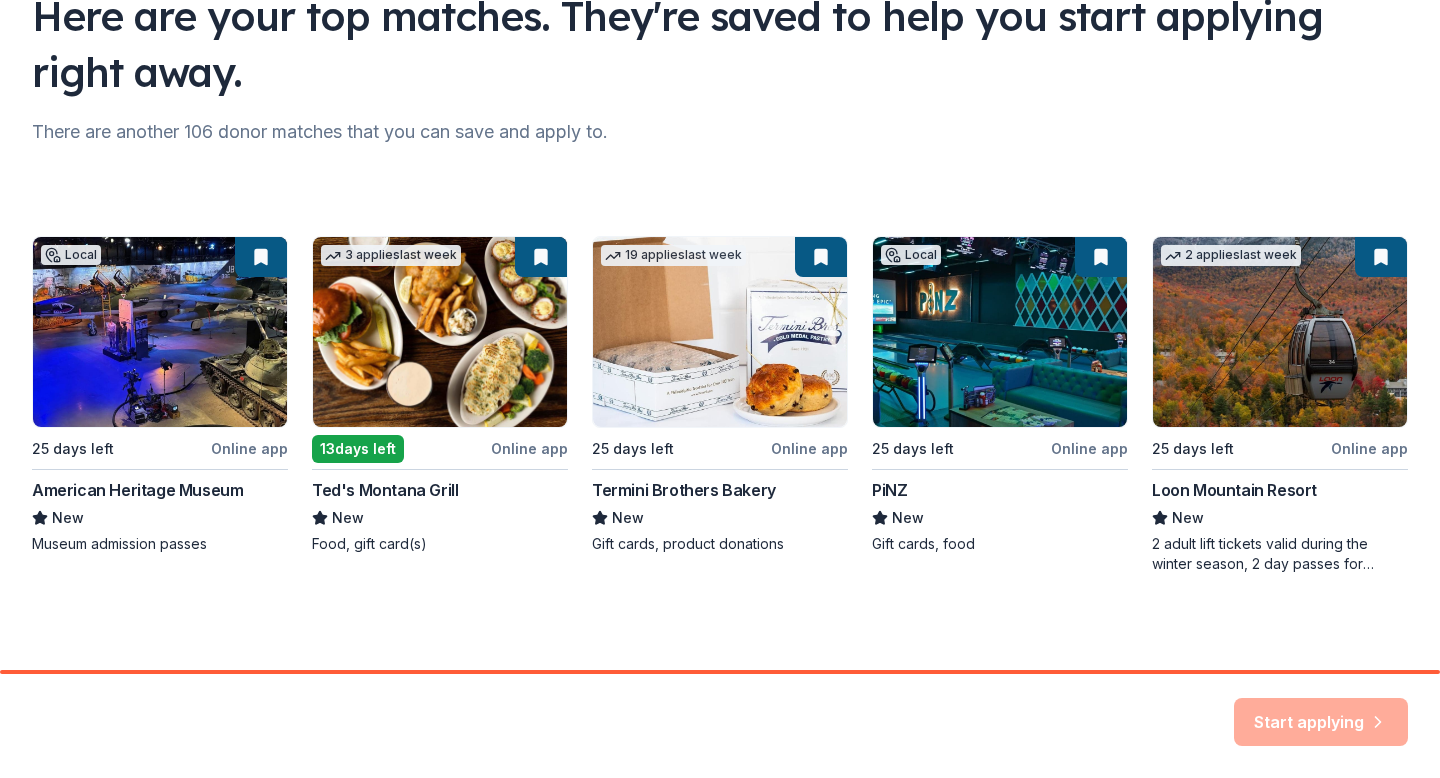 scroll, scrollTop: 170, scrollLeft: 0, axis: vertical 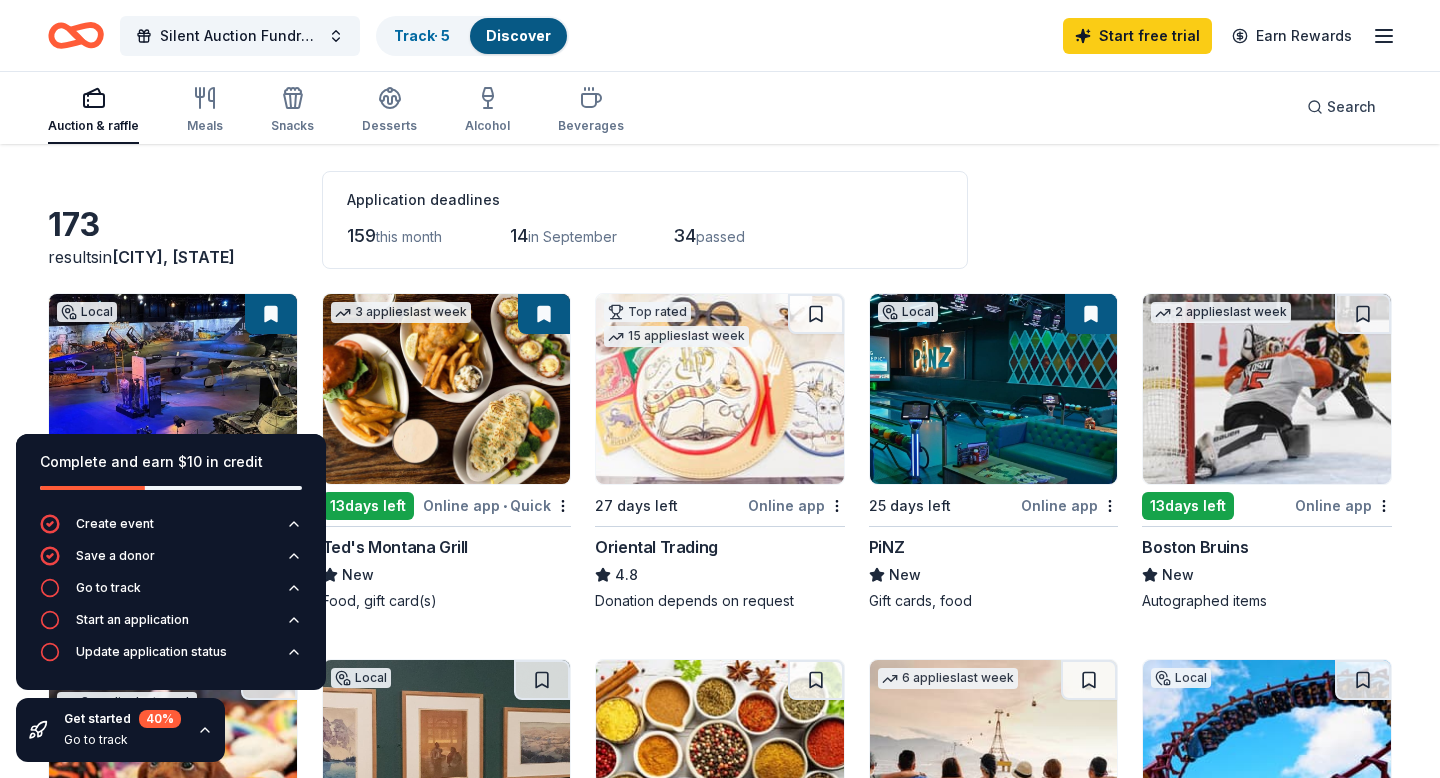 click on "173 results  in  Harvard, MA Application deadlines 159  this month 14  in September 34  passed" at bounding box center (720, 220) 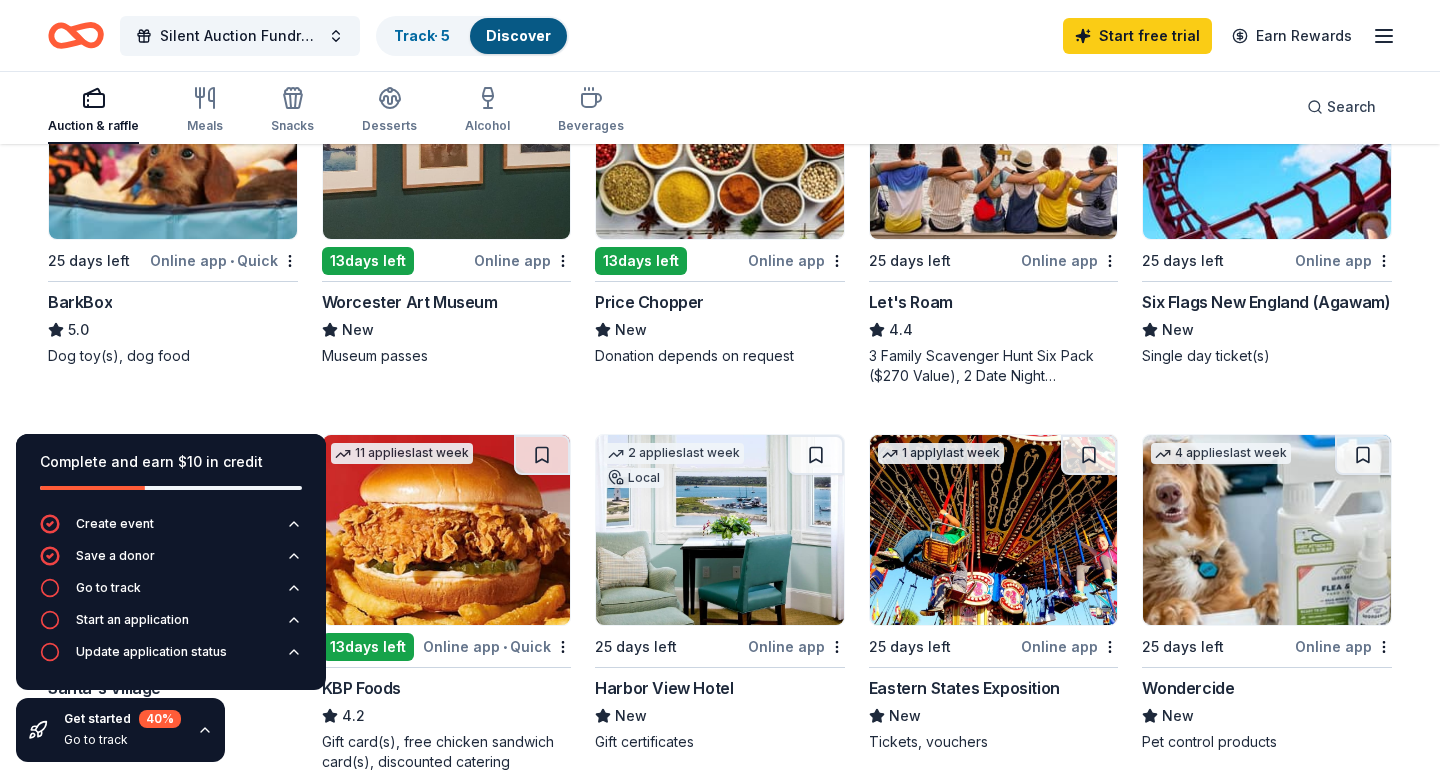 scroll, scrollTop: 704, scrollLeft: 0, axis: vertical 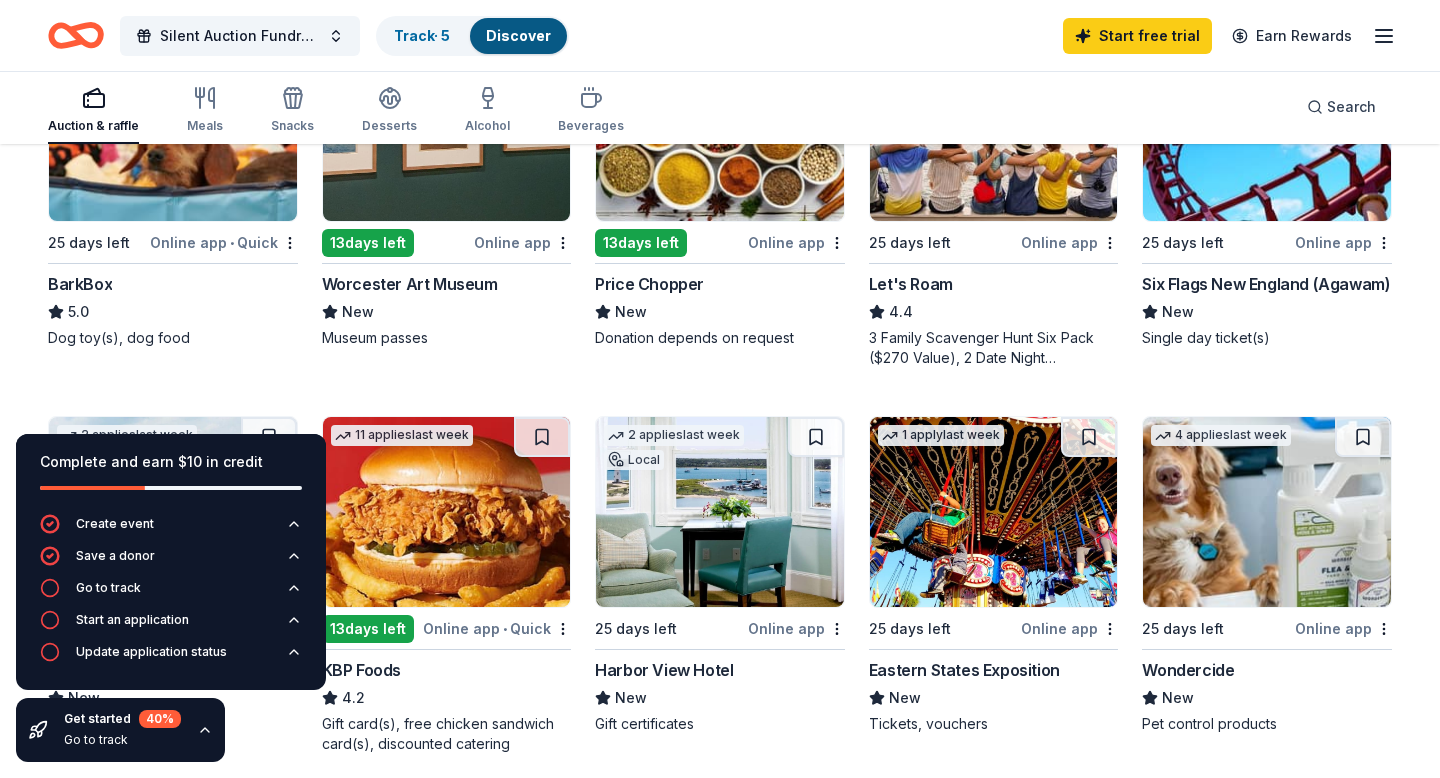 click on "Get started 40 % Go to track" at bounding box center (120, 730) 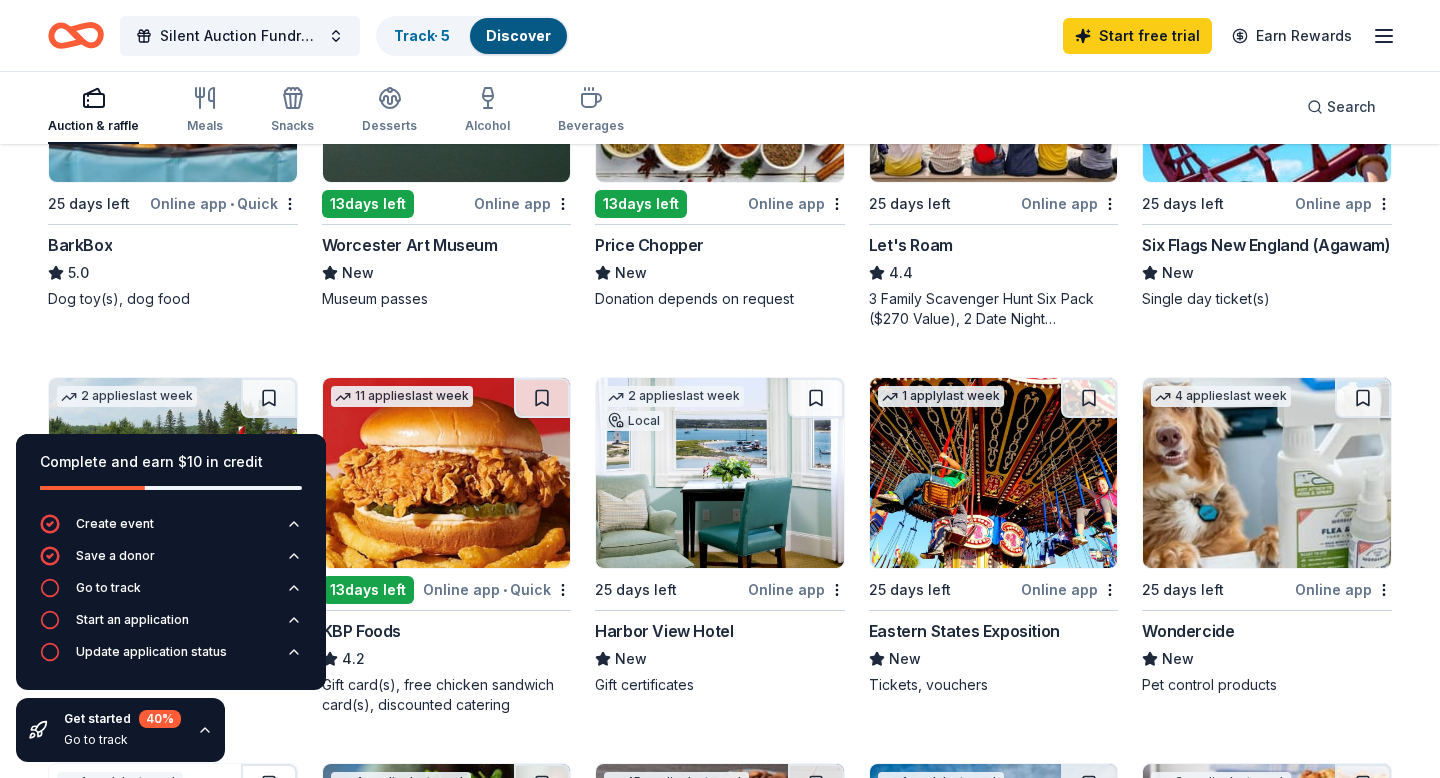 scroll, scrollTop: 745, scrollLeft: 0, axis: vertical 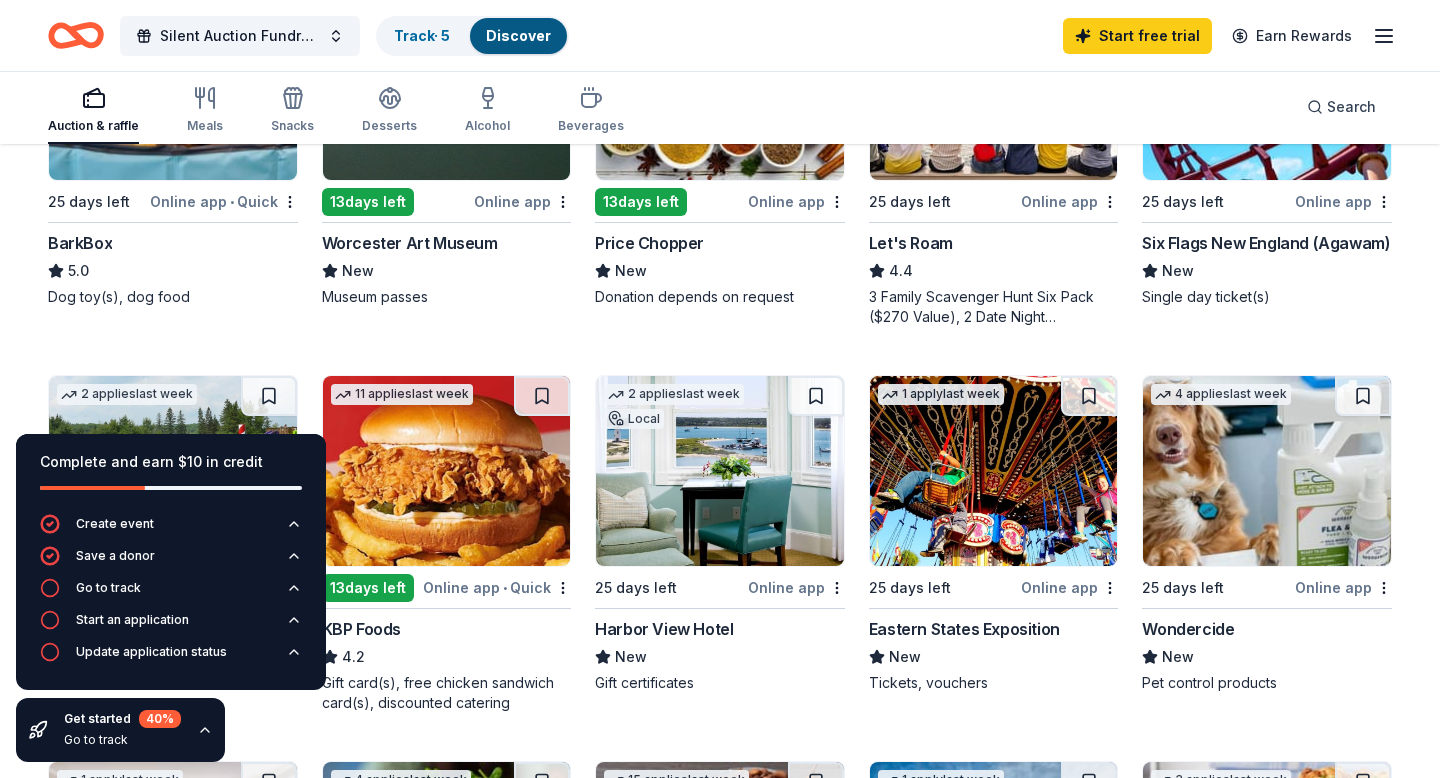 click on "25 days left" at bounding box center [636, 588] 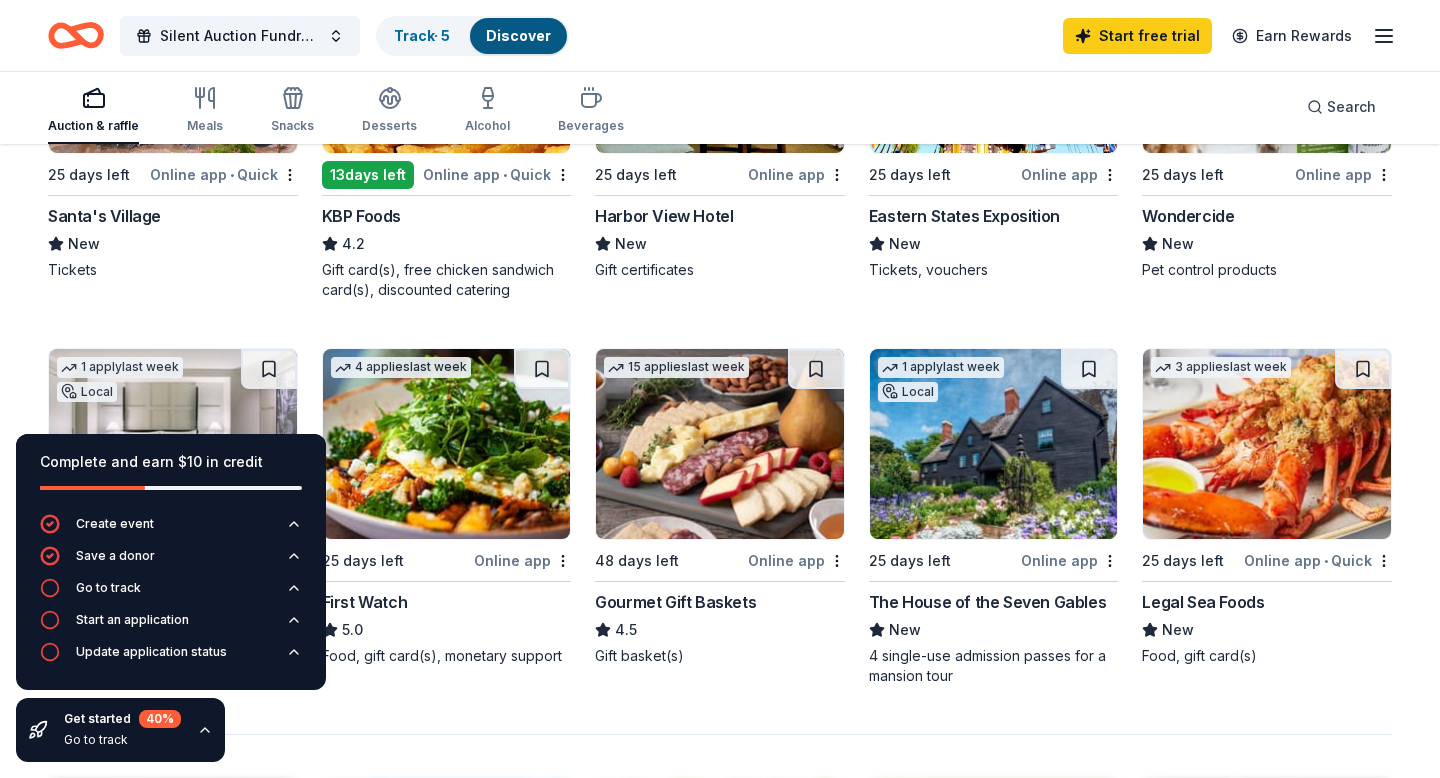 scroll, scrollTop: 1160, scrollLeft: 0, axis: vertical 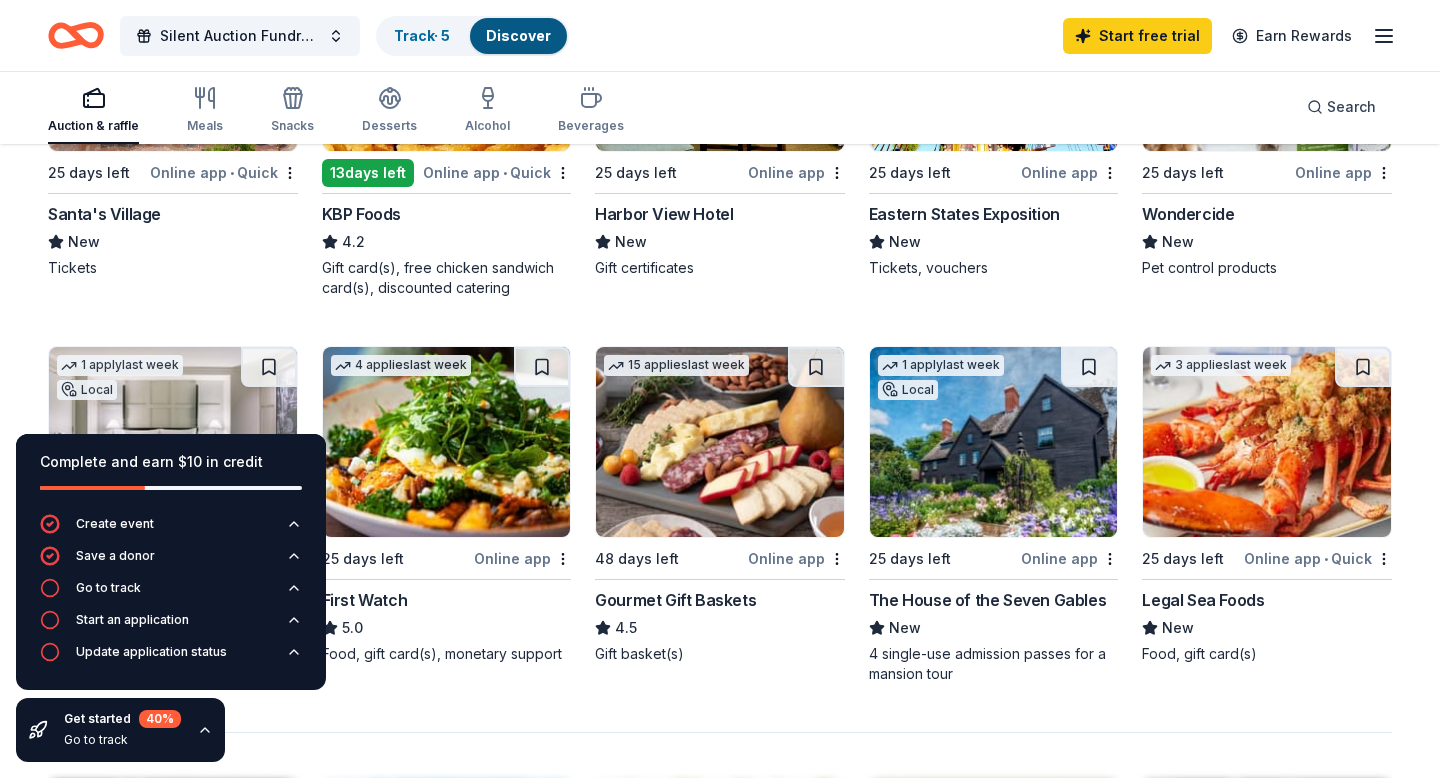 click 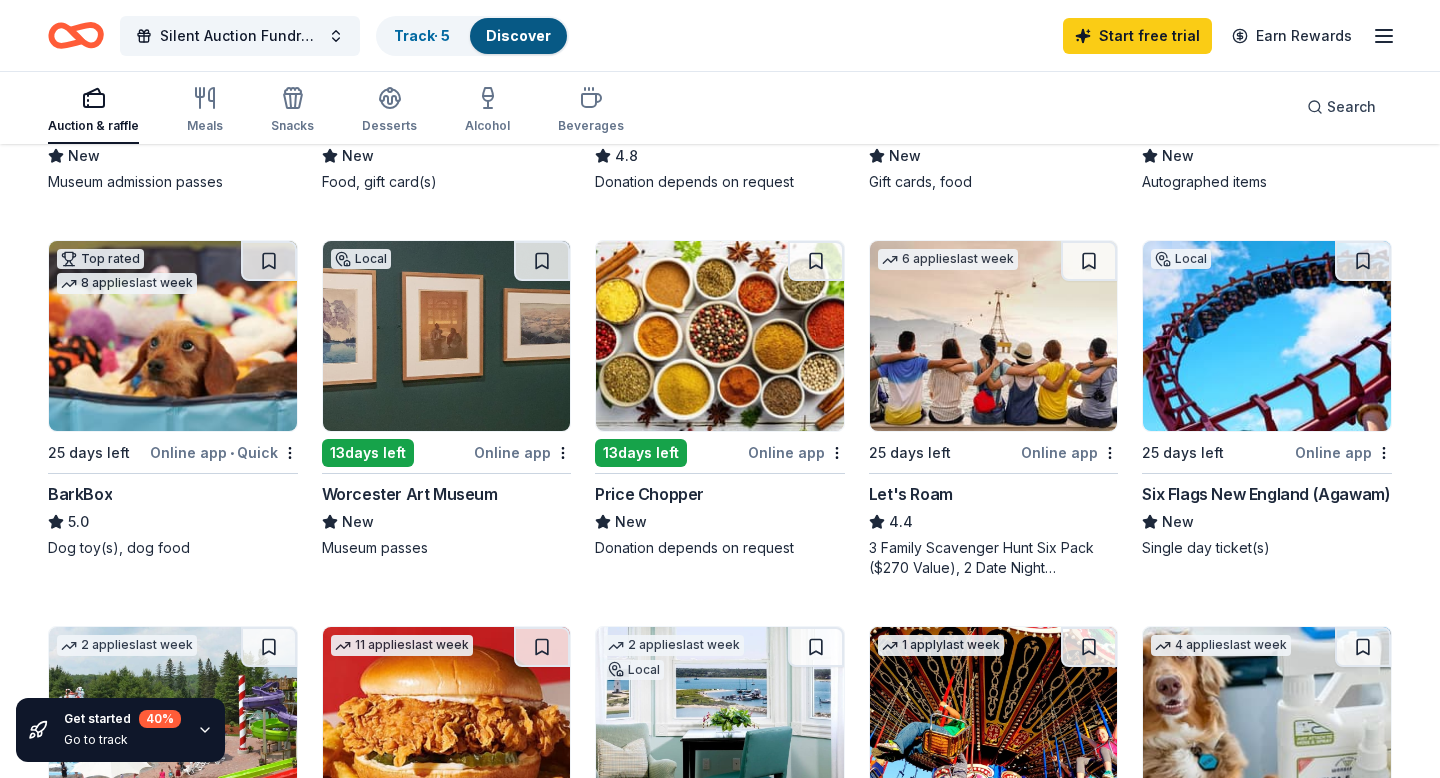 scroll, scrollTop: 0, scrollLeft: 0, axis: both 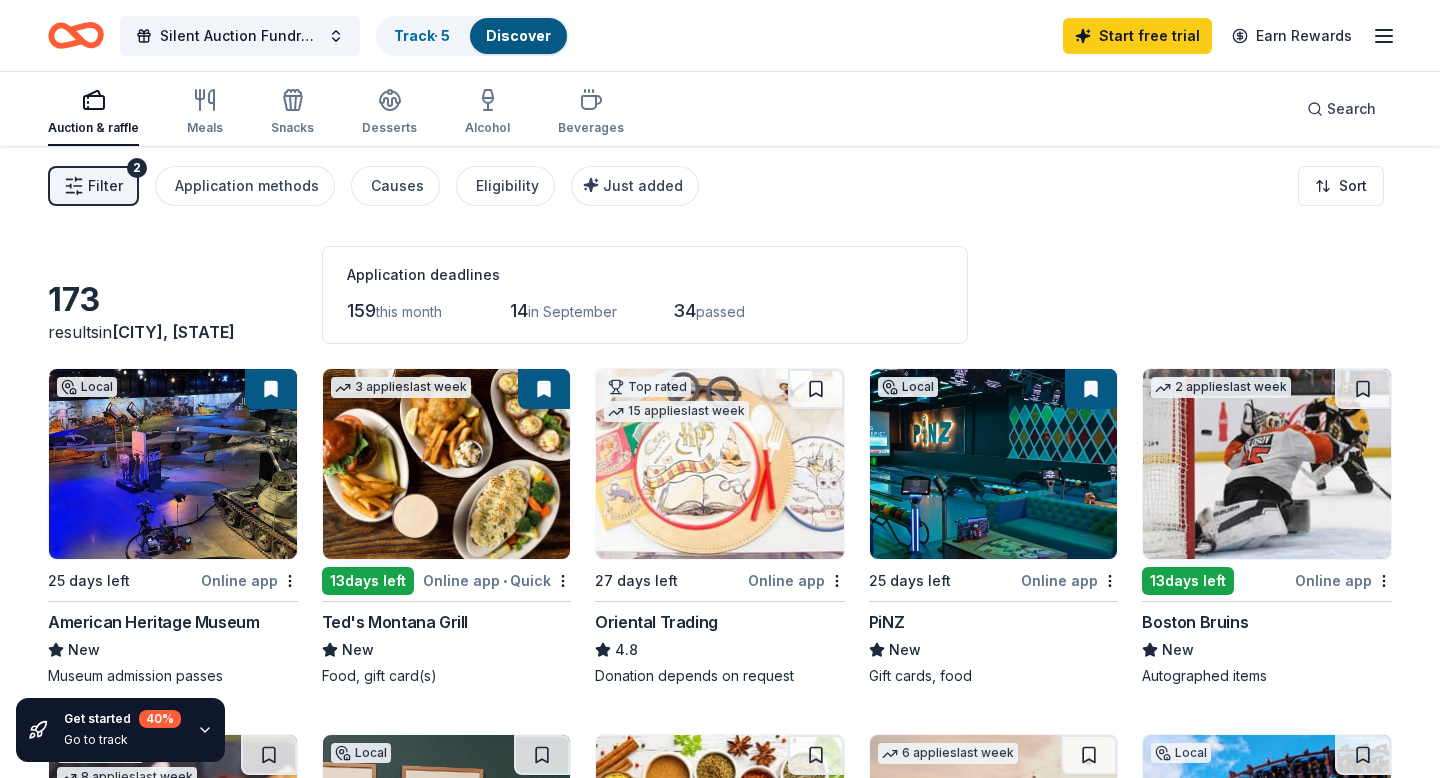 click at bounding box center [447, 464] 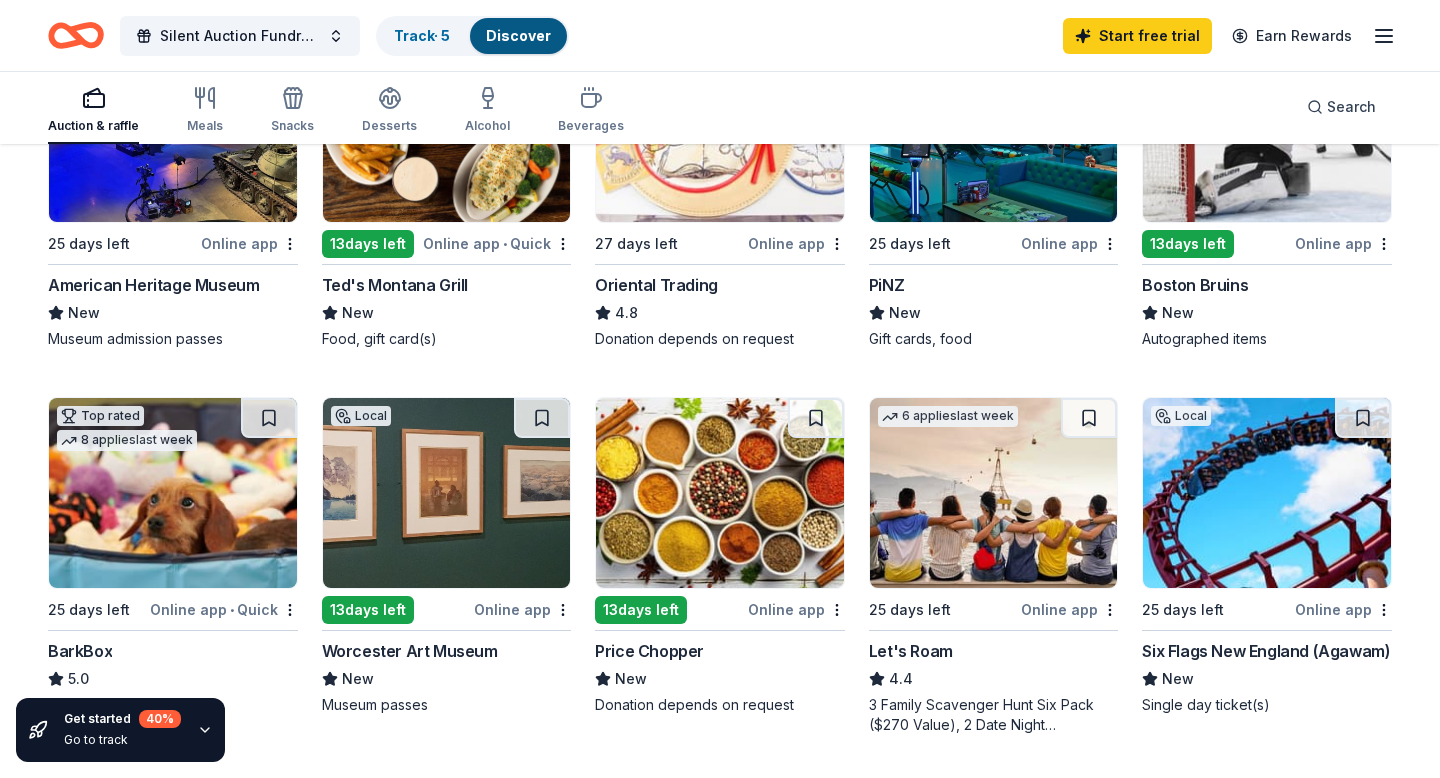 scroll, scrollTop: 339, scrollLeft: 0, axis: vertical 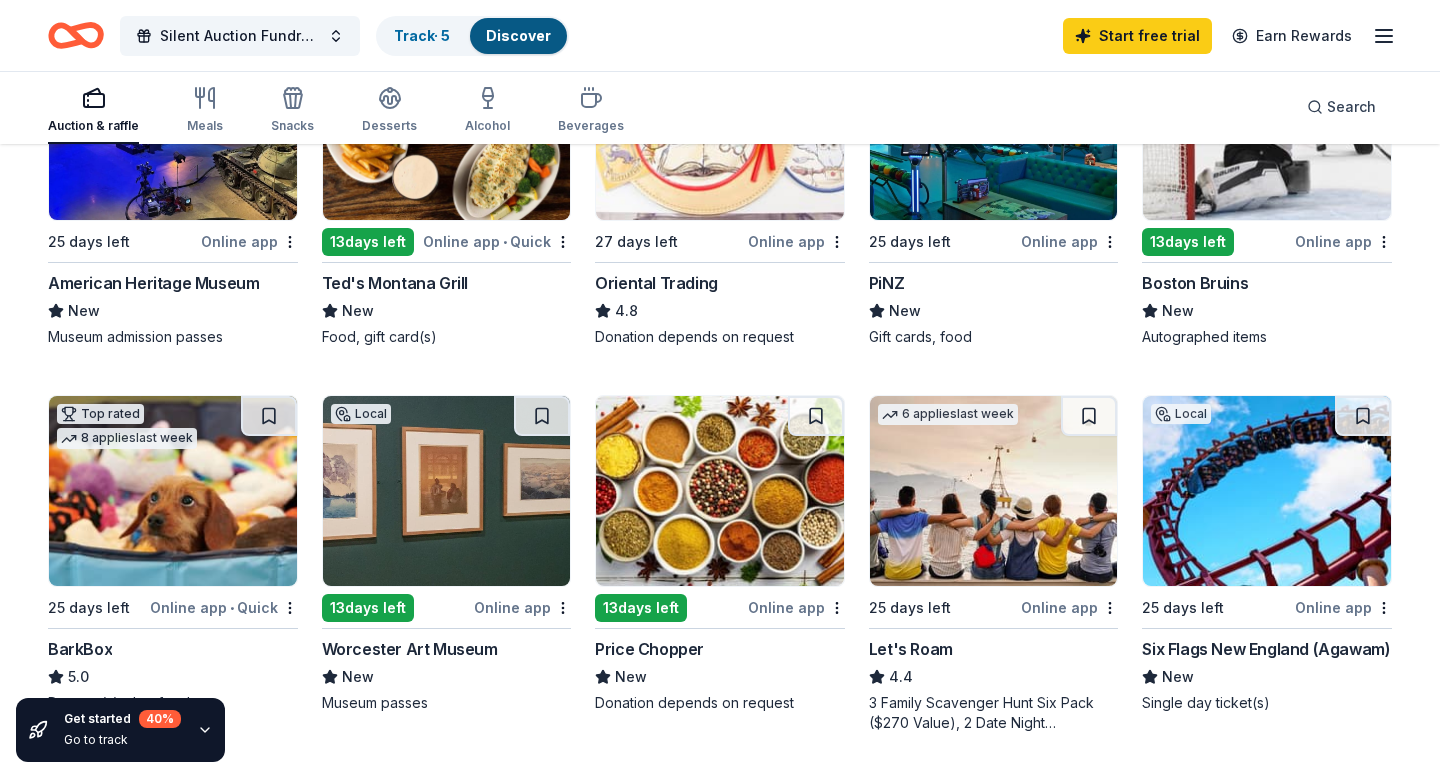 click at bounding box center [447, 125] 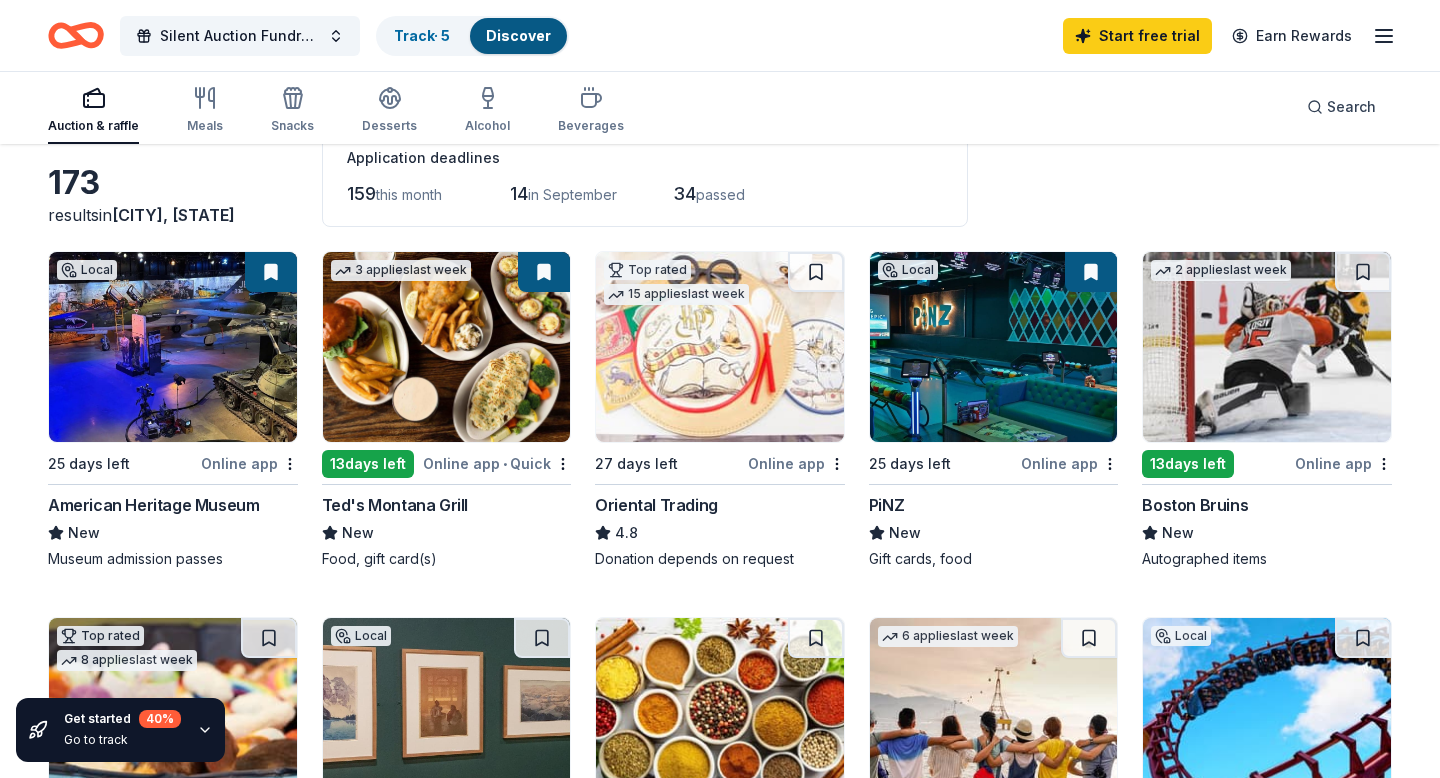 scroll, scrollTop: 0, scrollLeft: 0, axis: both 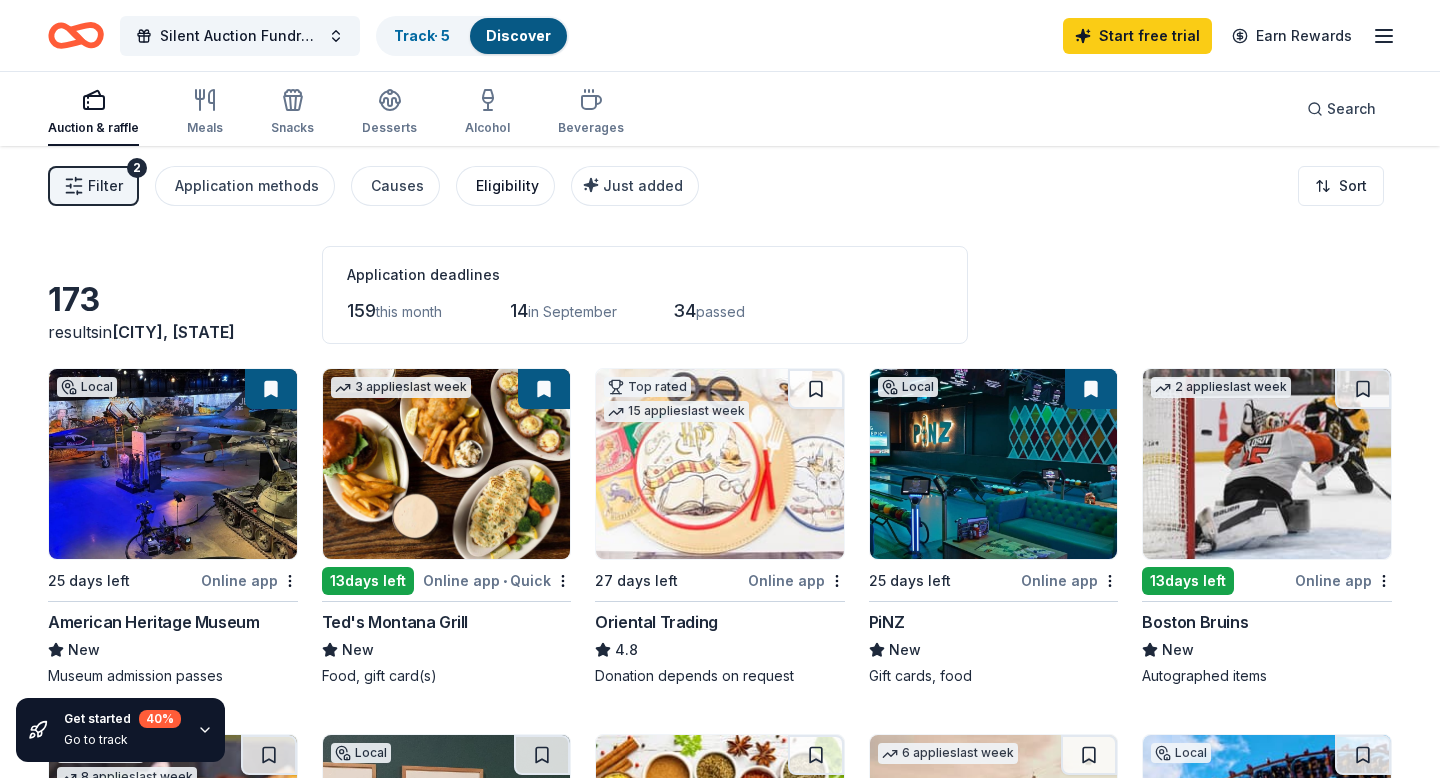 click on "Eligibility" at bounding box center (507, 186) 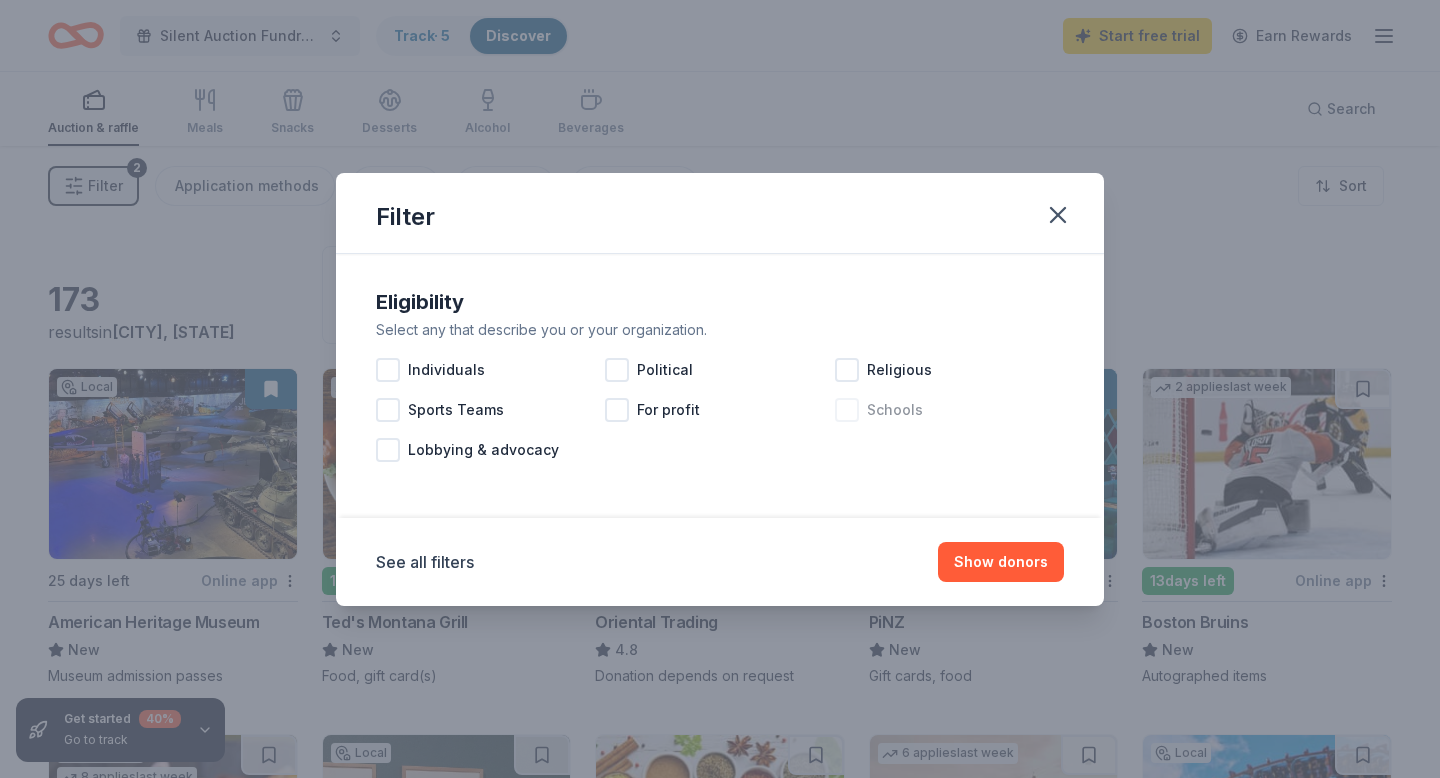 click at bounding box center [847, 410] 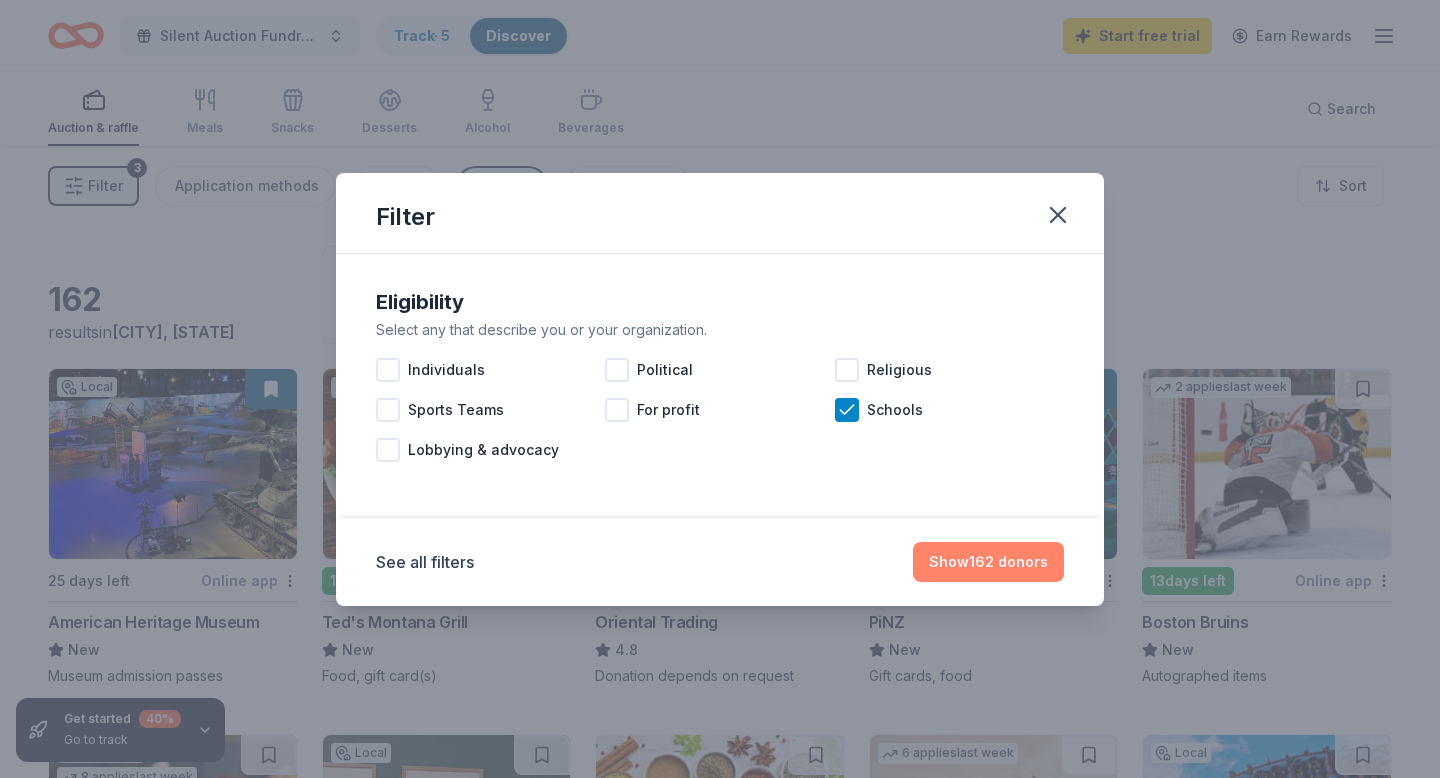 click on "Show  162   donors" at bounding box center (988, 562) 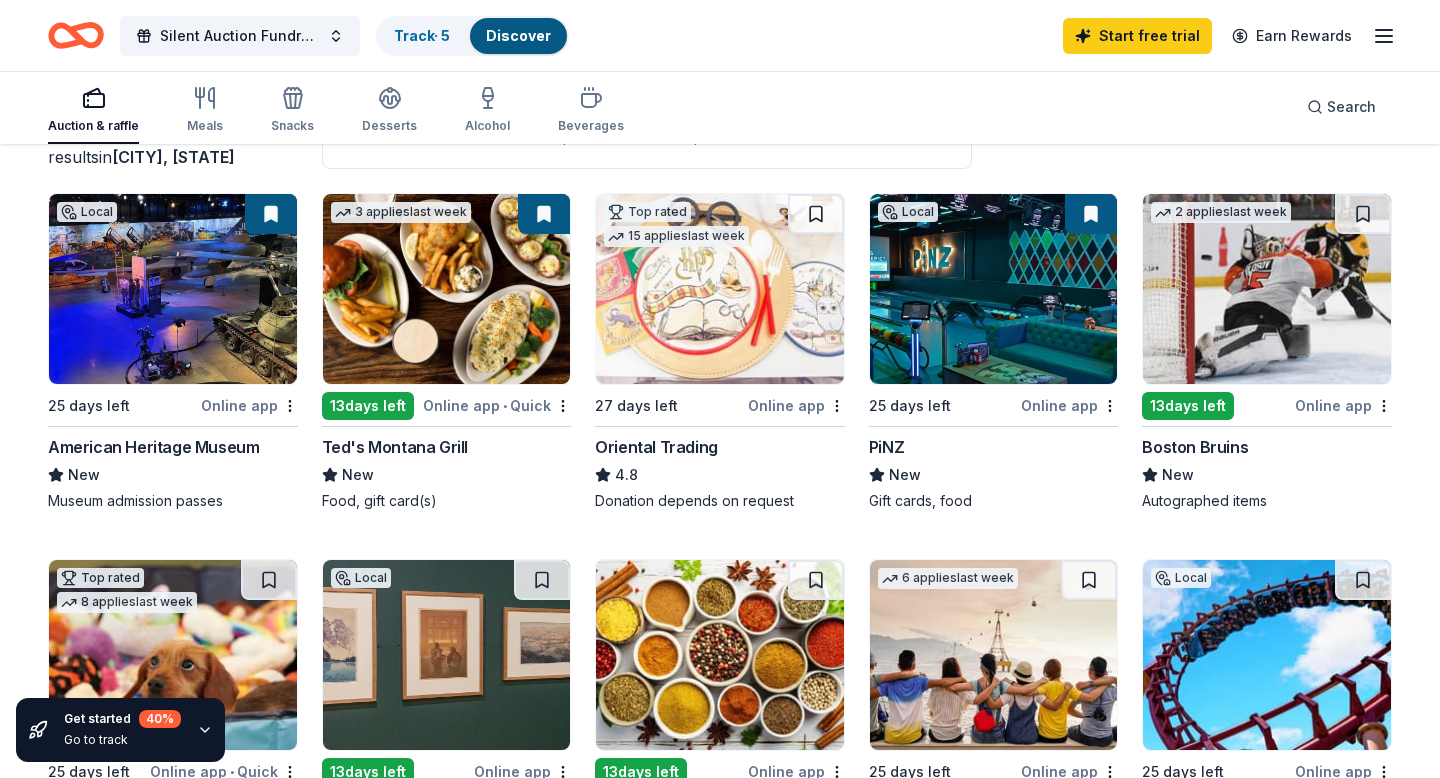 scroll, scrollTop: 188, scrollLeft: 0, axis: vertical 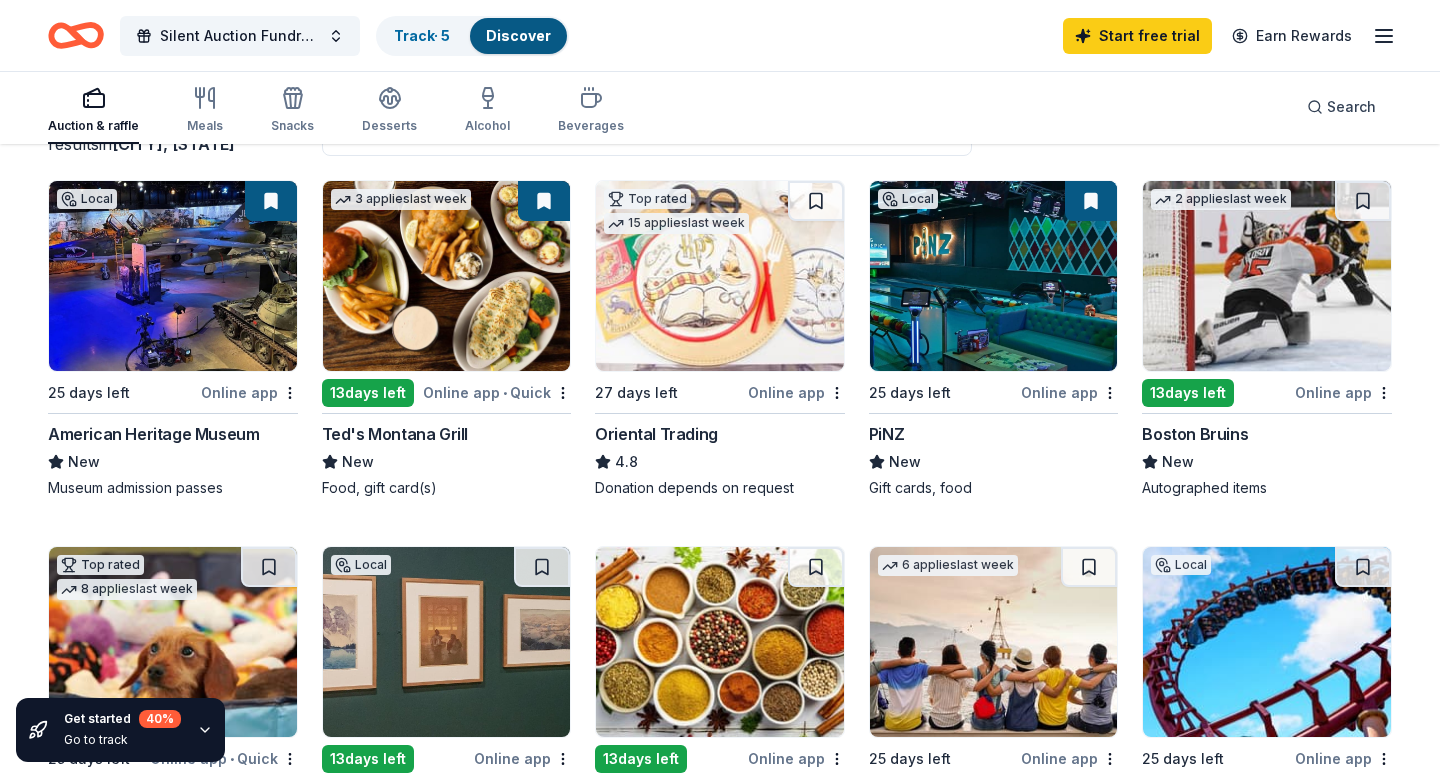 click at bounding box center [720, 276] 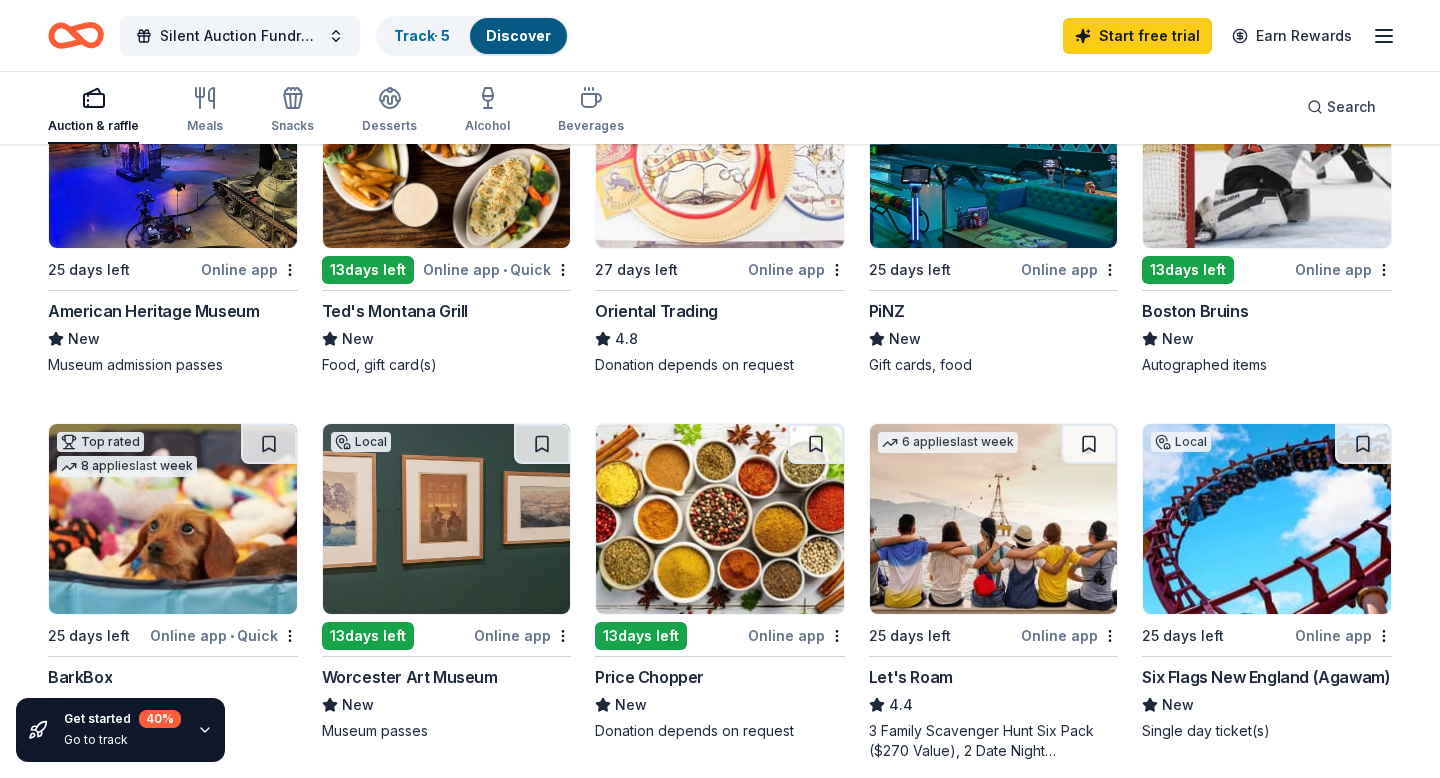 click on "Local 25 days left Online app American Heritage Museum New Museum admission passes 3   applies  last week 13  days left Online app • Quick Ted's Montana Grill New Food, gift card(s) Top rated 15   applies  last week 27 days left Online app Oriental Trading 4.8 Donation depends on request Local 25 days left Online app PiNZ New Gift cards, food 2   applies  last week 13  days left Online app Boston Bruins New Autographed items Top rated 8   applies  last week 25 days left Online app • Quick BarkBox 5.0 Dog toy(s), dog food Local 13  days left Online app Worcester Art Museum New Museum passes 13  days left Online app Price Chopper New Donation depends on request 6   applies  last week 25 days left Online app Let's Roam 4.4 3 Family Scavenger Hunt Six Pack ($270 Value), 2 Date Night Scavenger Hunt Two Pack ($130 Value) Local 25 days left Online app Six Flags New England (Agawam) New Single day ticket(s) 2   applies  last week 25 days left Online app • Quick Santa's Village New Tickets 11   applies 13 • 2" at bounding box center [720, 795] 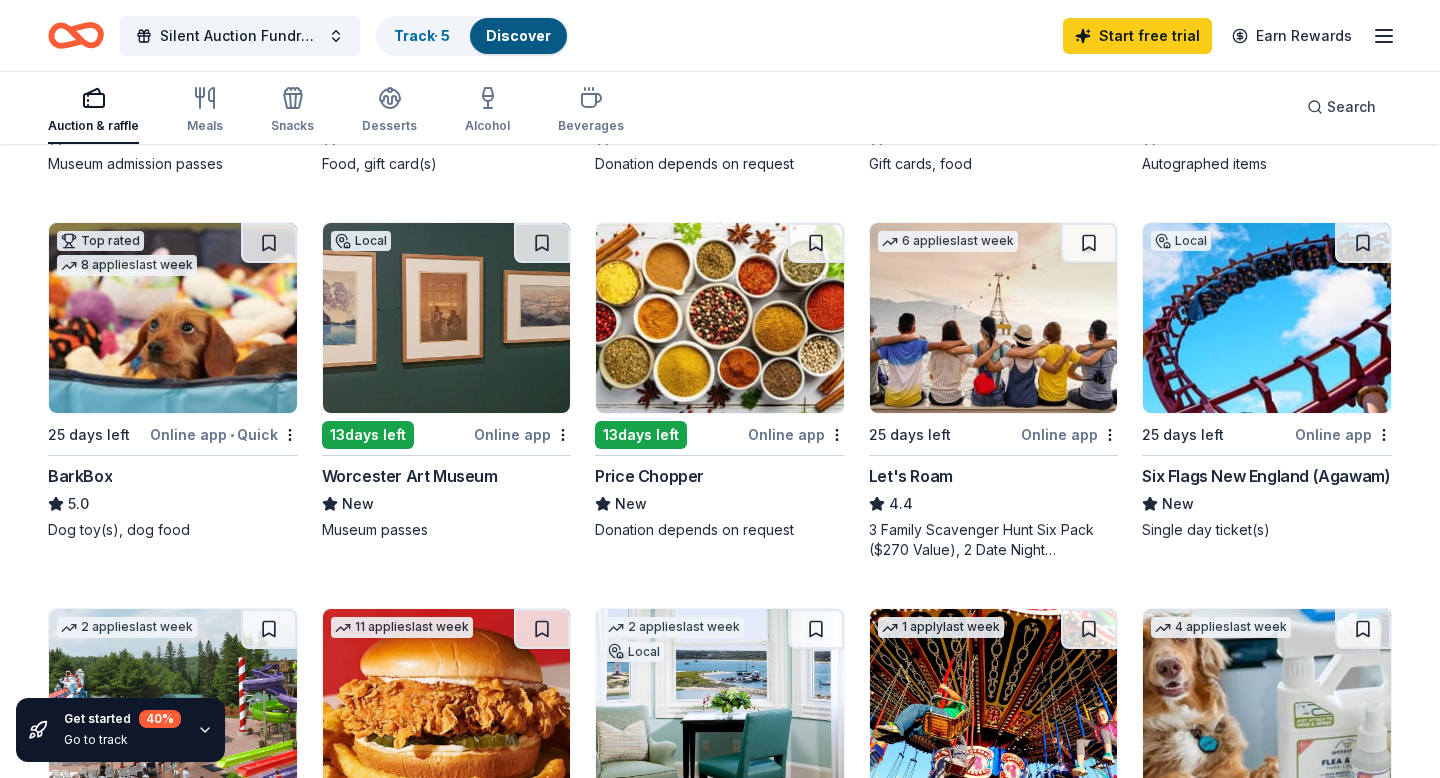 scroll, scrollTop: 514, scrollLeft: 0, axis: vertical 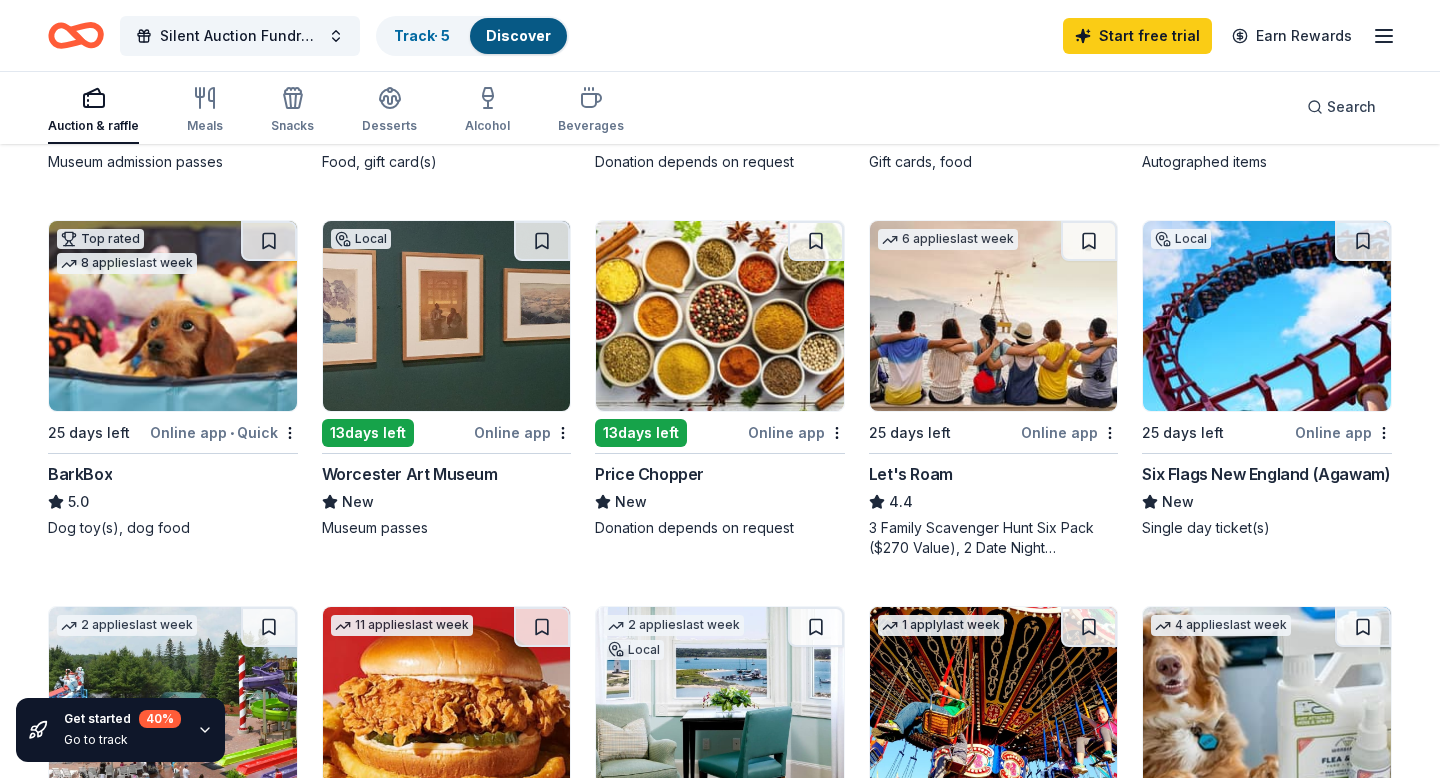 click at bounding box center (994, 316) 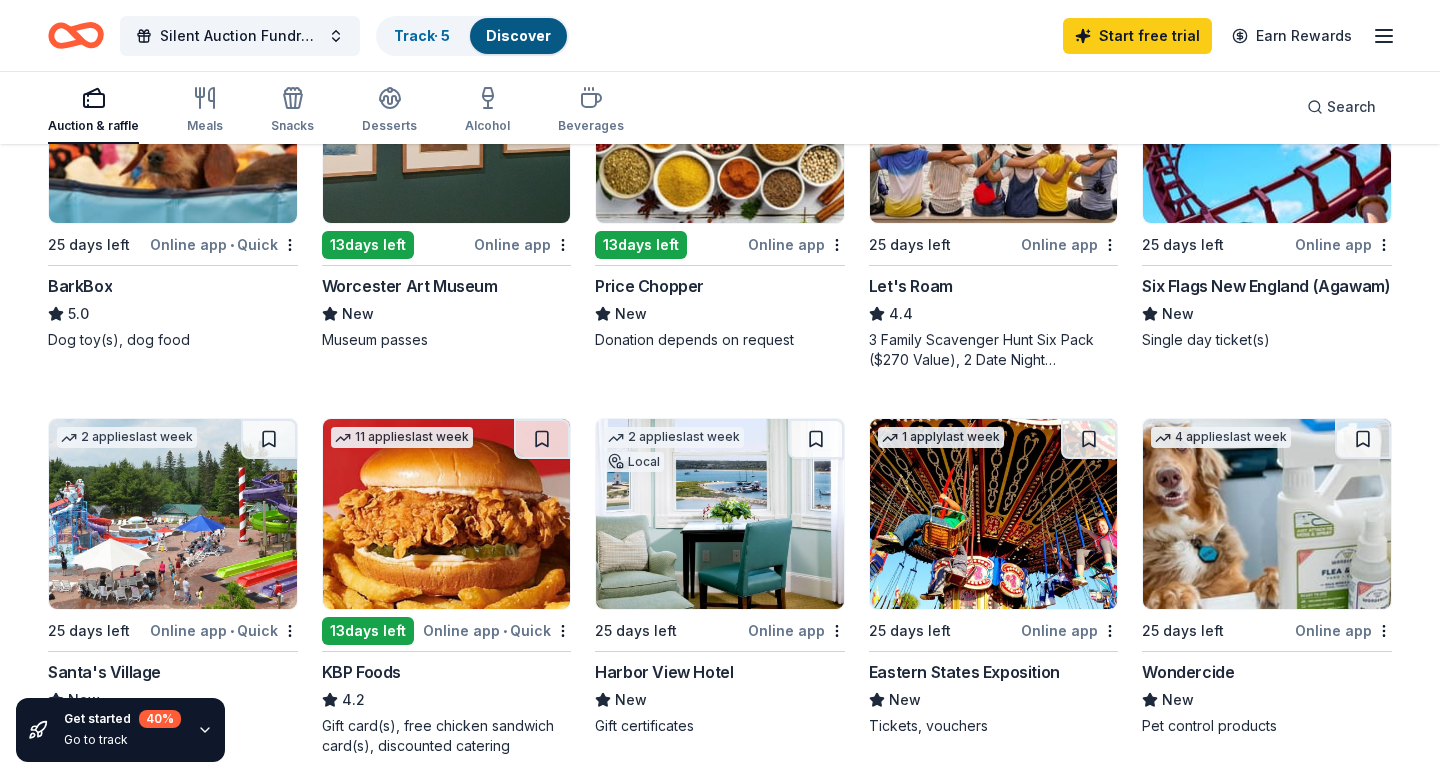 scroll, scrollTop: 706, scrollLeft: 0, axis: vertical 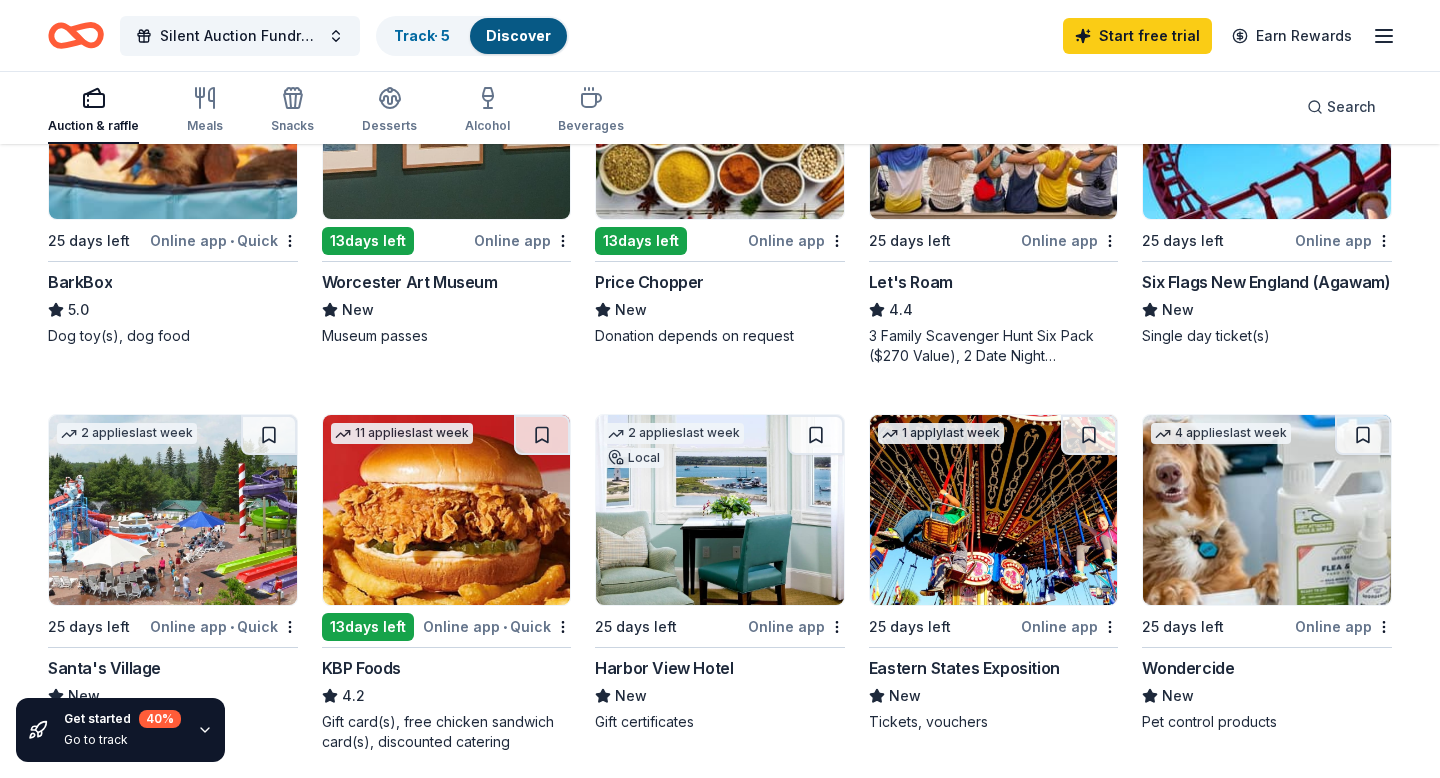 click at bounding box center [1267, 124] 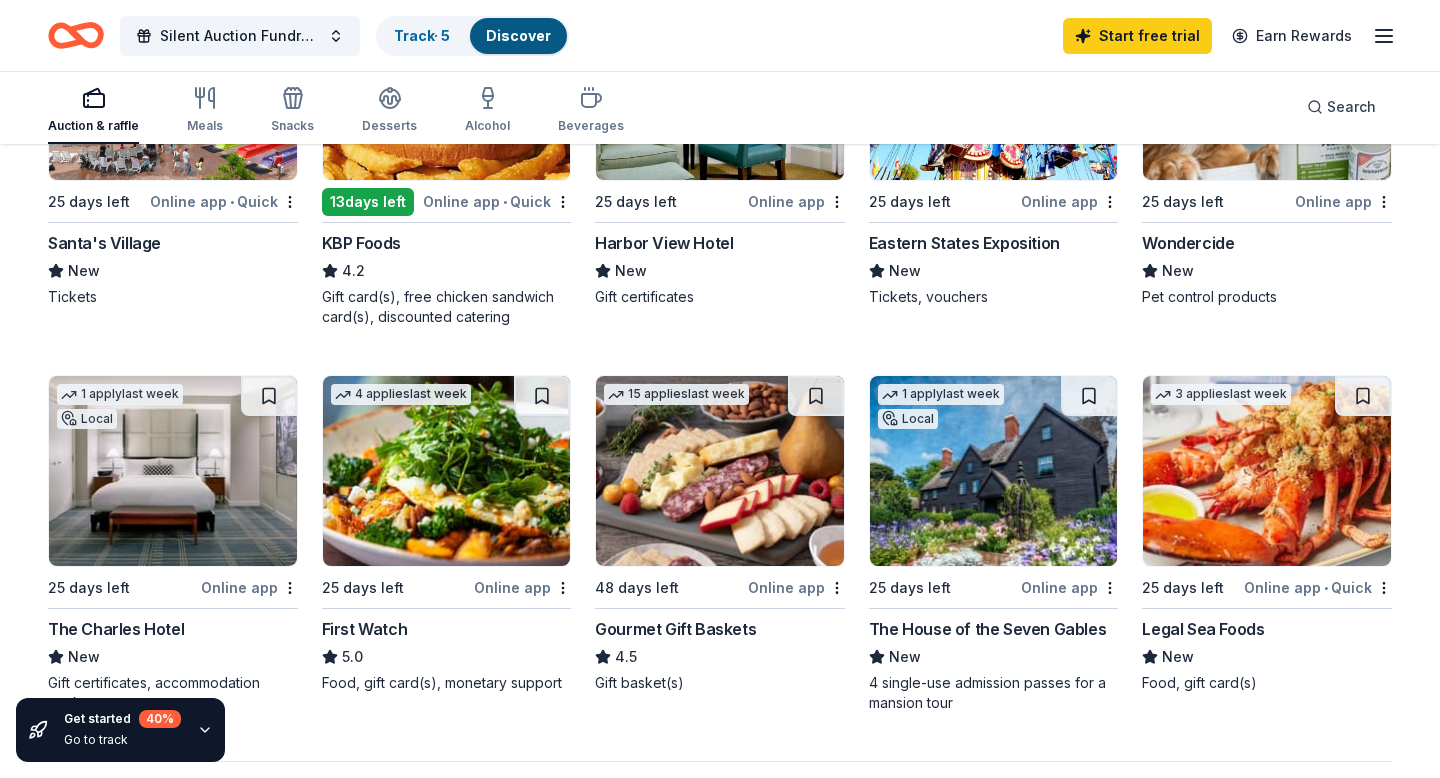 scroll, scrollTop: 1135, scrollLeft: 0, axis: vertical 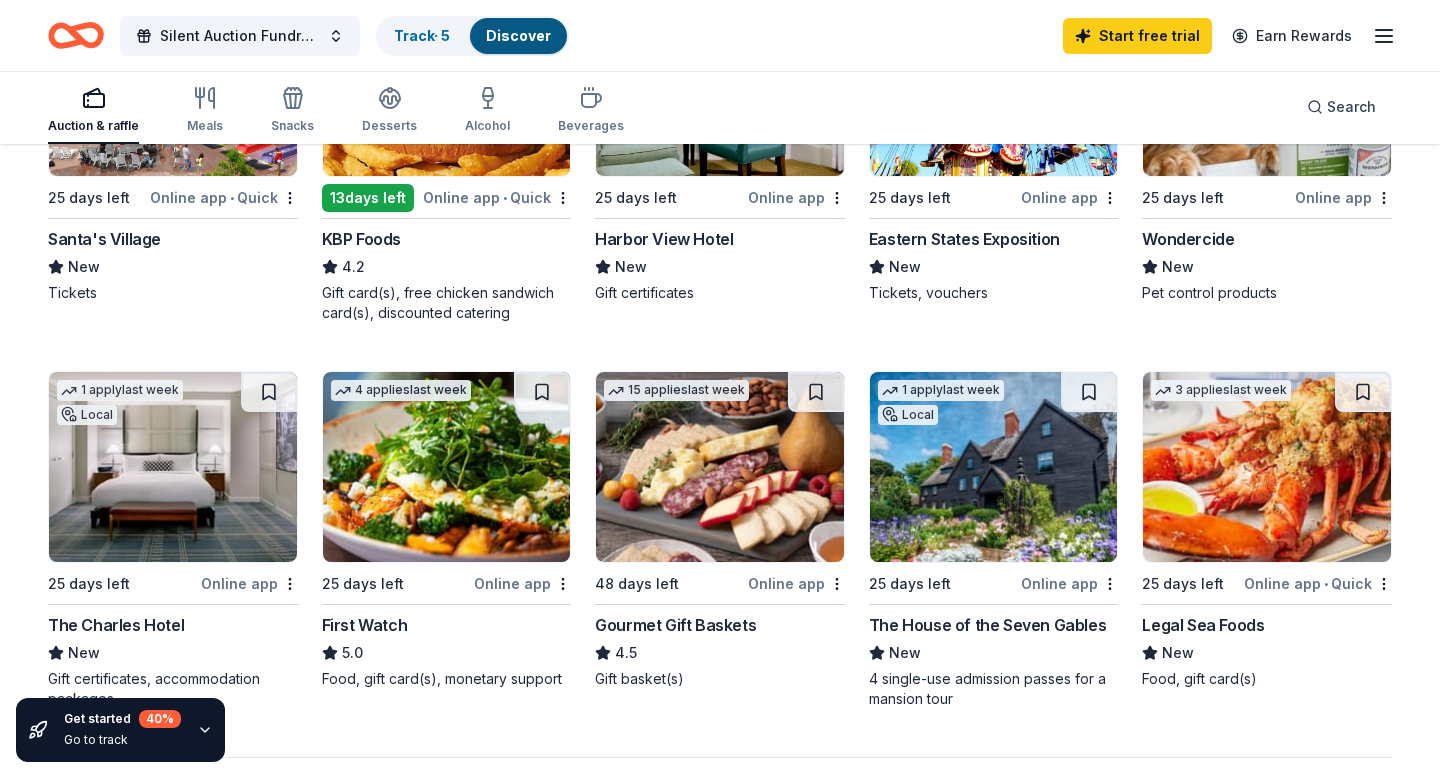 click at bounding box center [1267, 467] 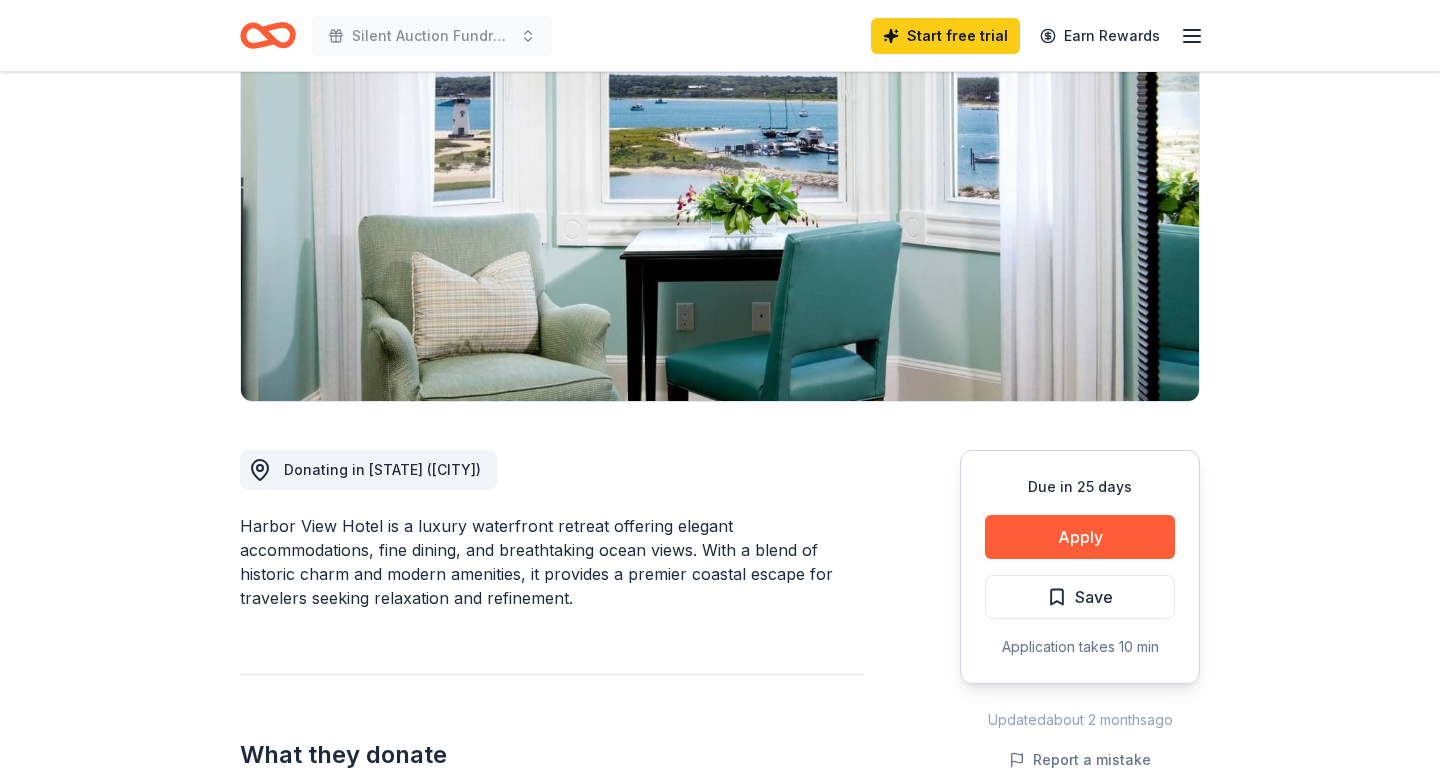 scroll, scrollTop: 208, scrollLeft: 0, axis: vertical 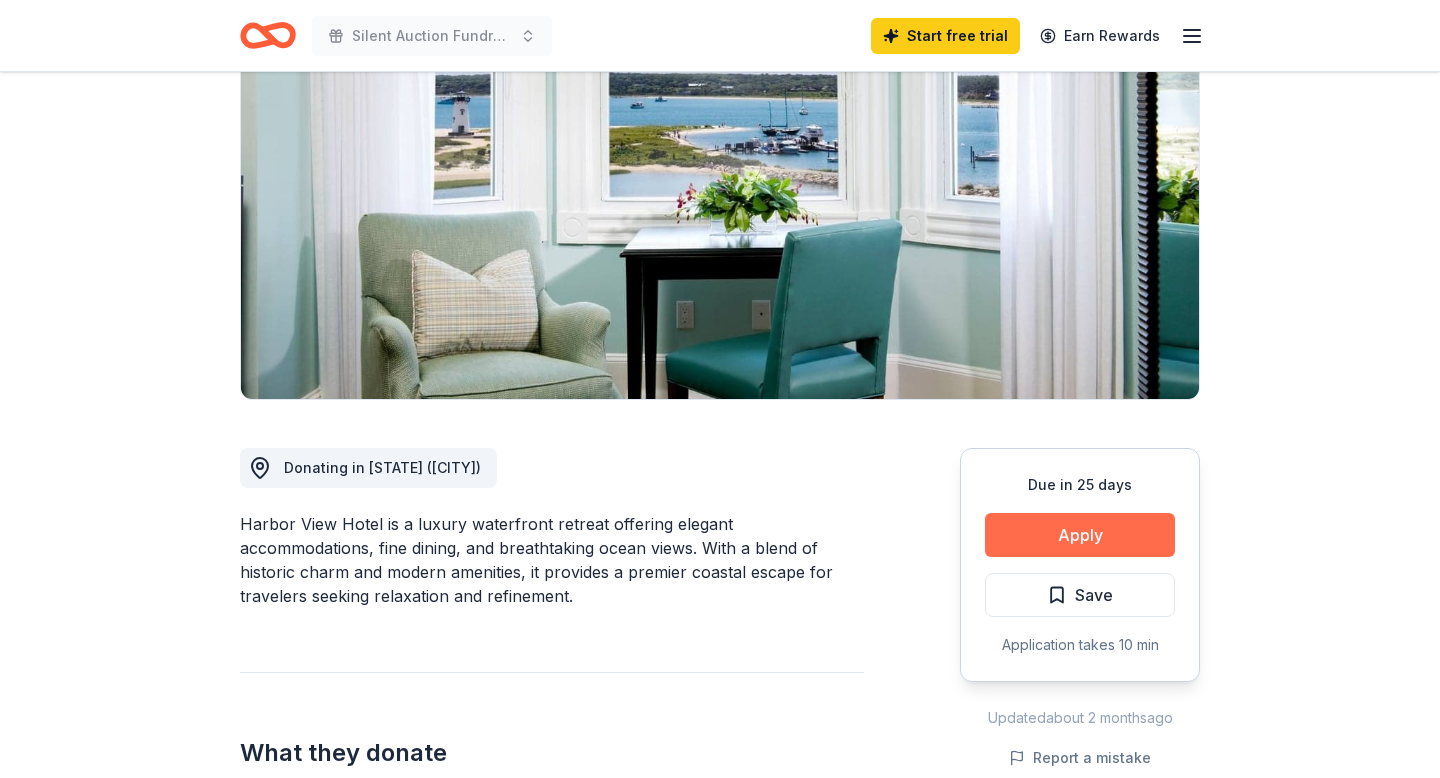 click on "Apply" at bounding box center [1080, 535] 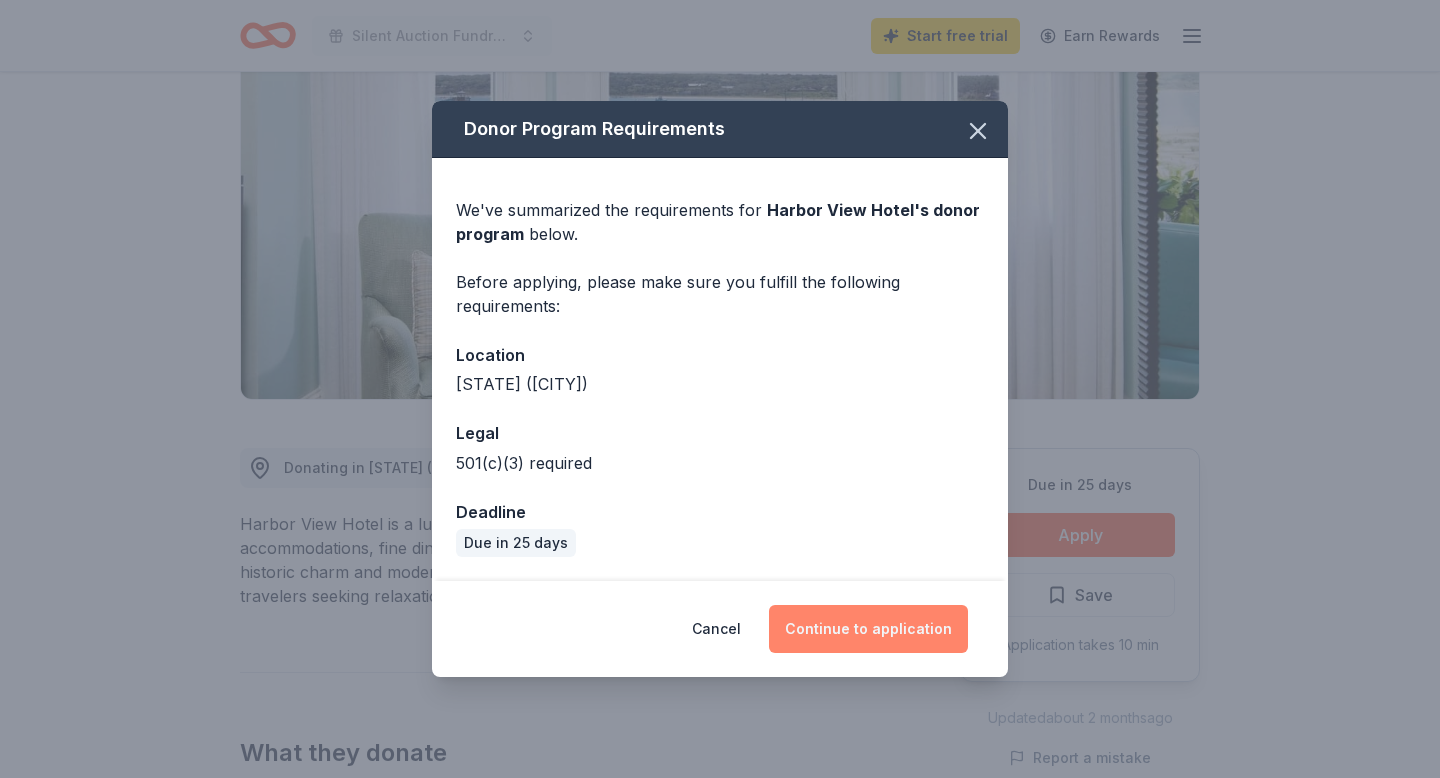 click on "Continue to application" at bounding box center (868, 629) 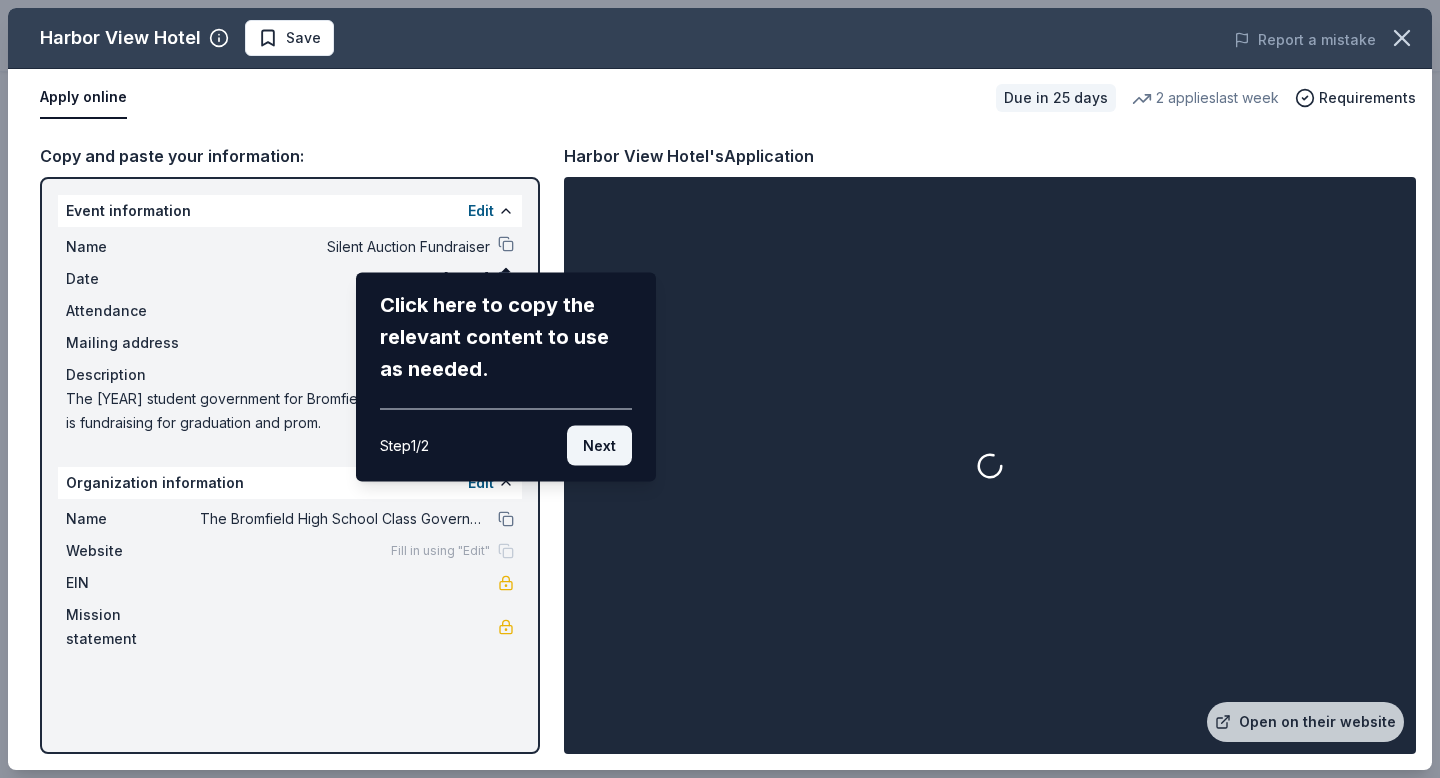 click on "Next" at bounding box center [599, 446] 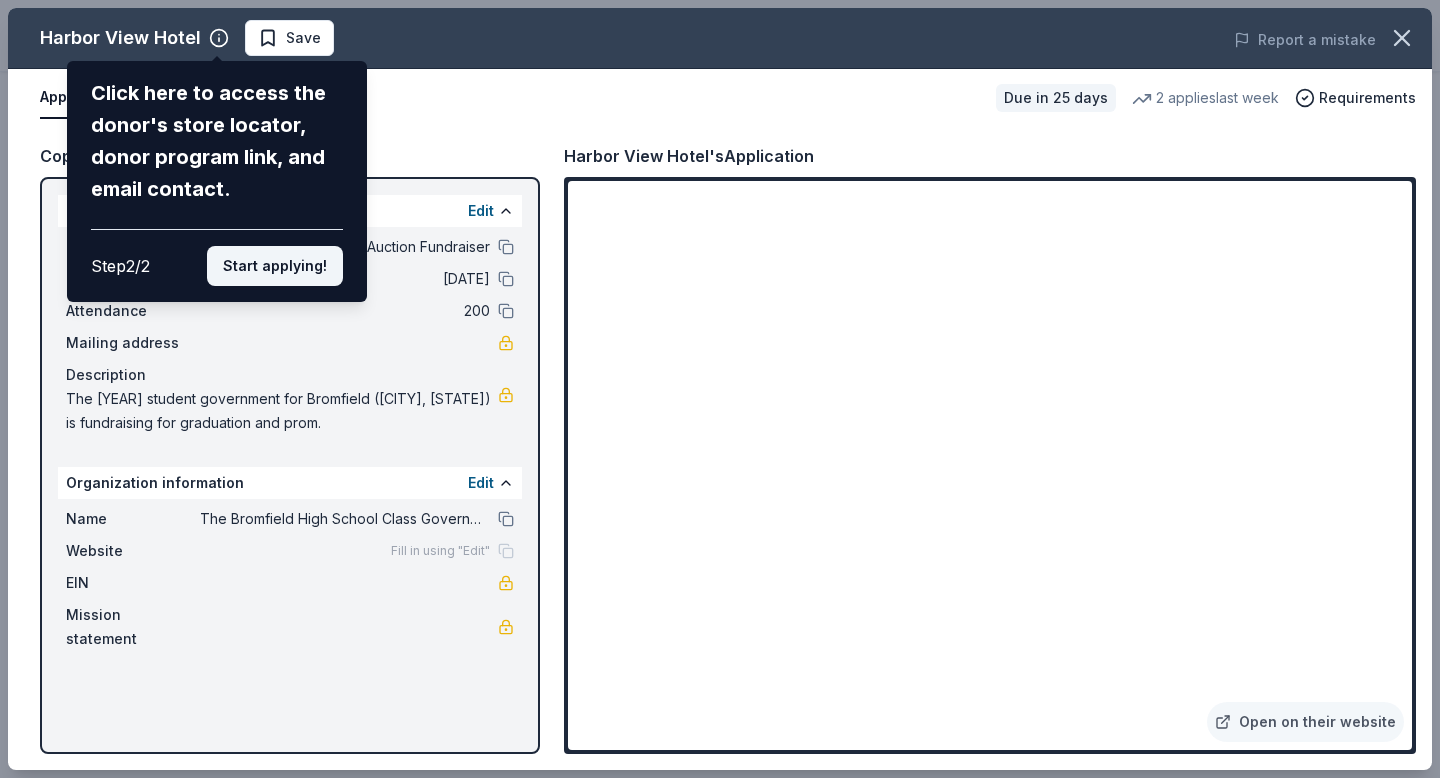 click on "Start applying!" at bounding box center (275, 266) 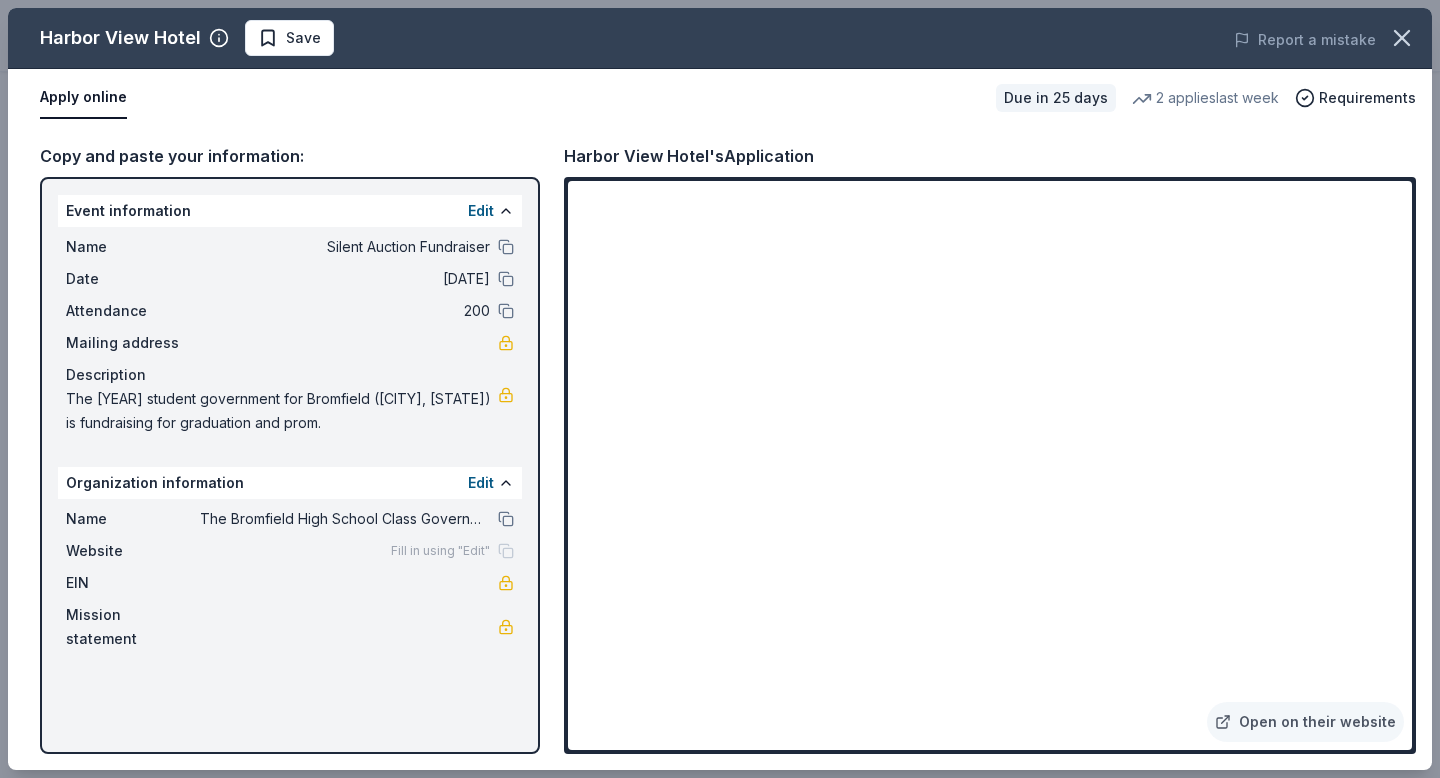 click on "Mailing address" at bounding box center (290, 343) 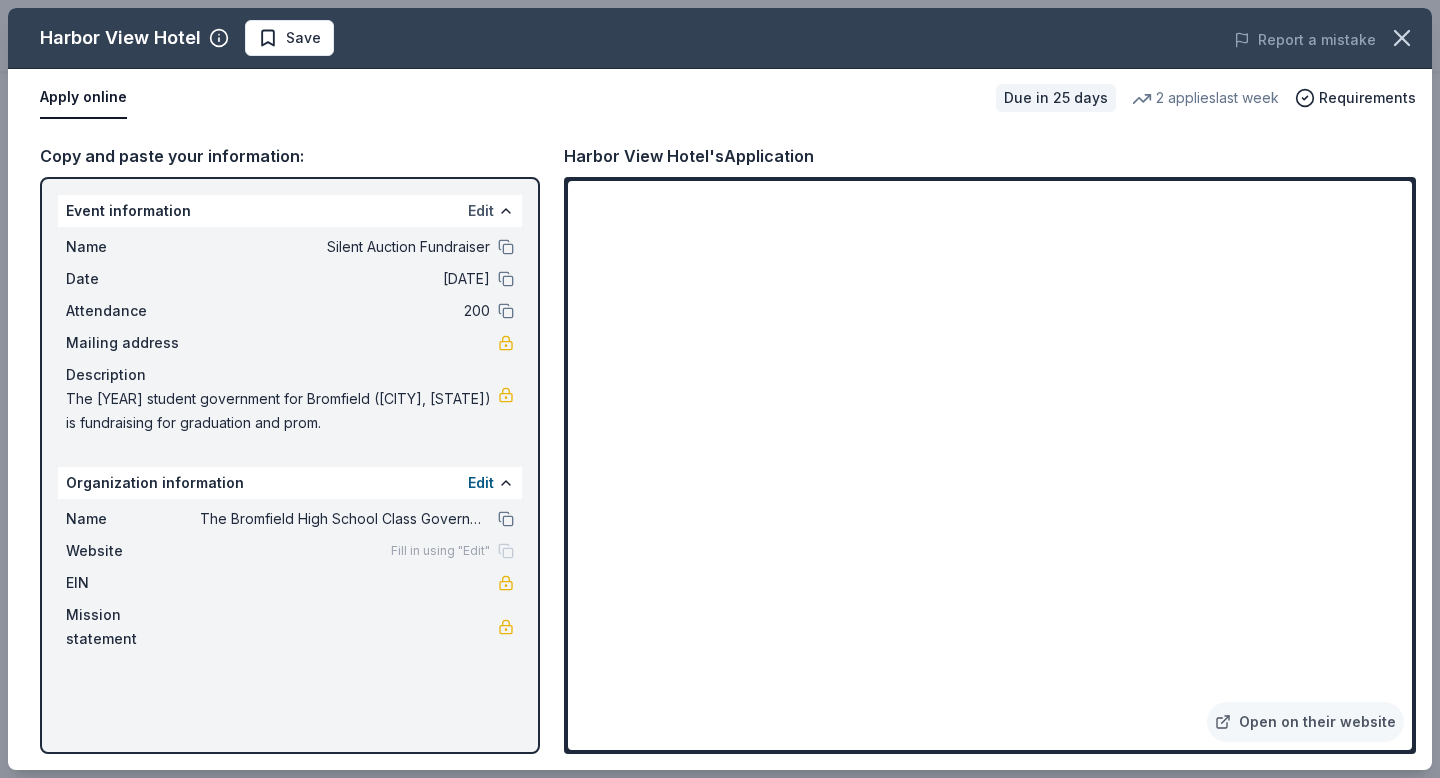 click on "Edit" at bounding box center [481, 211] 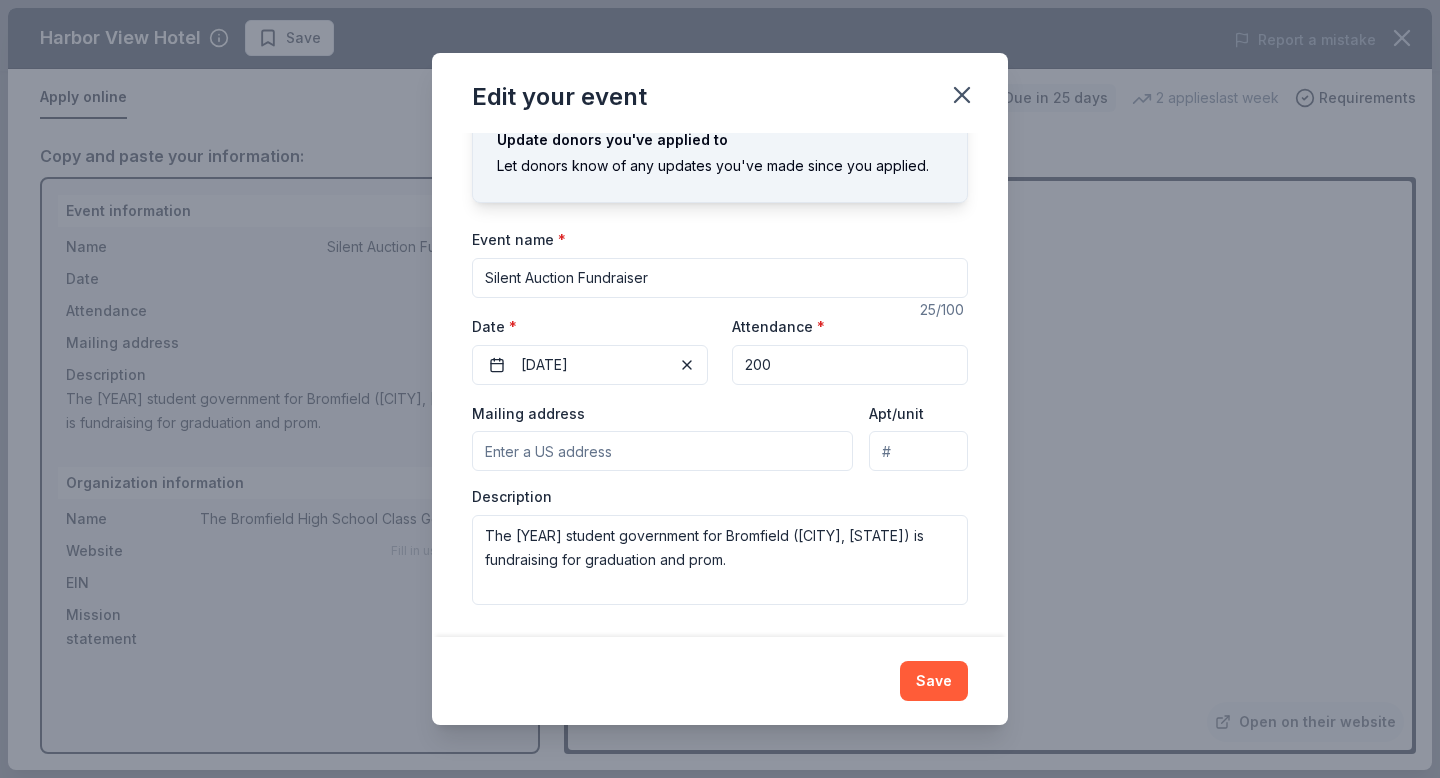 scroll, scrollTop: 0, scrollLeft: 0, axis: both 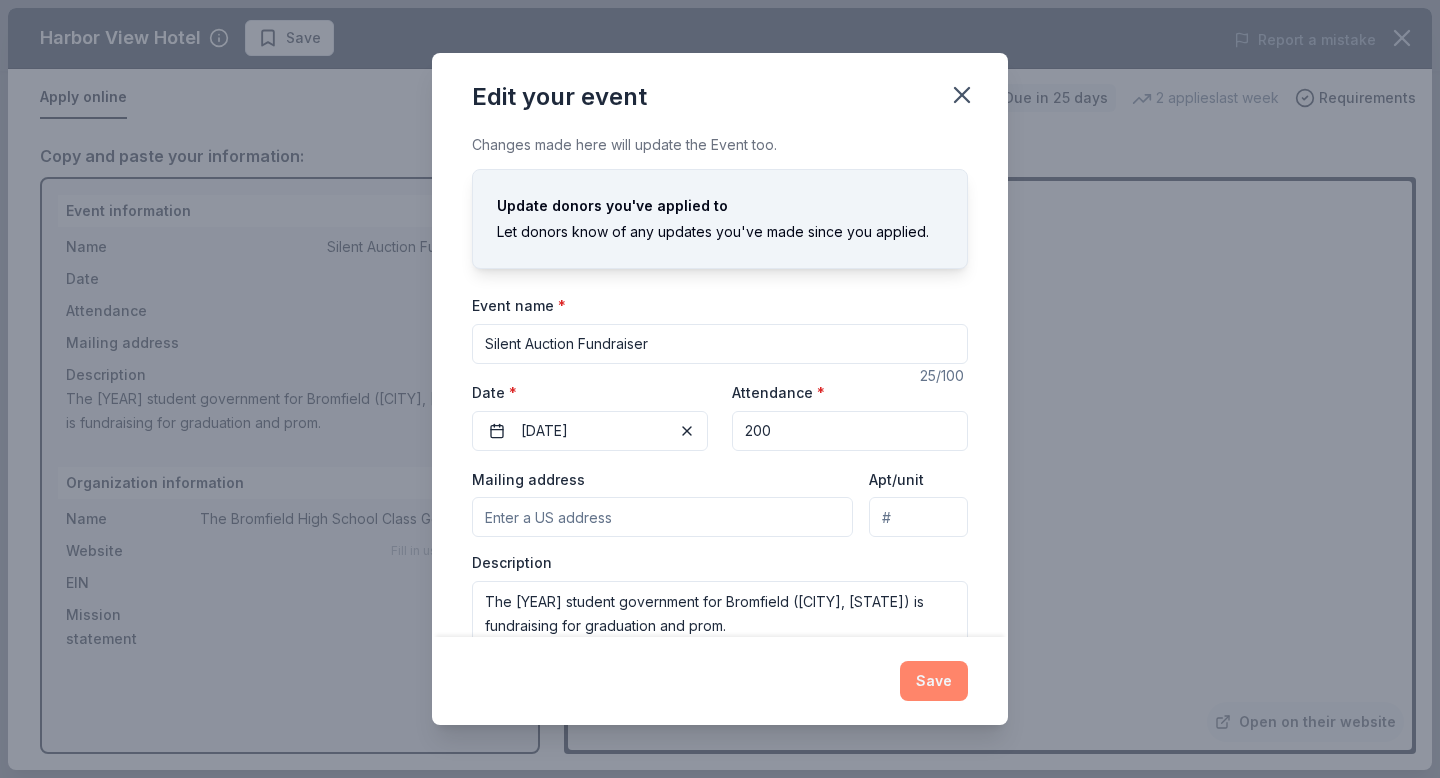 click on "Save" at bounding box center (934, 681) 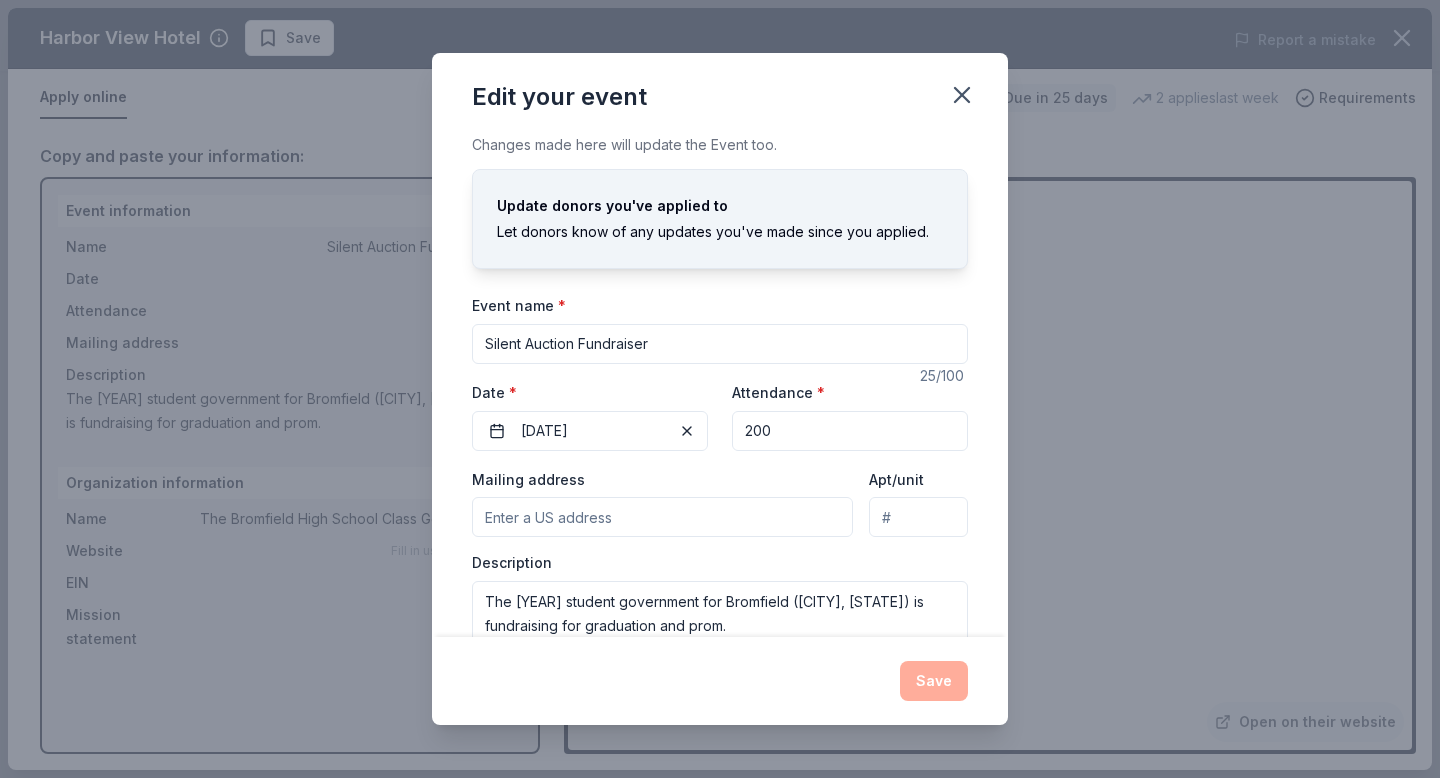 click on "Save" at bounding box center (720, 681) 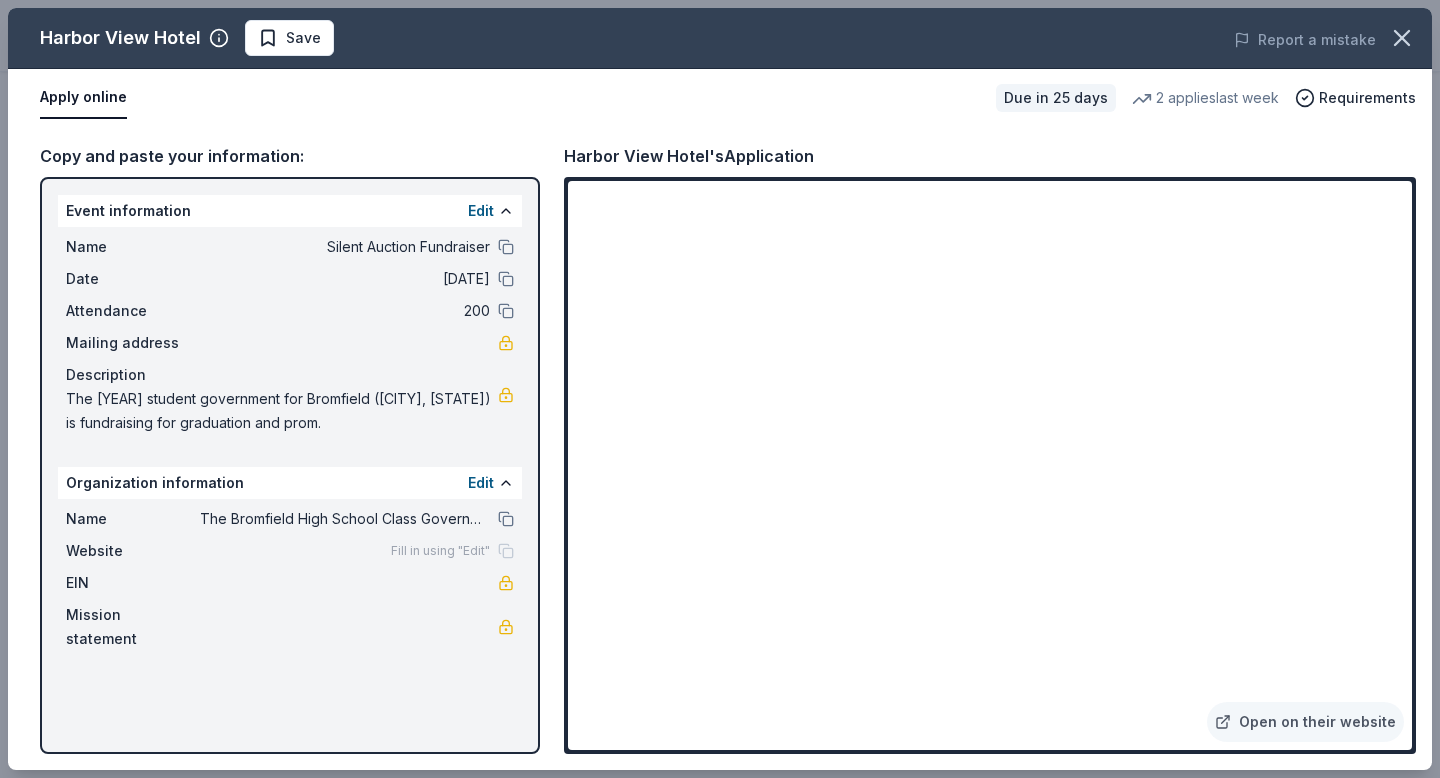 click on "Edit" at bounding box center (491, 483) 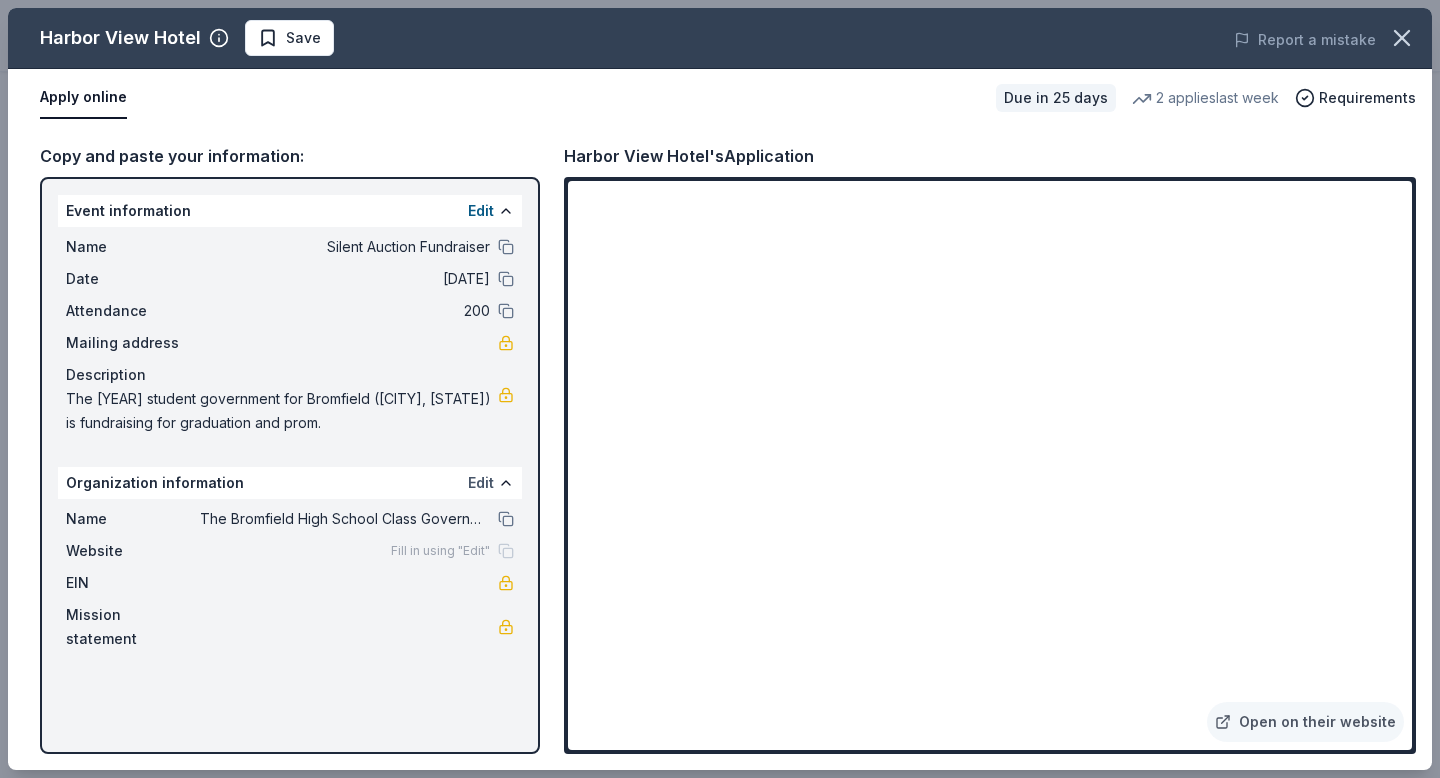 click on "Edit" at bounding box center [481, 483] 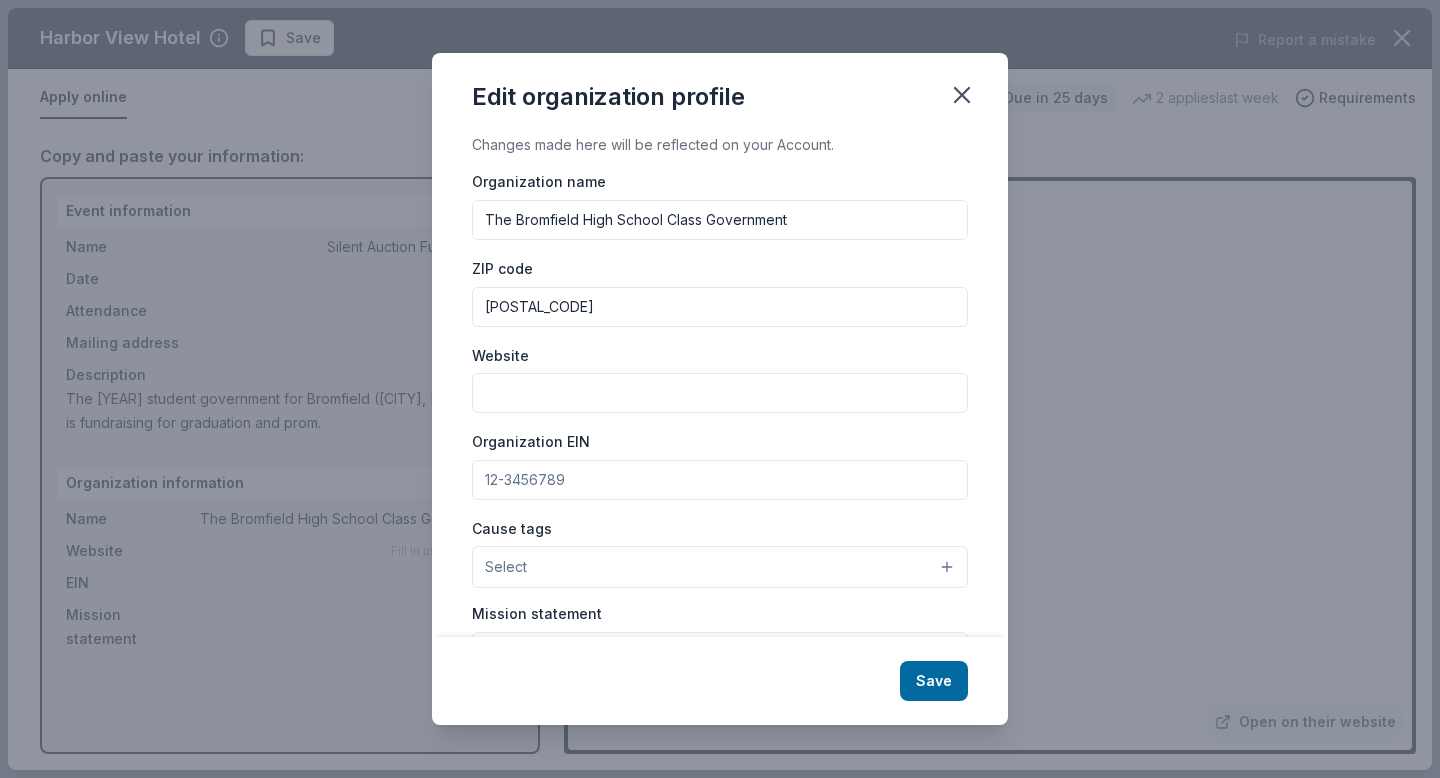 click on "Website" at bounding box center (720, 393) 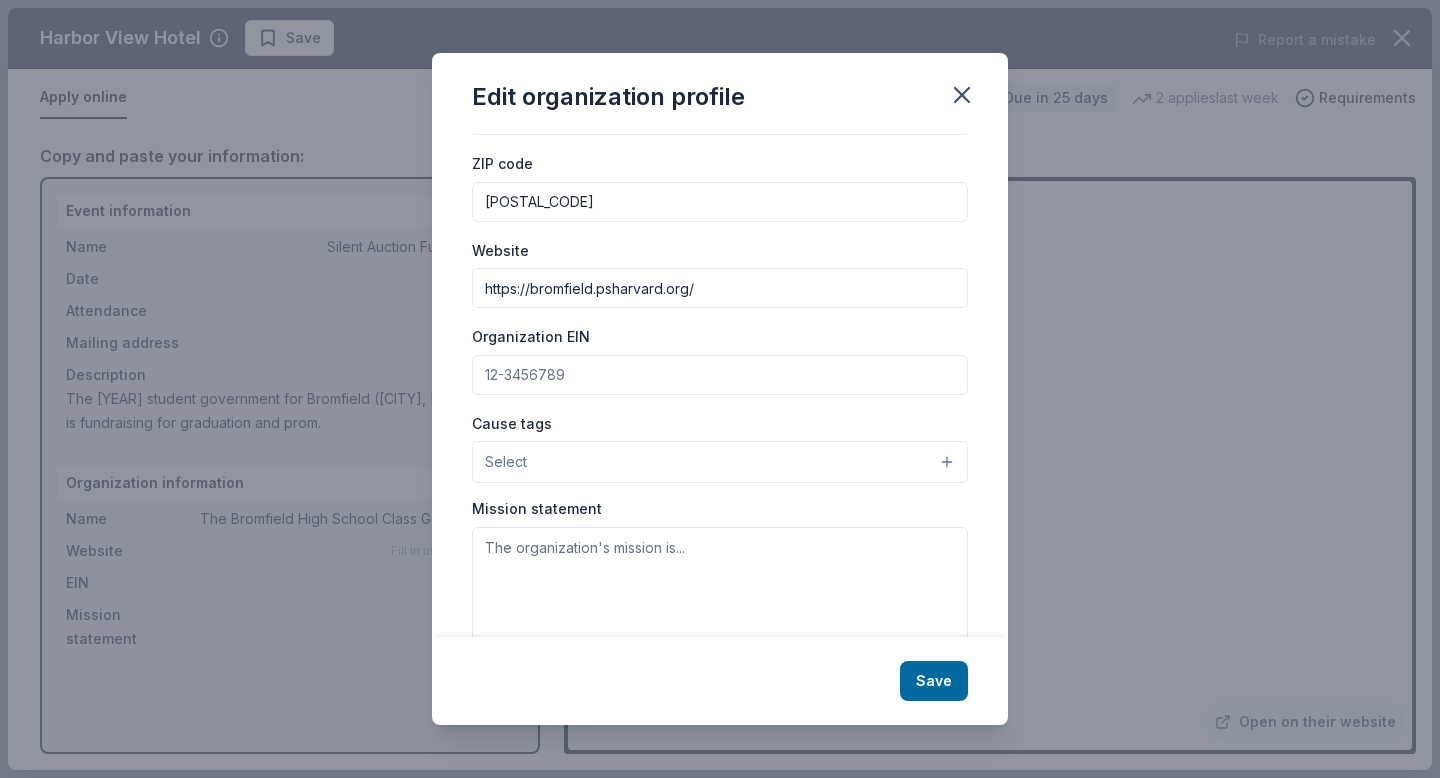 scroll, scrollTop: 124, scrollLeft: 0, axis: vertical 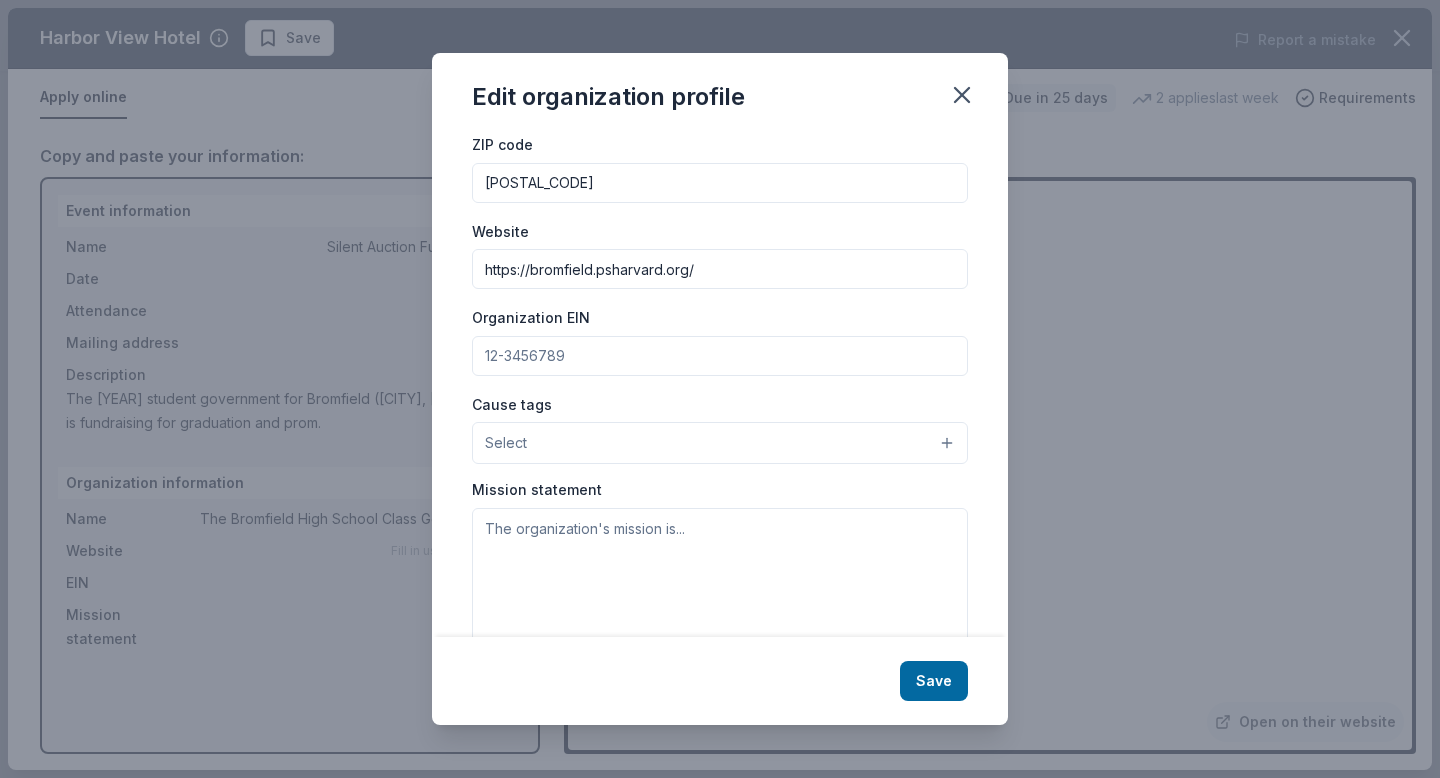 type on "https://bromfield.psharvard.org/" 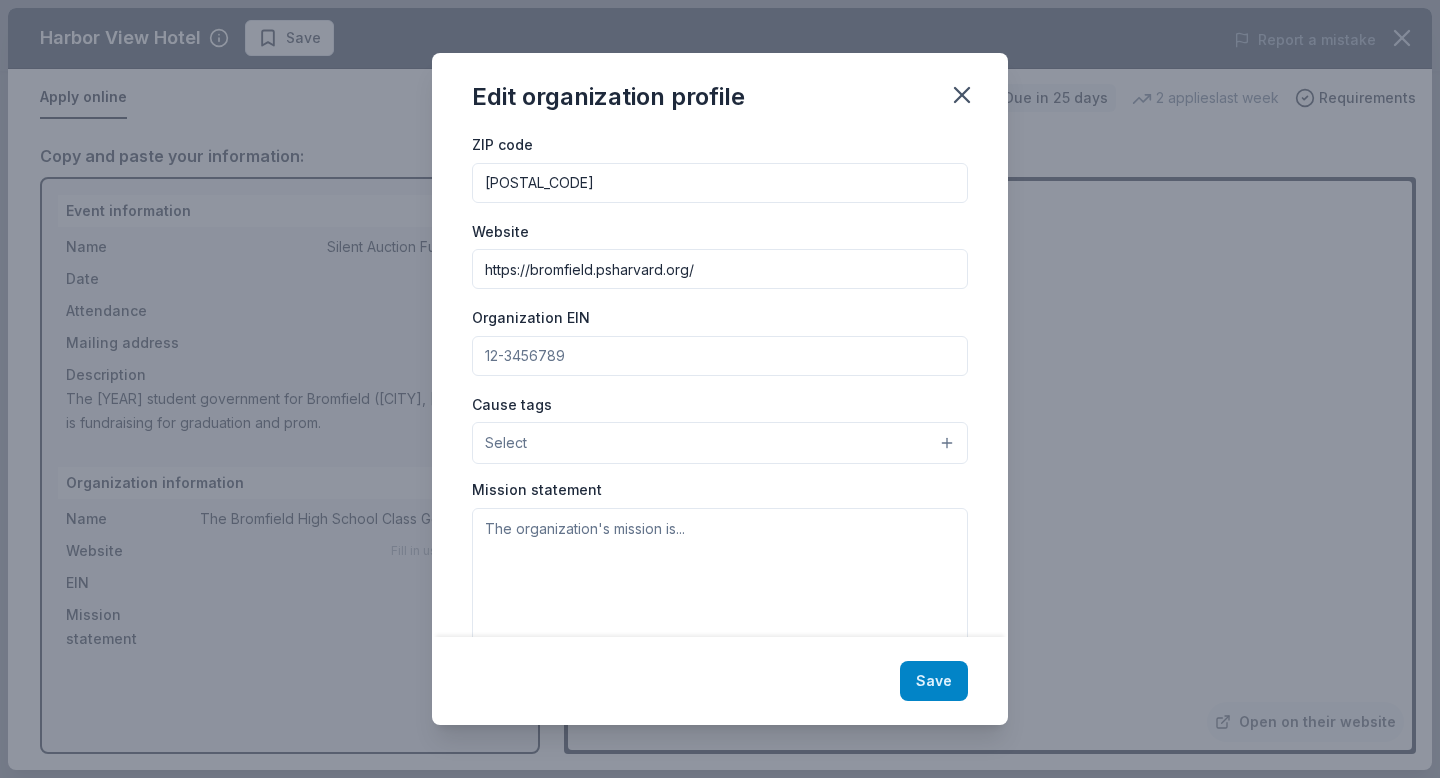 click on "Save" at bounding box center [934, 681] 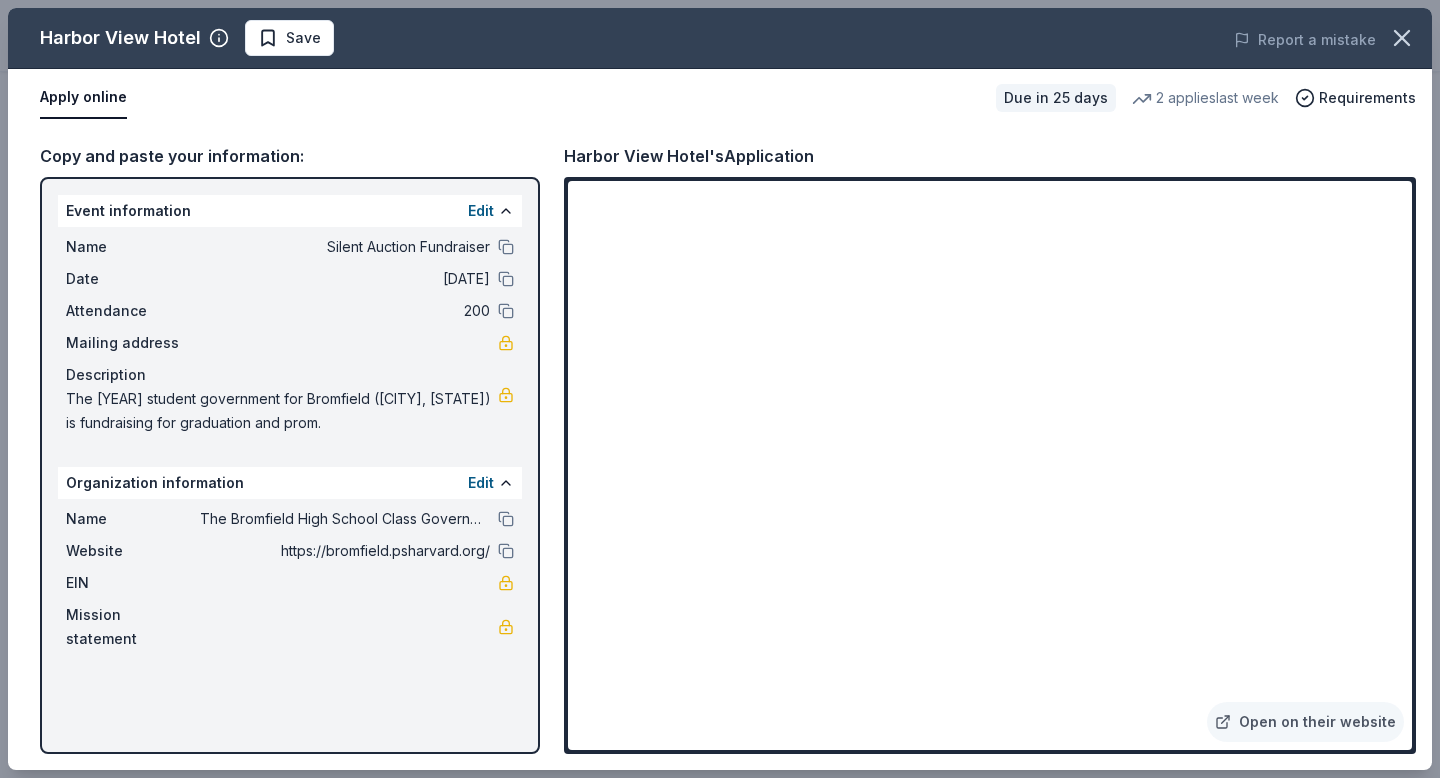 click on "Edit" at bounding box center (491, 483) 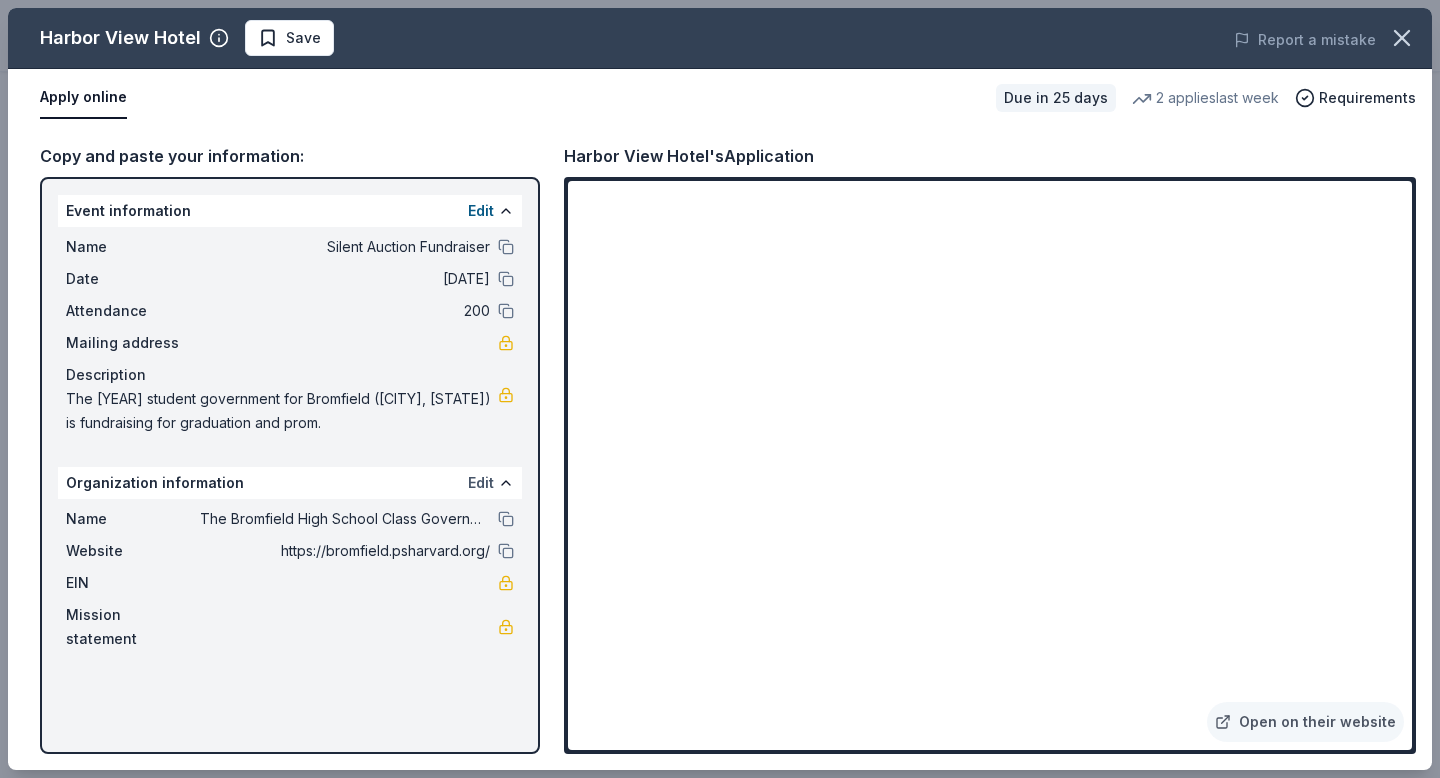 click on "Edit" at bounding box center [481, 483] 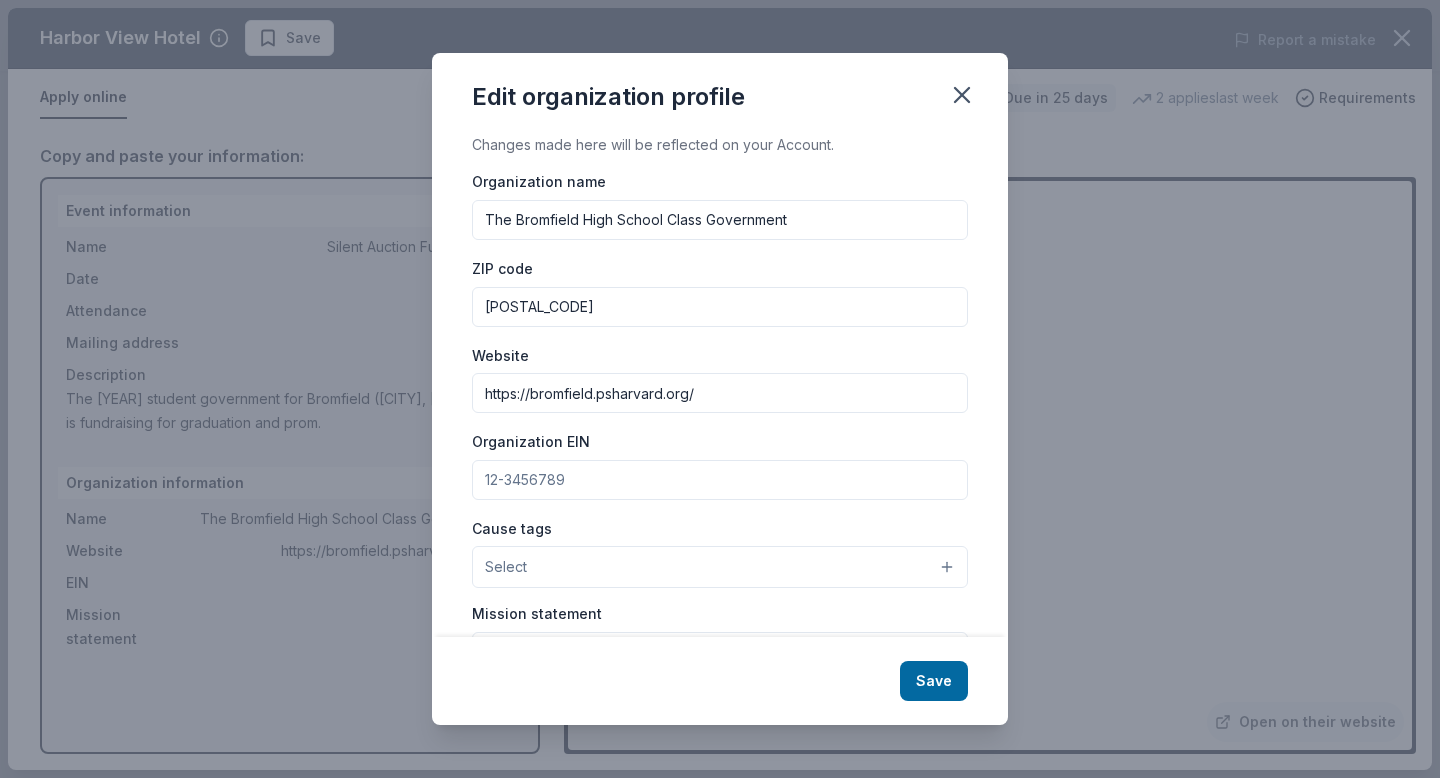 click on "Organization EIN" at bounding box center (720, 480) 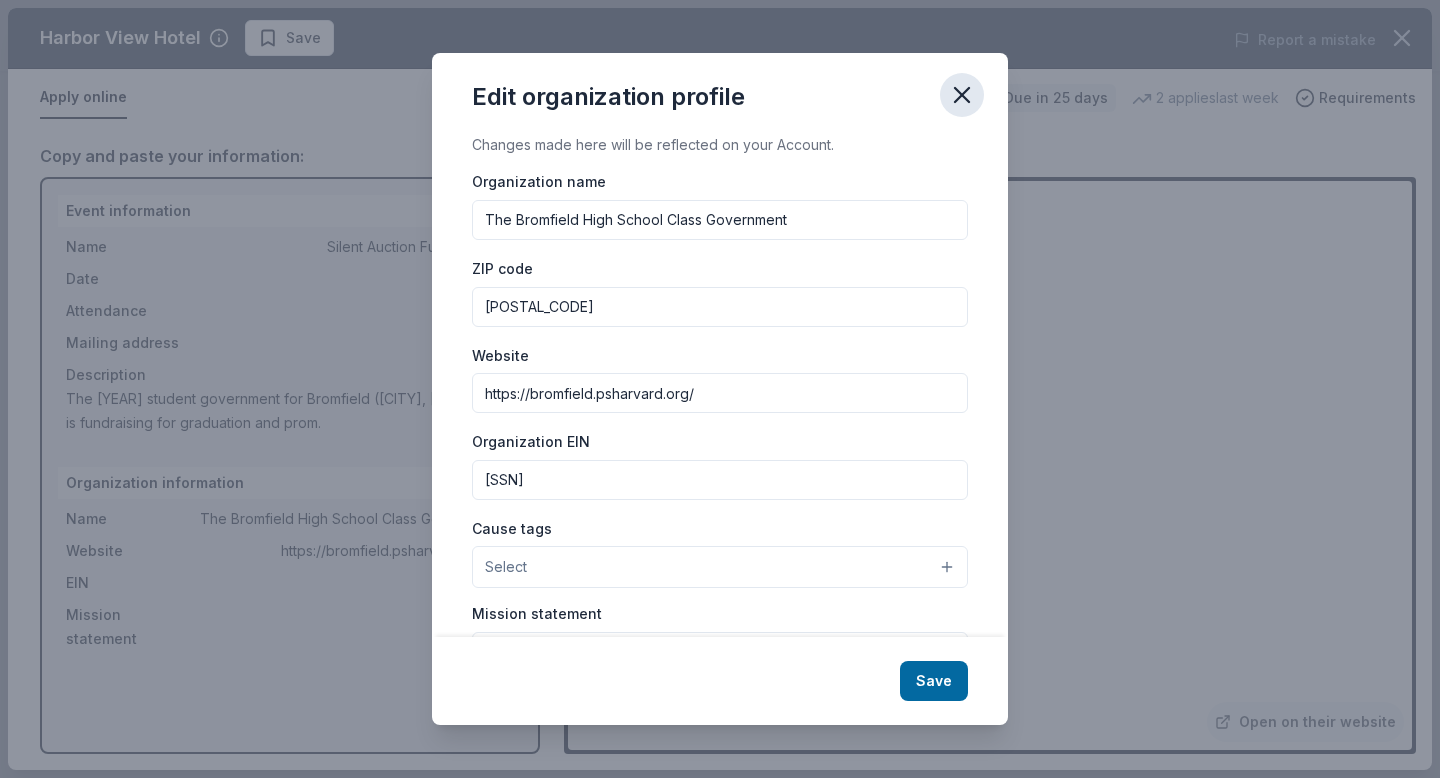 click 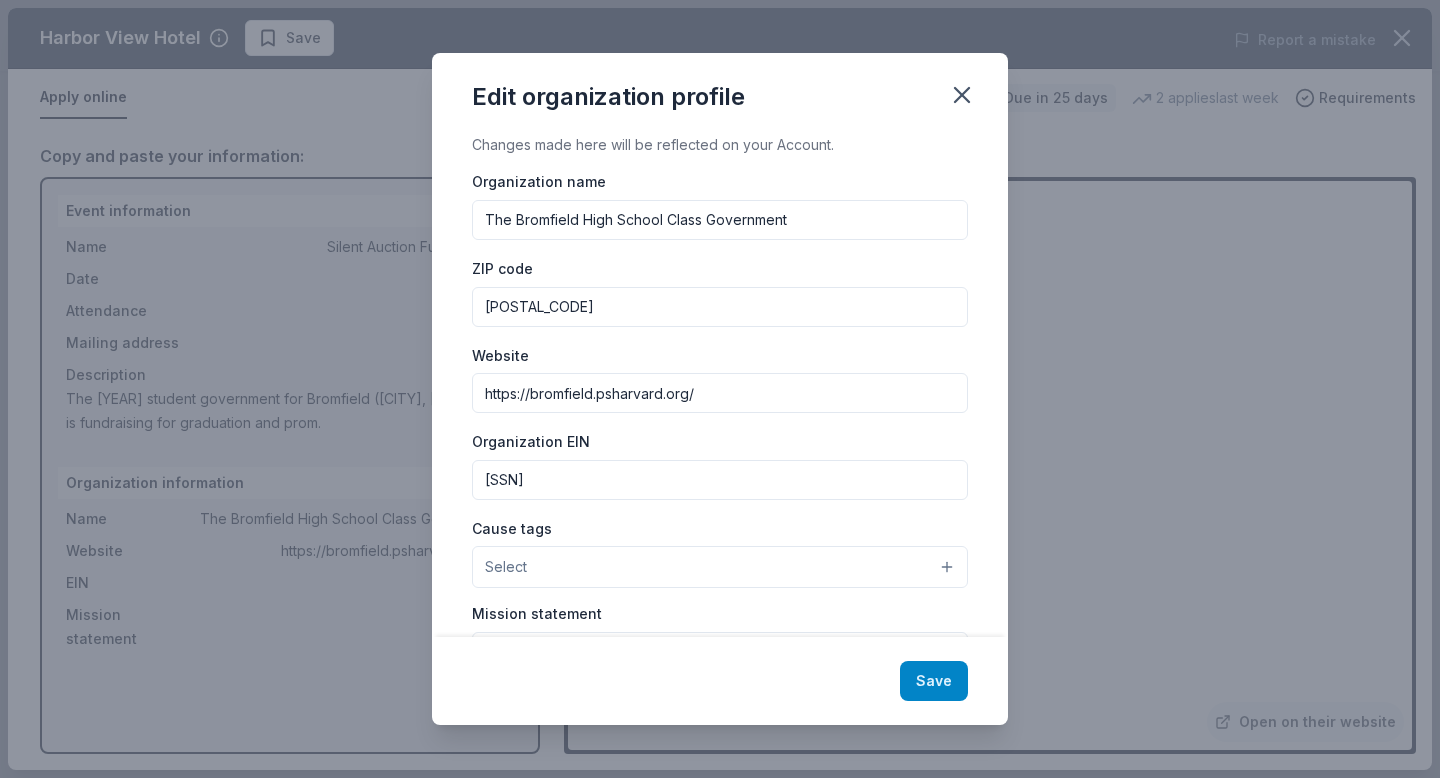 click on "Save" at bounding box center [934, 681] 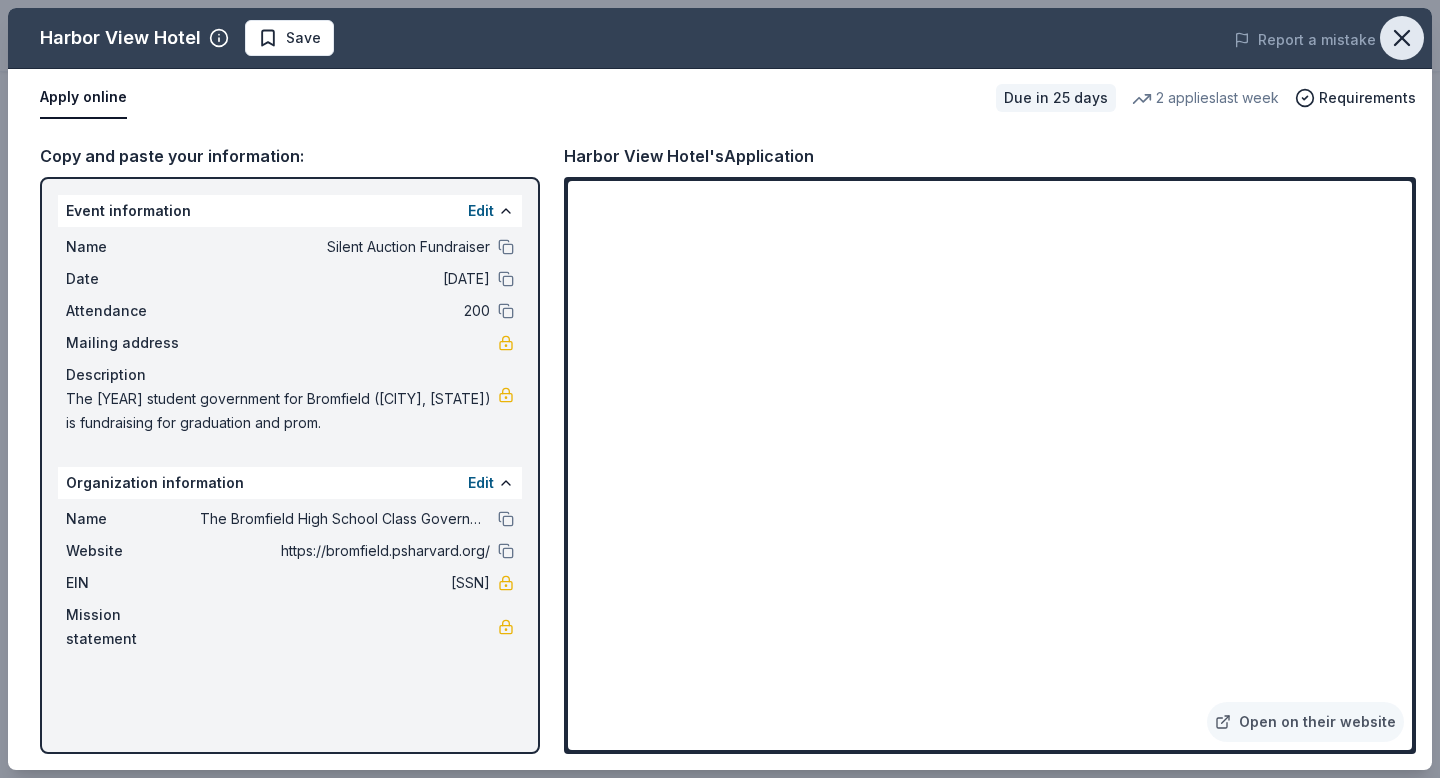 click 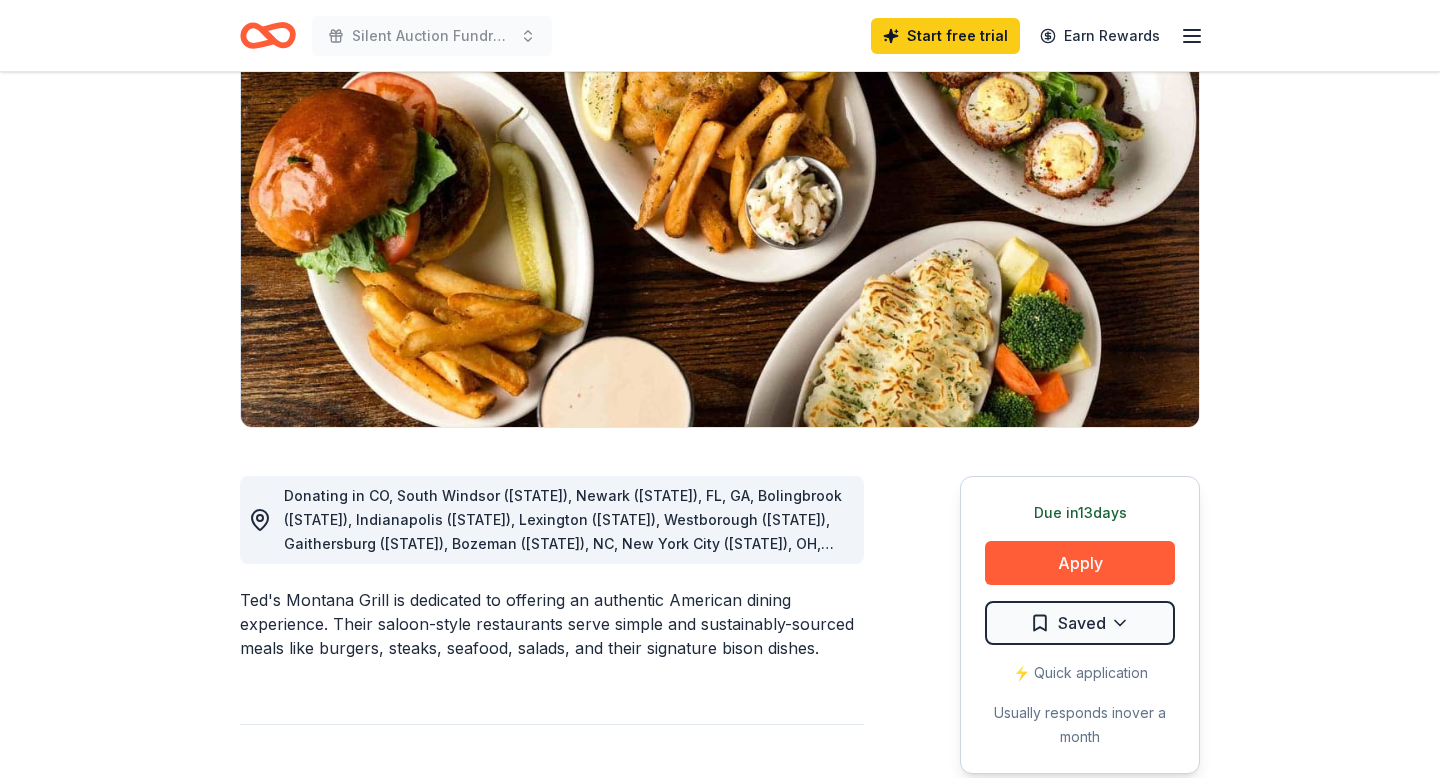 scroll, scrollTop: 209, scrollLeft: 0, axis: vertical 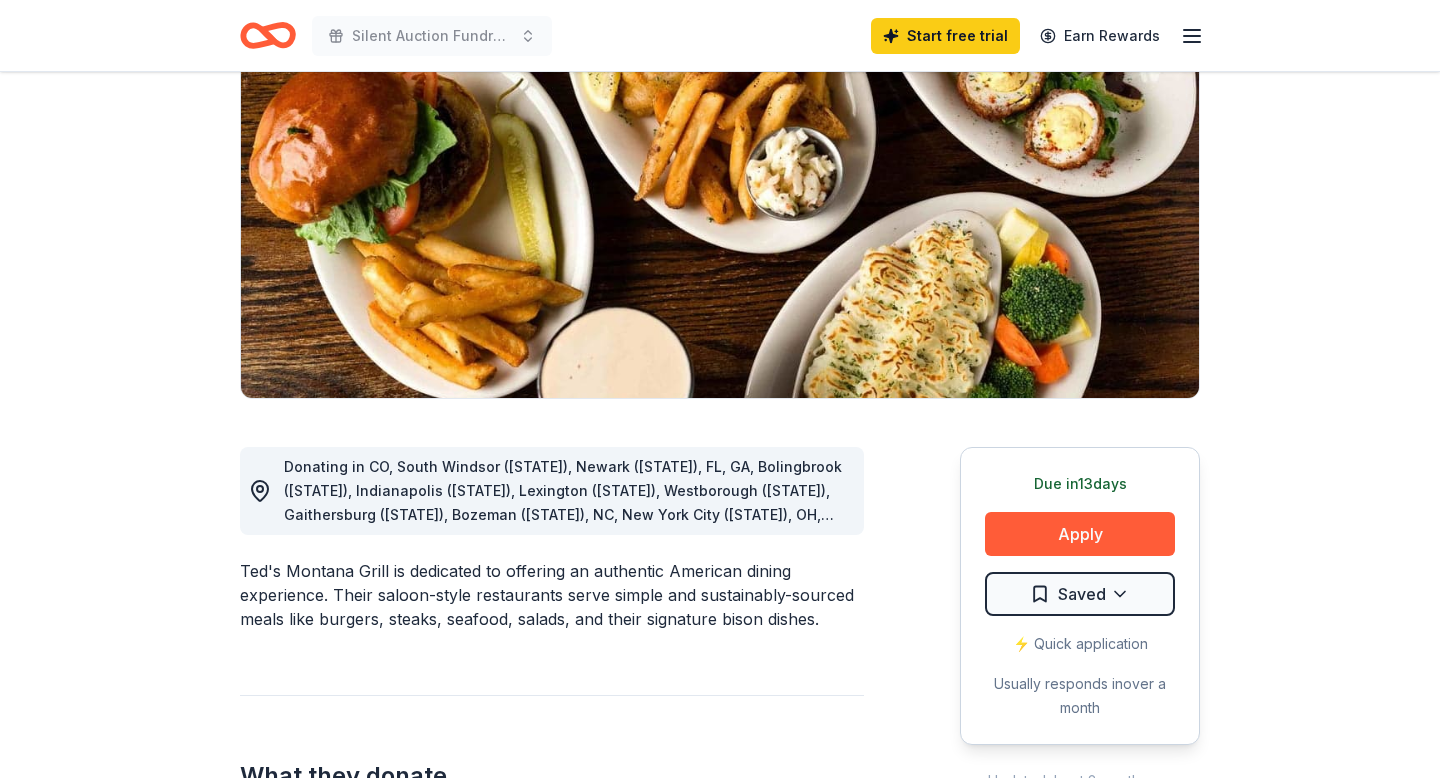 drag, startPoint x: 1050, startPoint y: 529, endPoint x: 604, endPoint y: 578, distance: 448.68362 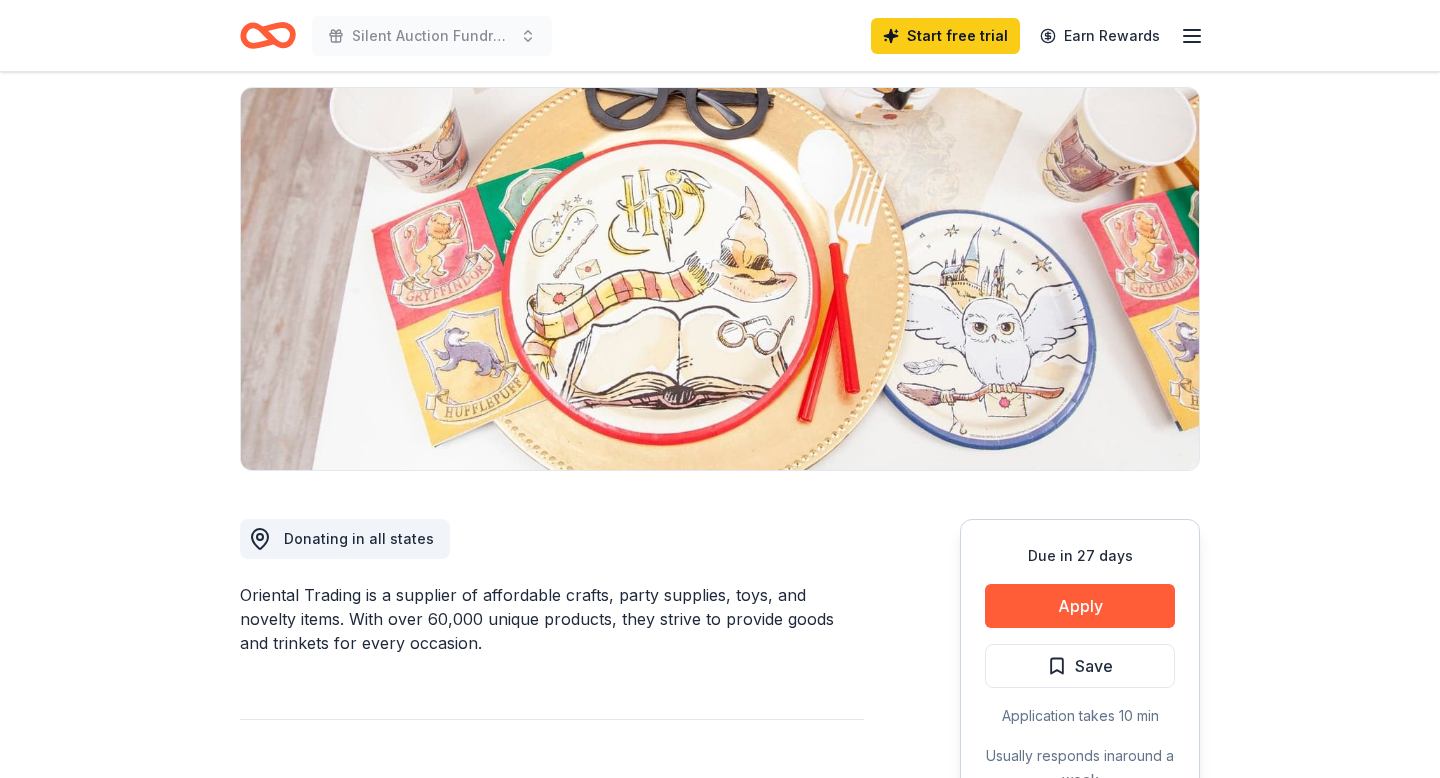 scroll, scrollTop: 133, scrollLeft: 0, axis: vertical 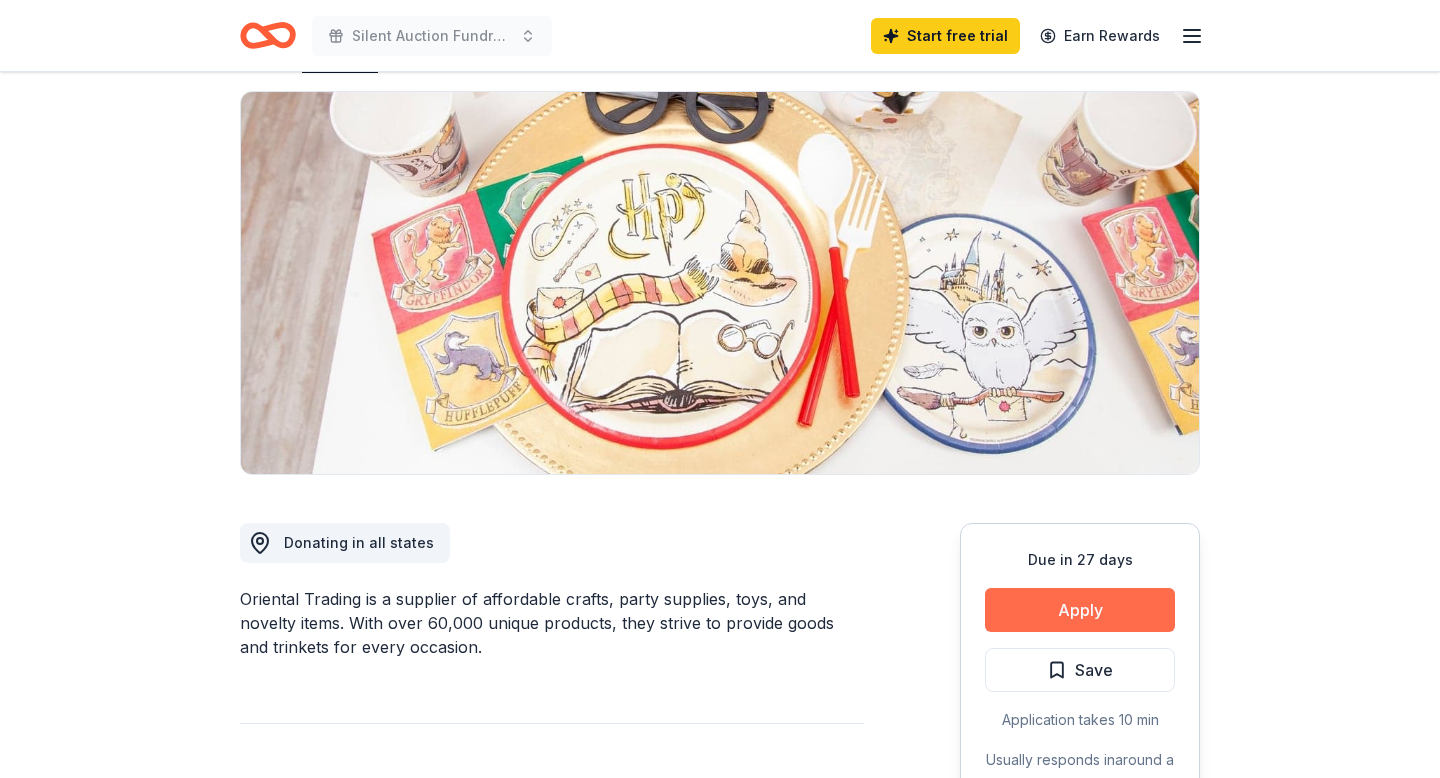 click on "Apply" at bounding box center [1080, 610] 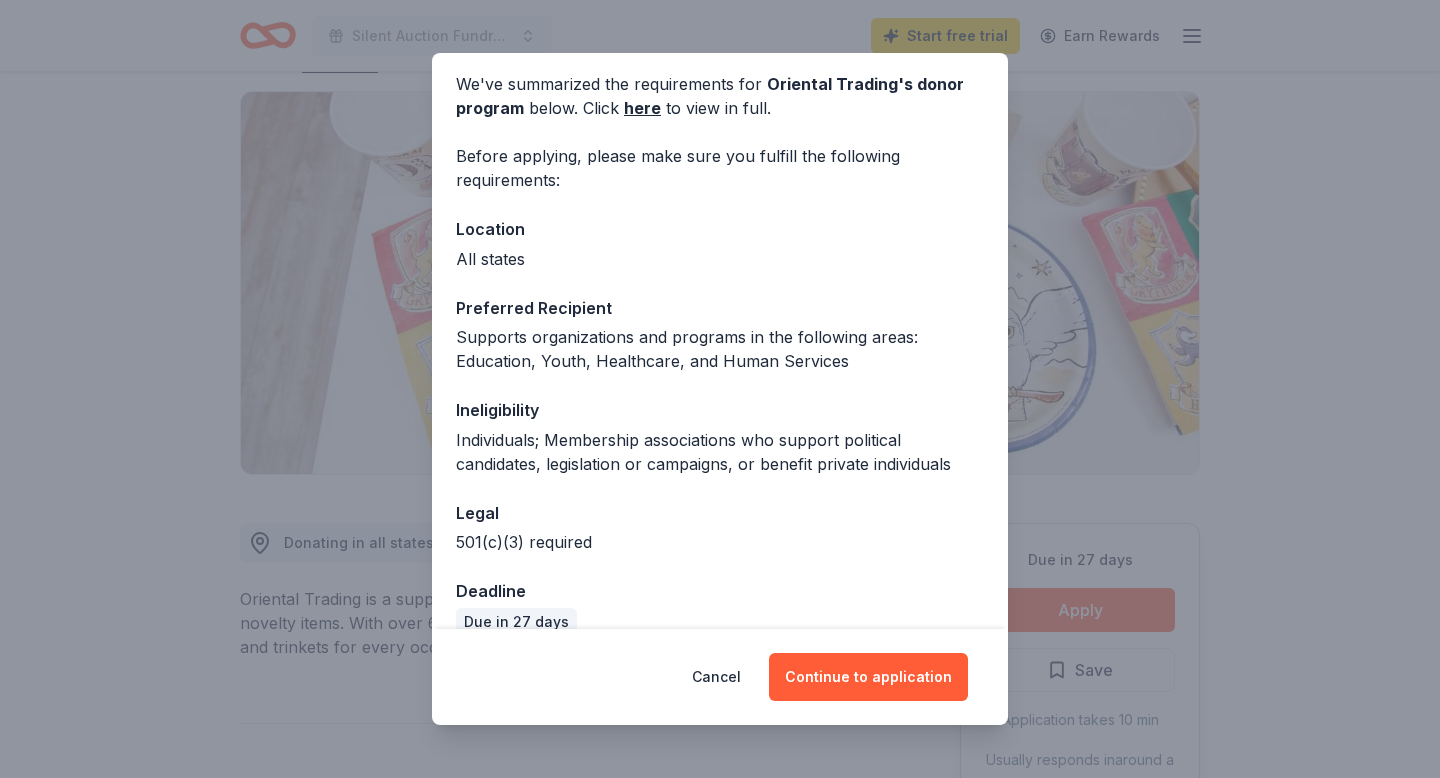 scroll, scrollTop: 77, scrollLeft: 0, axis: vertical 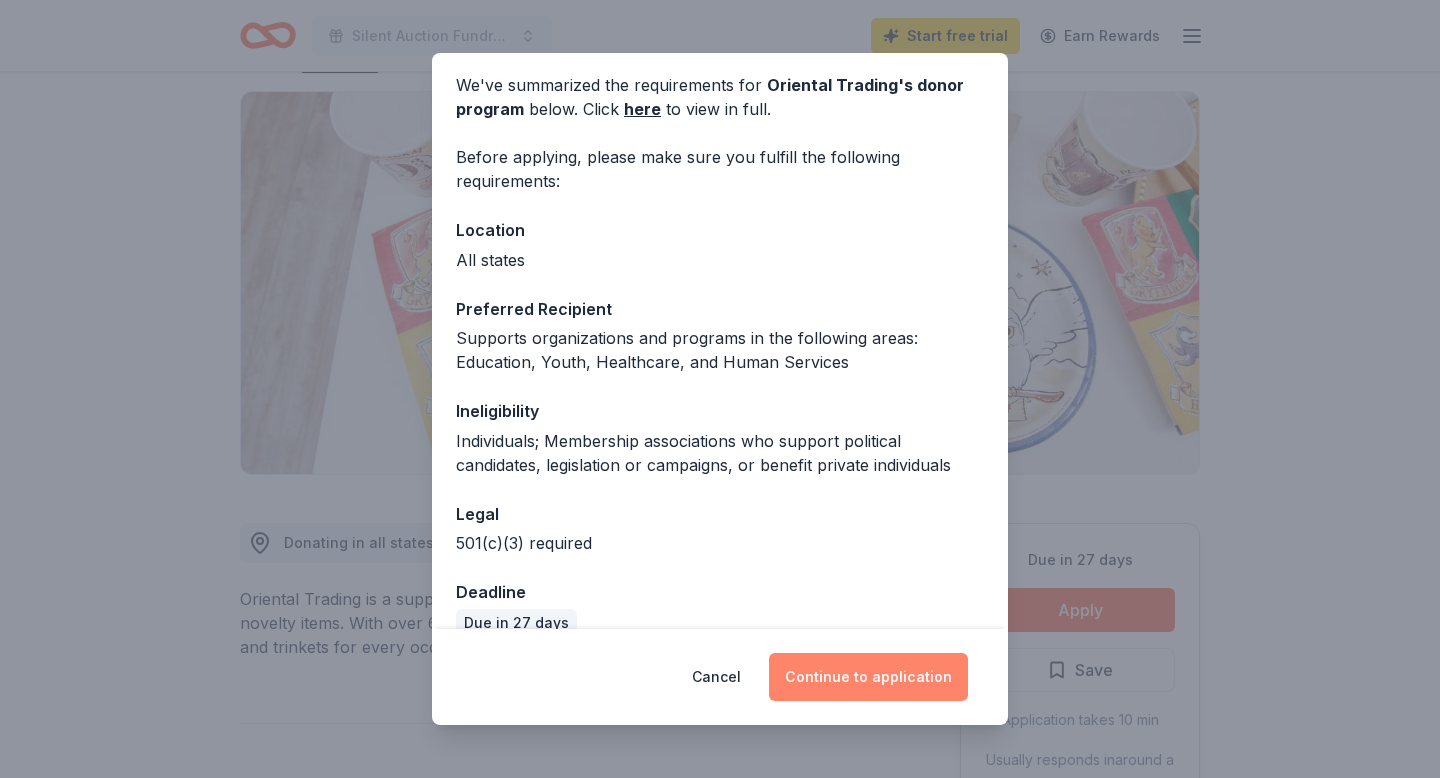 click on "Continue to application" at bounding box center [868, 677] 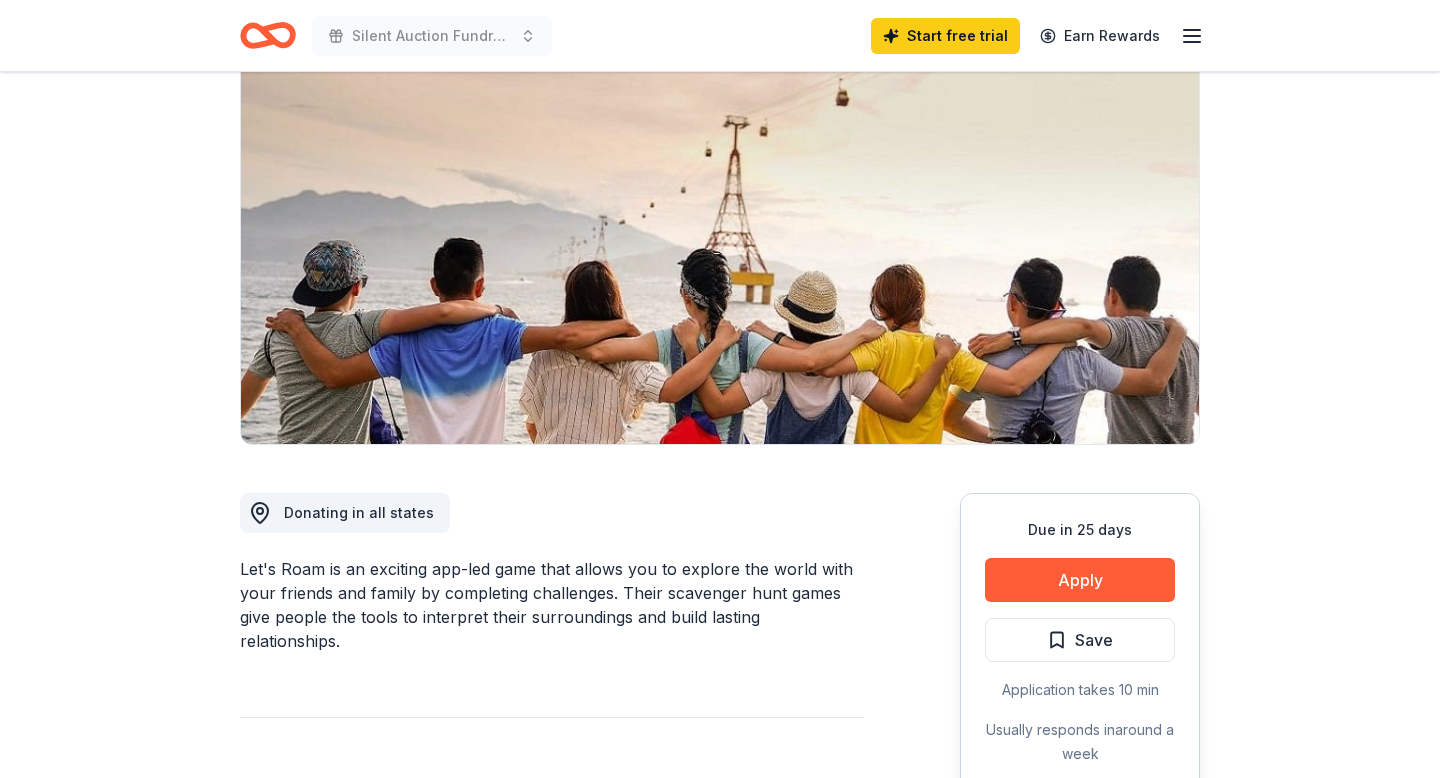 scroll, scrollTop: 176, scrollLeft: 0, axis: vertical 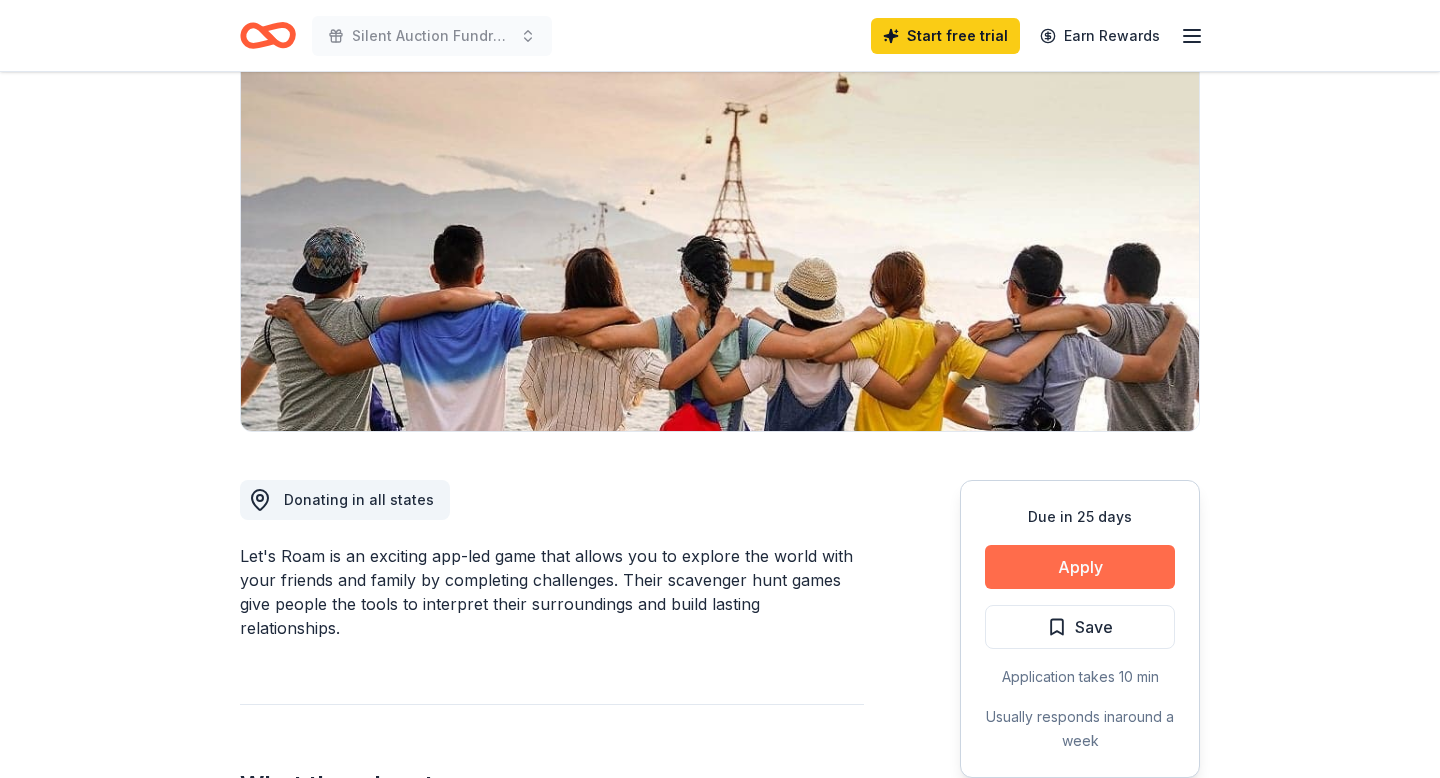 click on "Apply" at bounding box center (1080, 567) 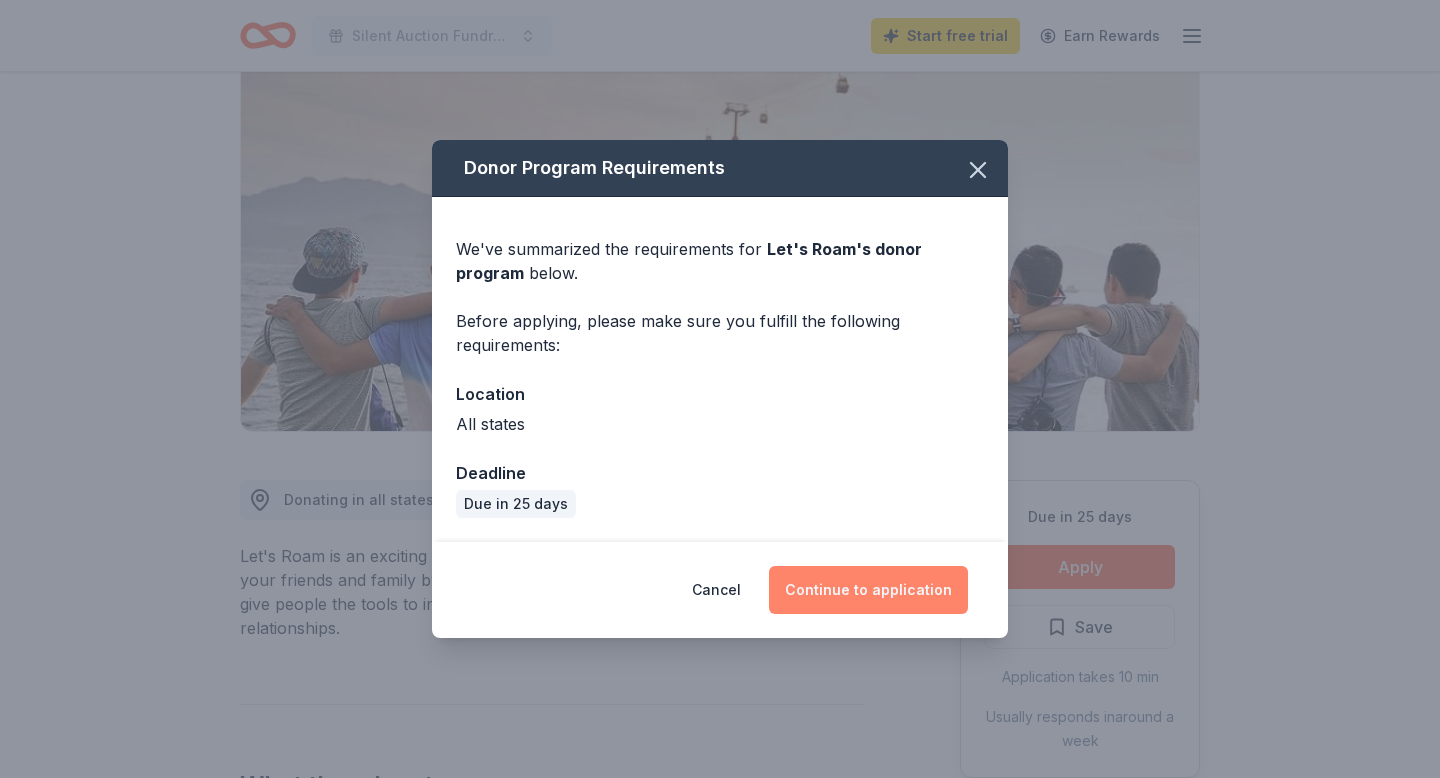 click on "Continue to application" at bounding box center (868, 590) 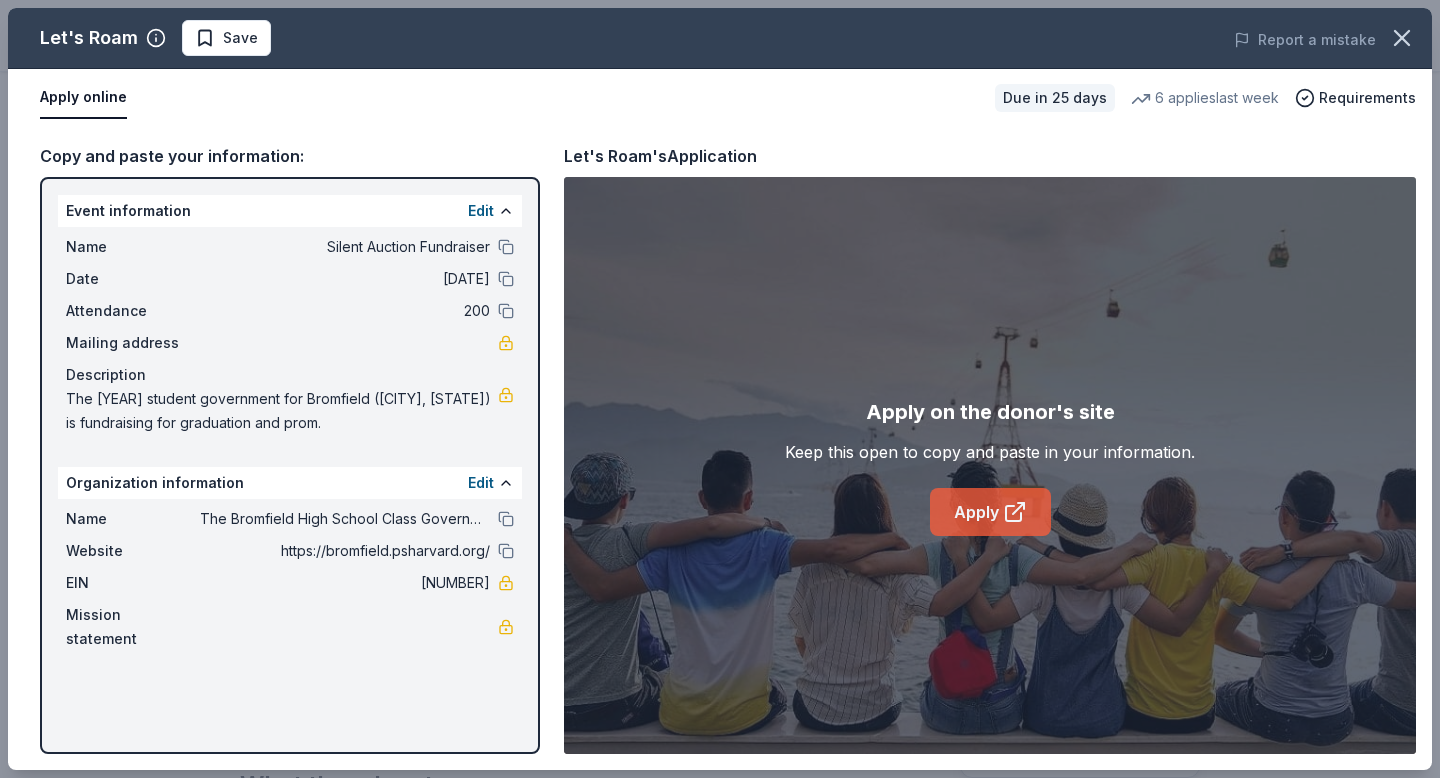 click on "Apply" at bounding box center (990, 512) 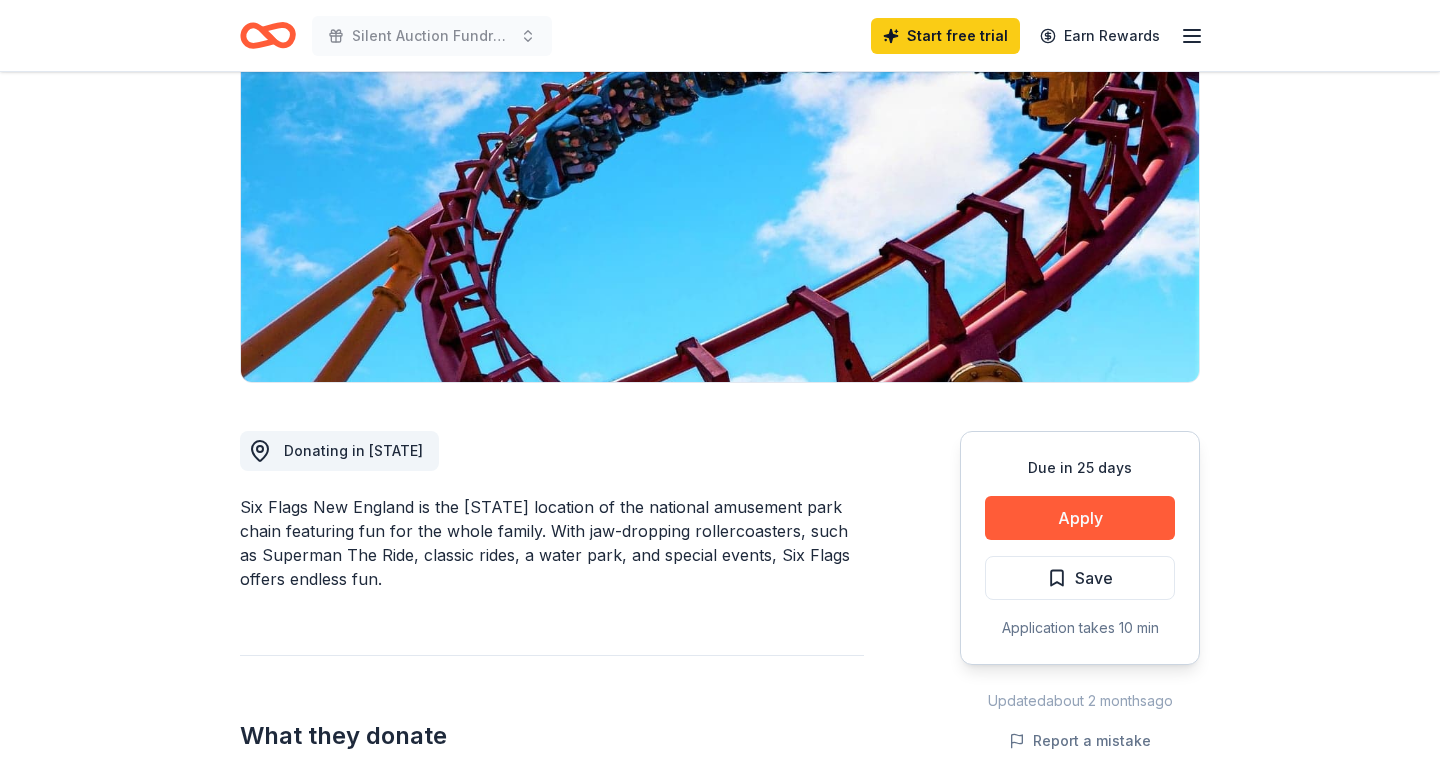 scroll, scrollTop: 238, scrollLeft: 0, axis: vertical 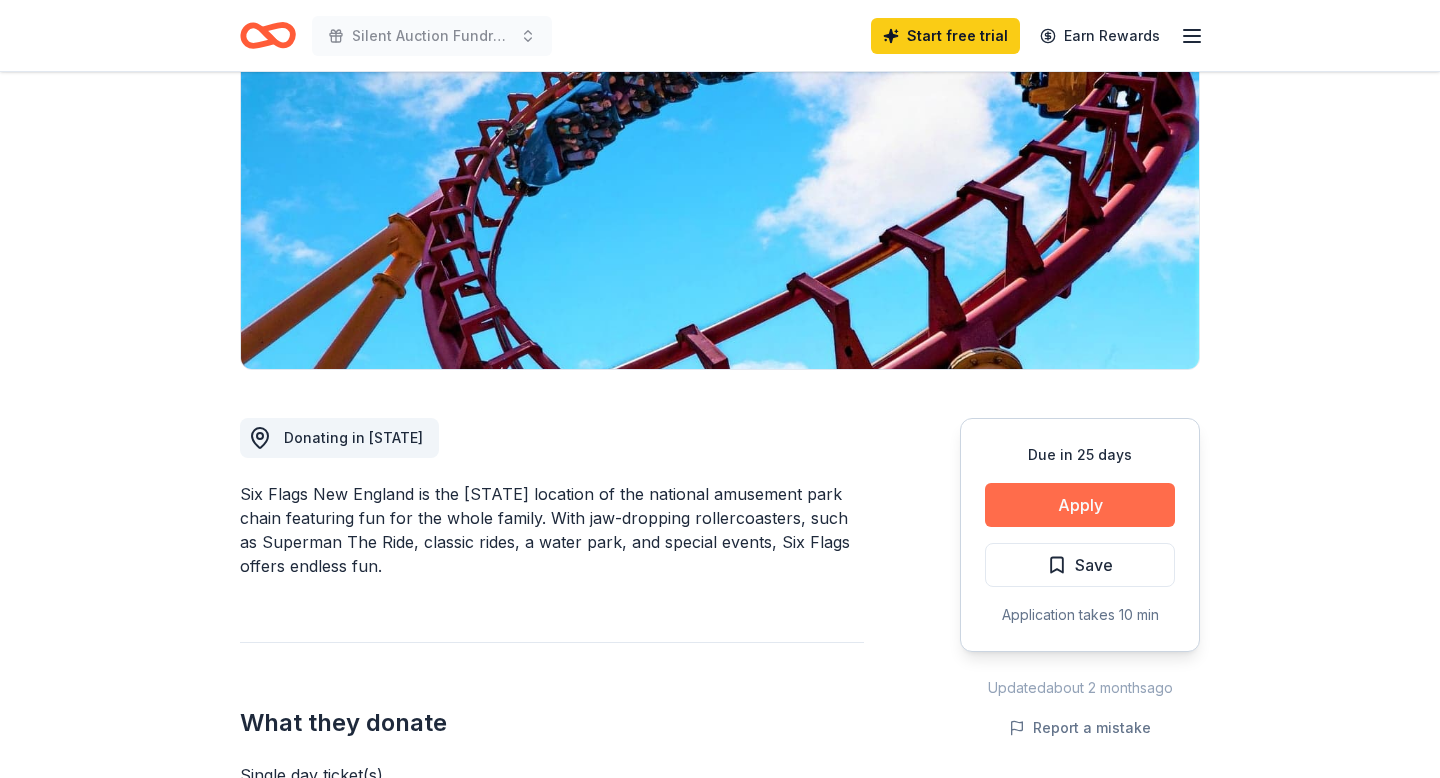 click on "Apply" at bounding box center [1080, 505] 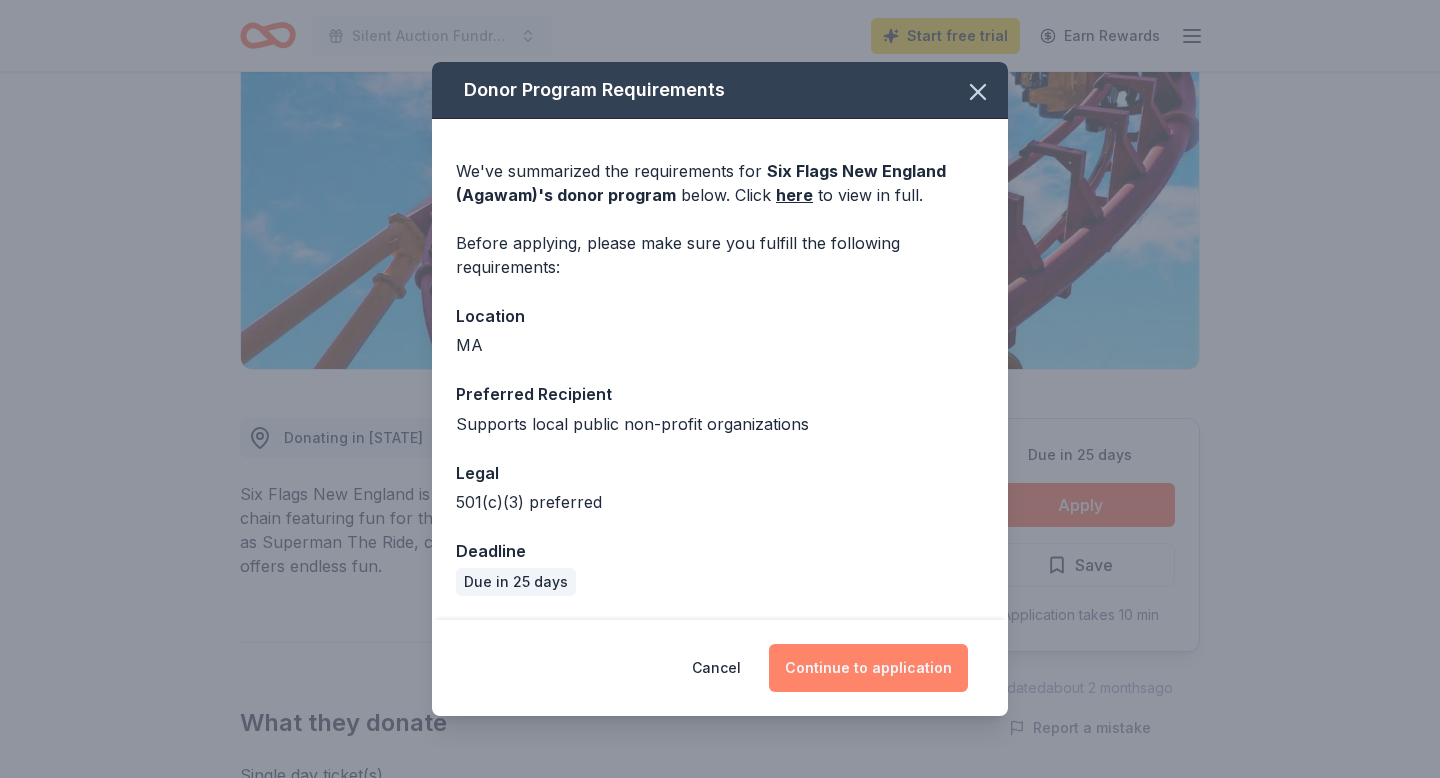 click on "Continue to application" at bounding box center (868, 668) 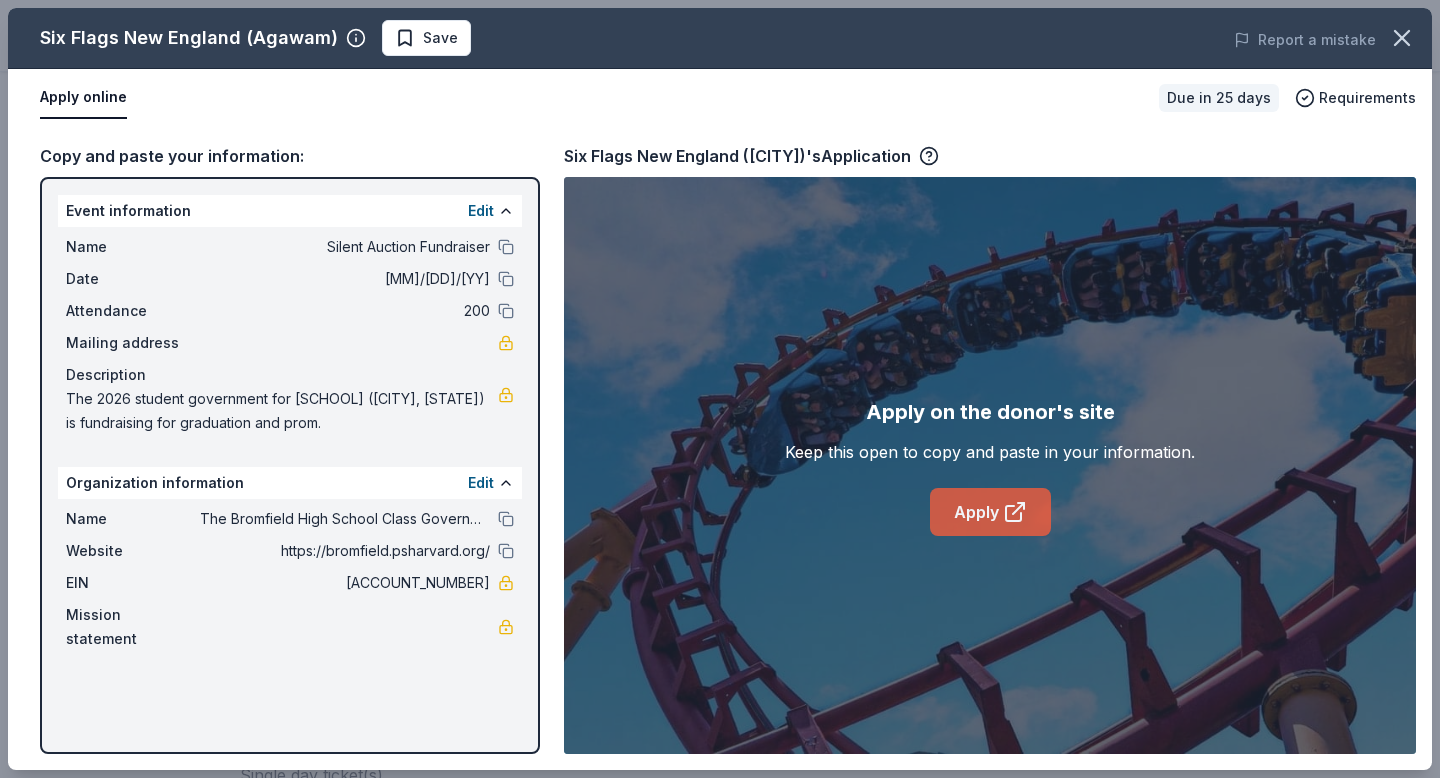 click on "Apply" at bounding box center [990, 512] 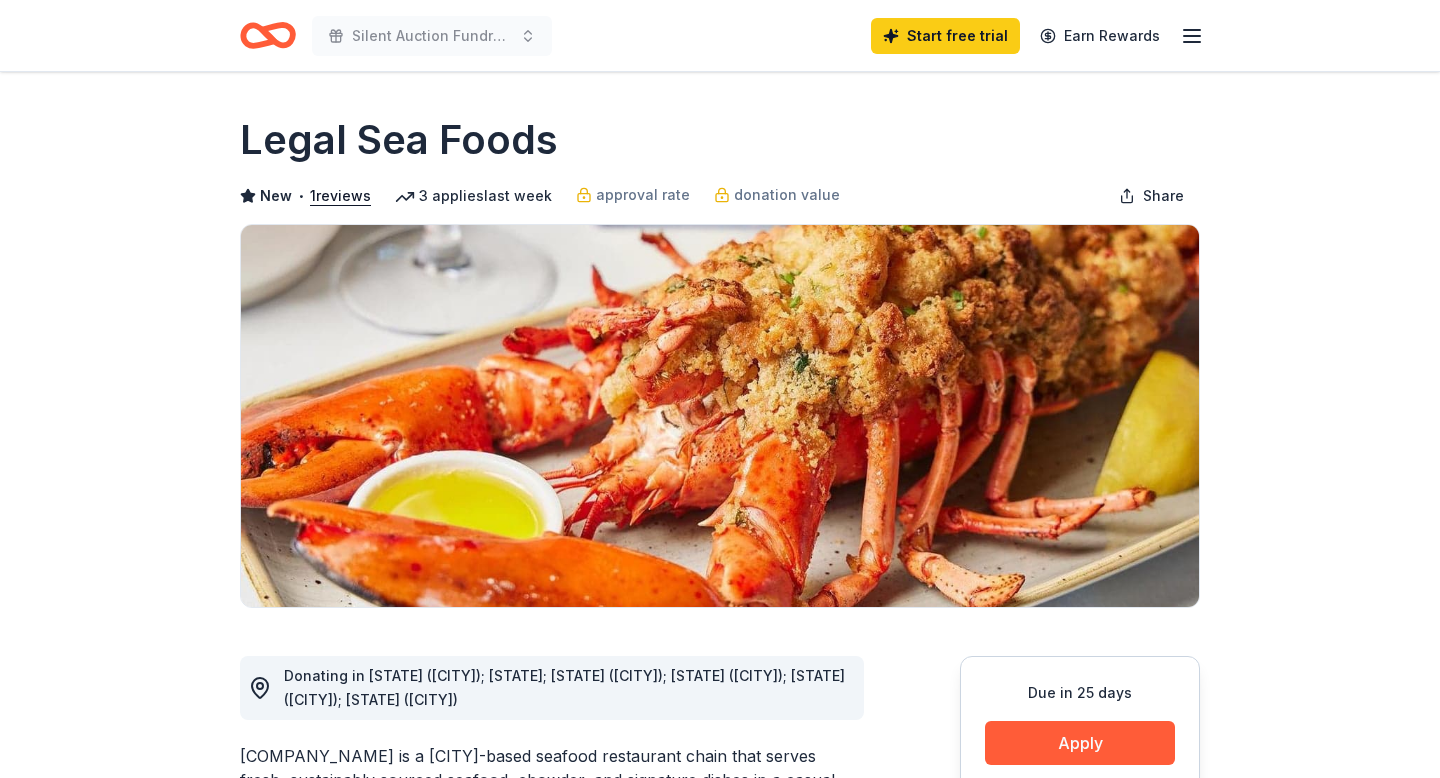 scroll, scrollTop: 0, scrollLeft: 0, axis: both 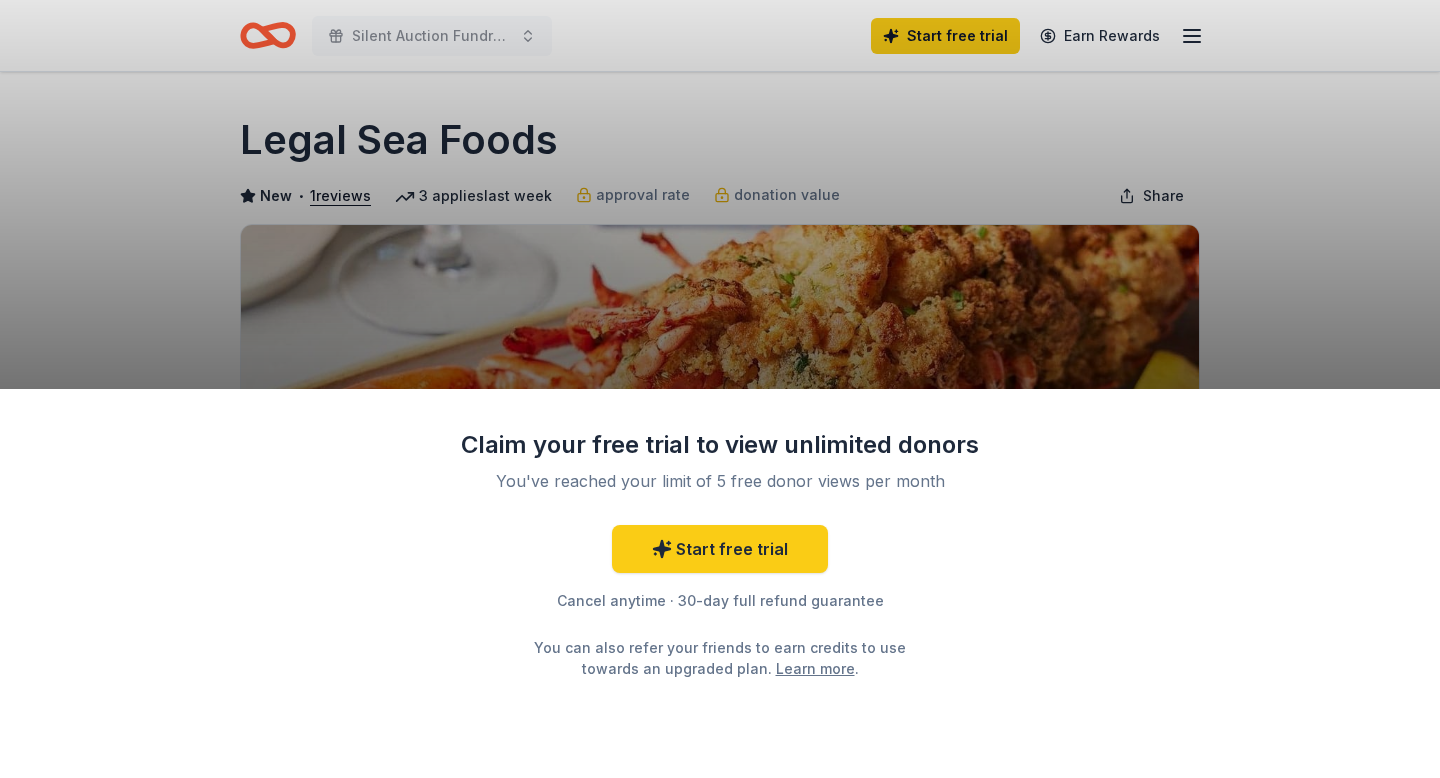 click on "Claim your free trial to view unlimited donors You've reached your limit of 5 free donor views per month Start free  trial Cancel anytime · 30-day full refund guarantee You can also refer your friends to earn credits to use towards an upgraded plan.   Learn more ." at bounding box center (720, 389) 